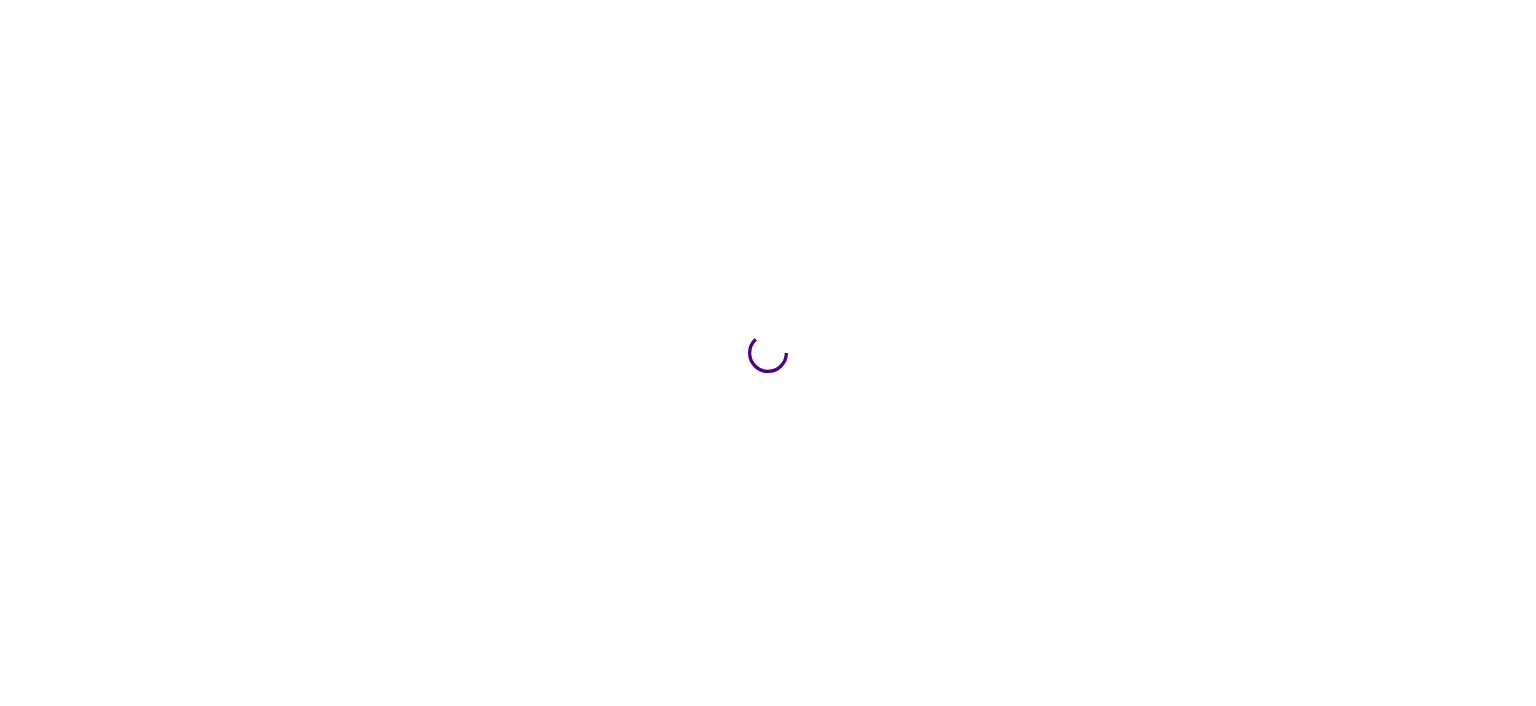 scroll, scrollTop: 0, scrollLeft: 0, axis: both 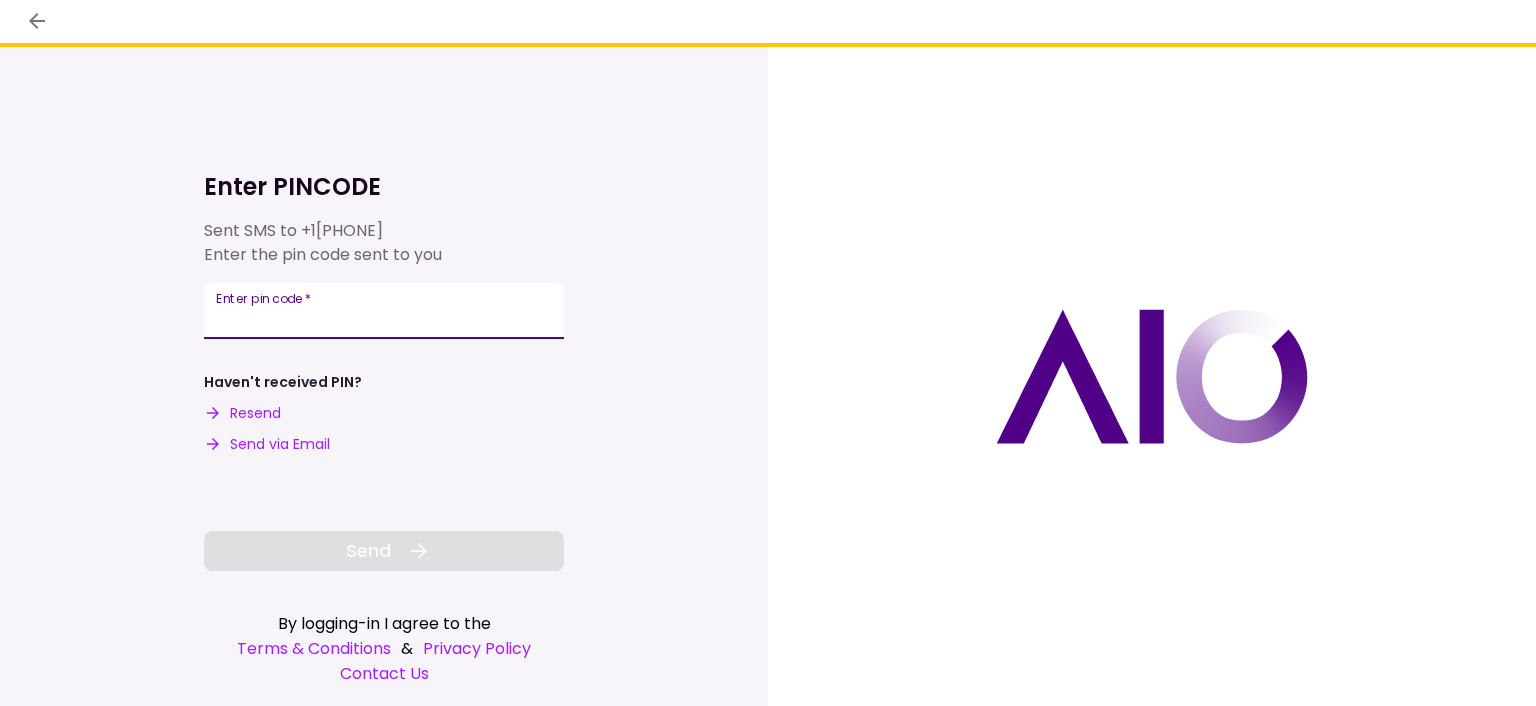 click on "Enter pin code   *" at bounding box center [384, 311] 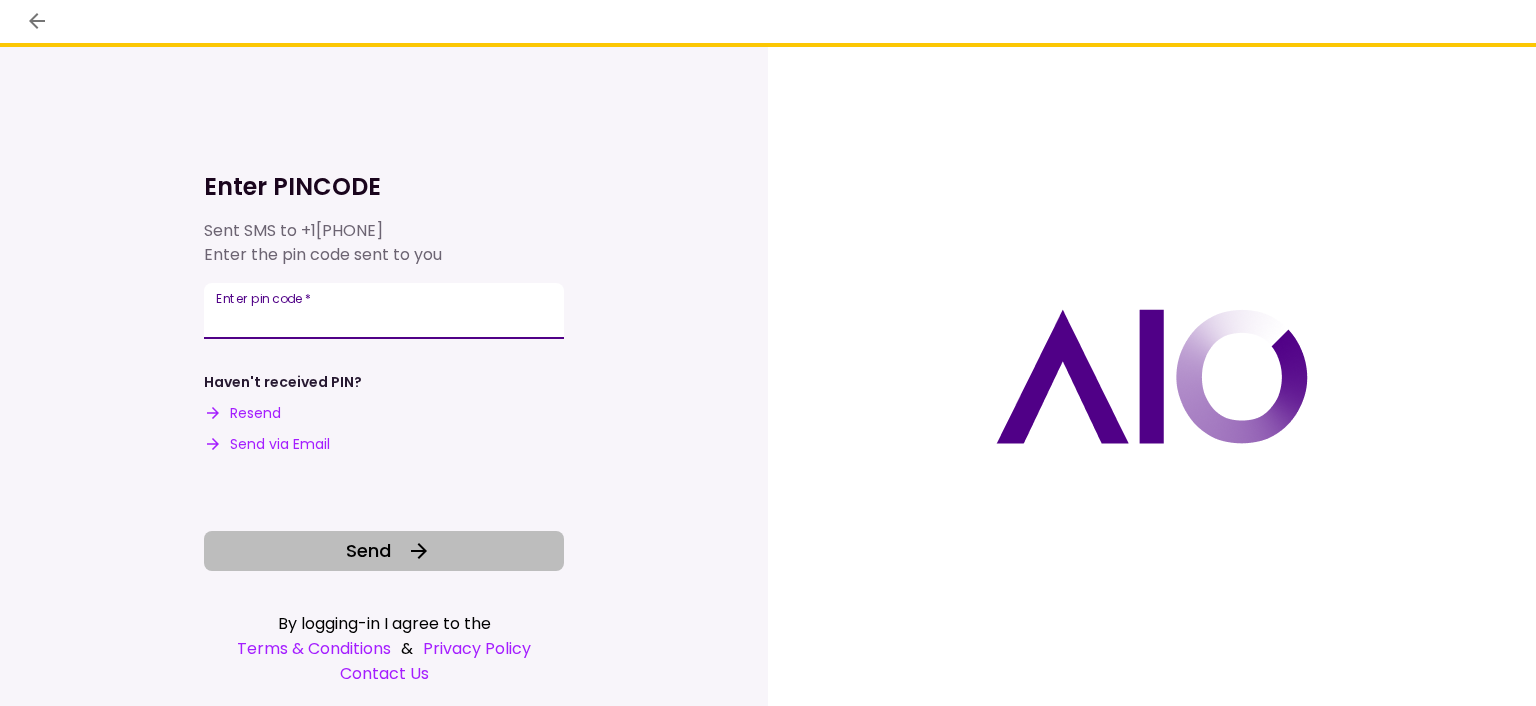 type on "******" 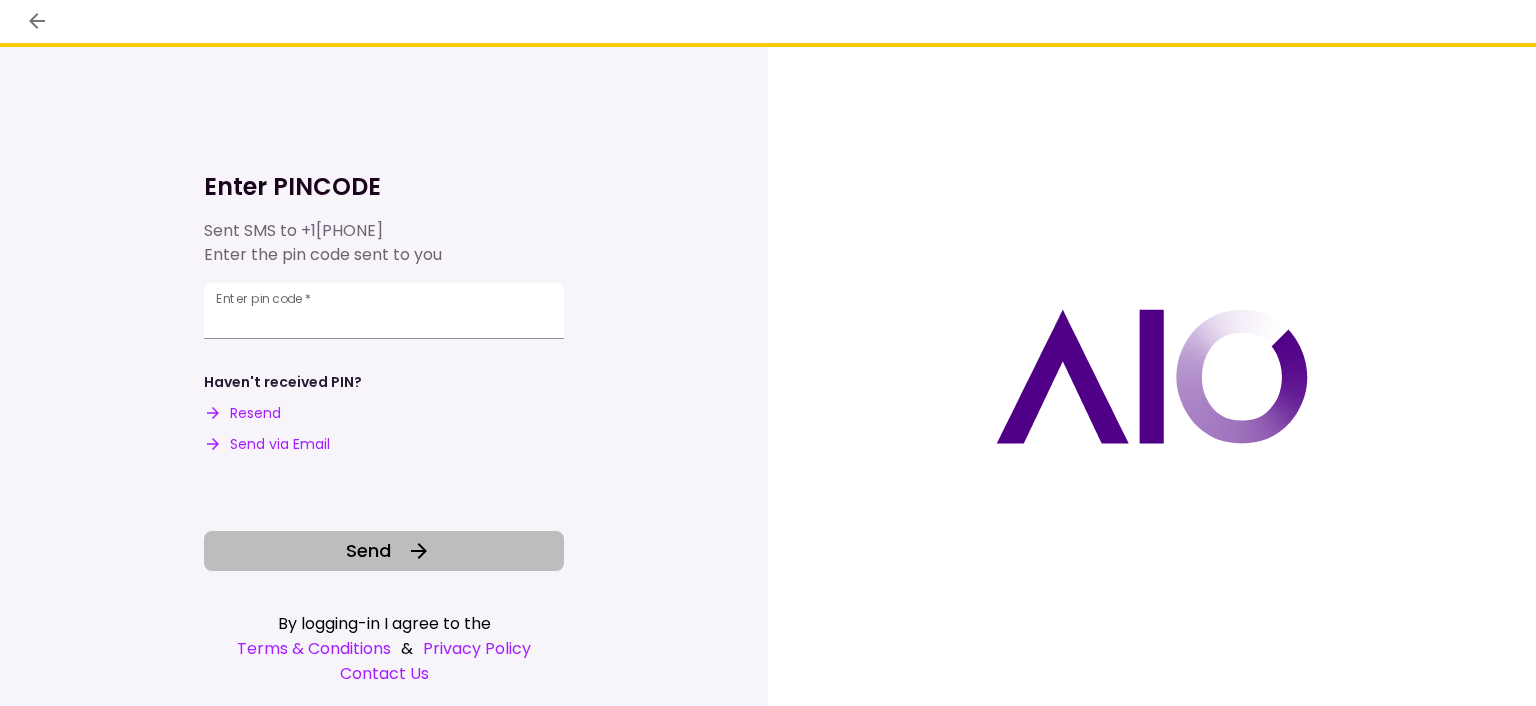 click on "Send" at bounding box center [368, 550] 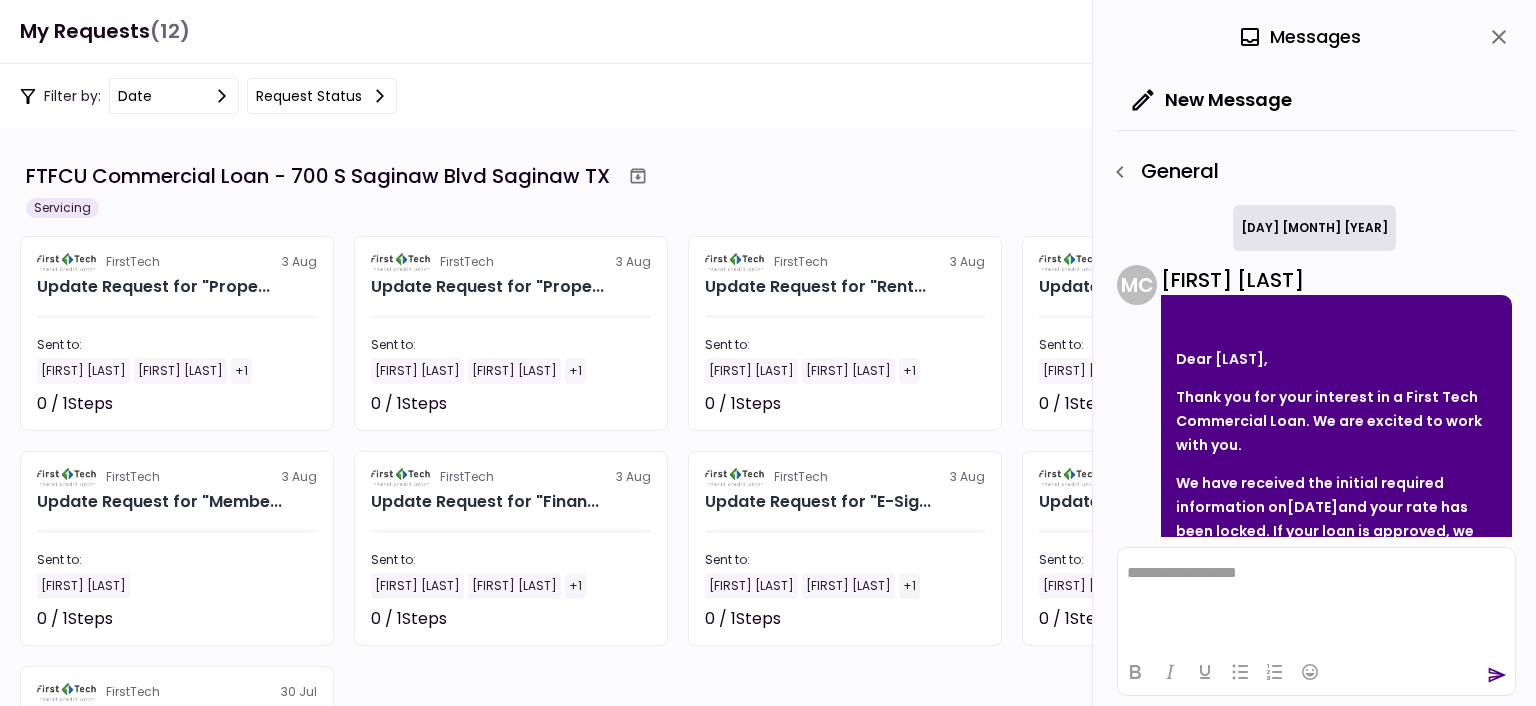 scroll, scrollTop: 0, scrollLeft: 0, axis: both 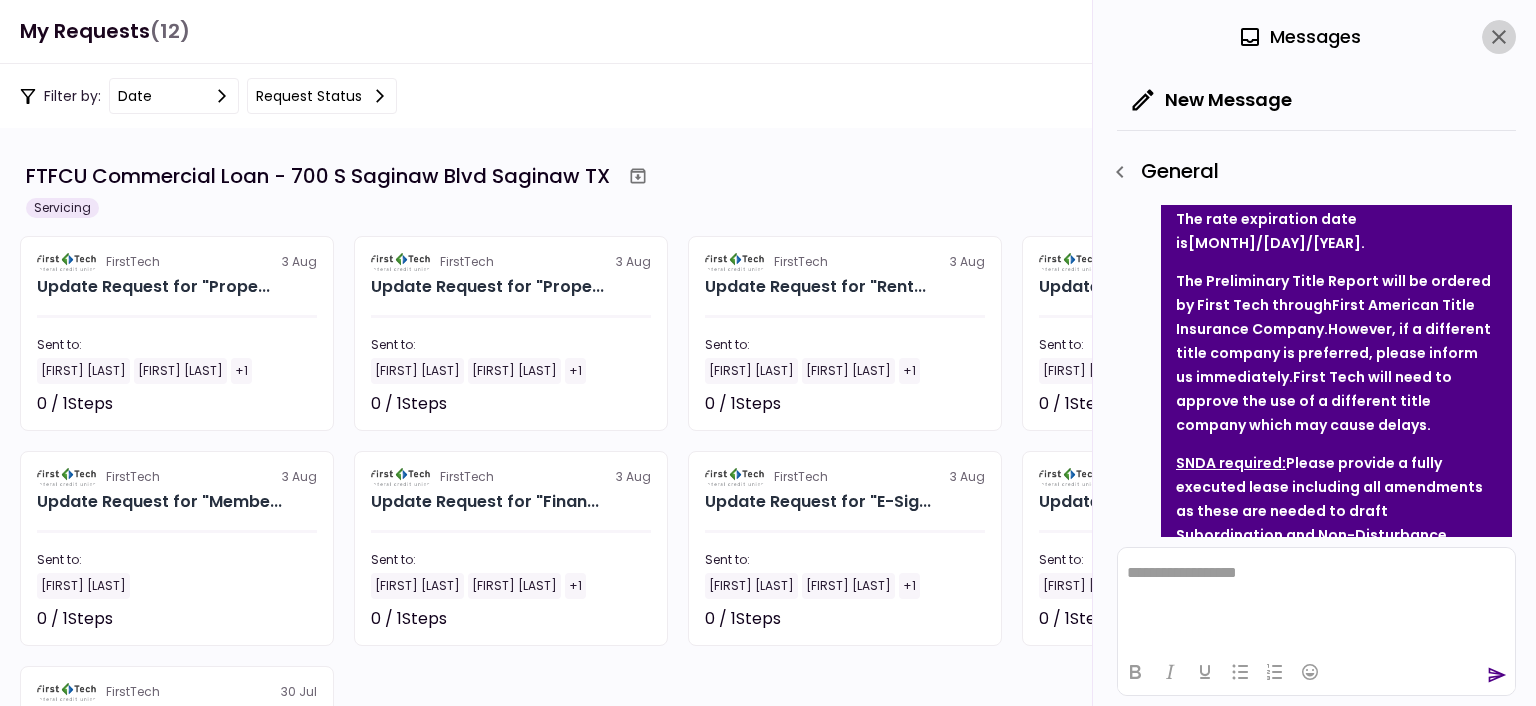 click 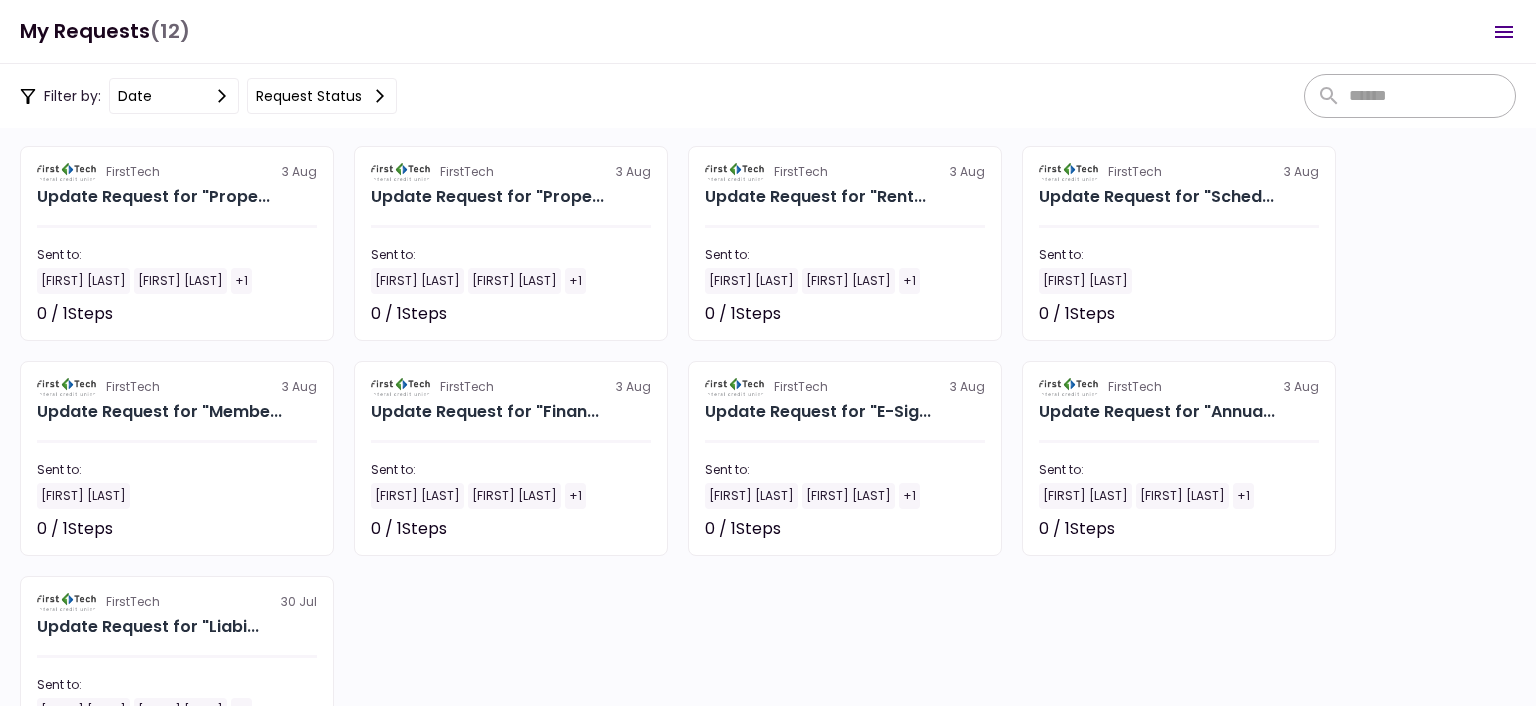 scroll, scrollTop: 0, scrollLeft: 0, axis: both 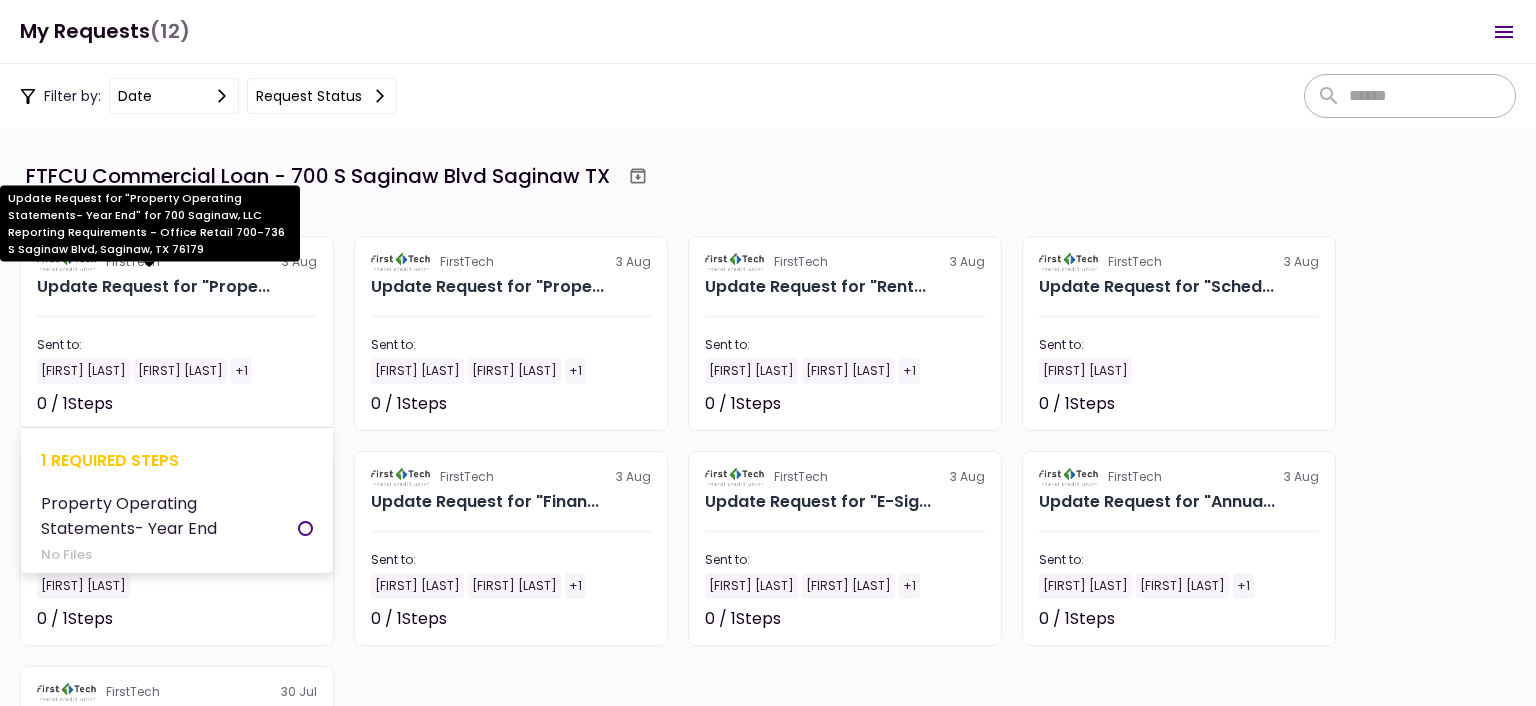 click on "Update Request for "Prope..." at bounding box center [153, 287] 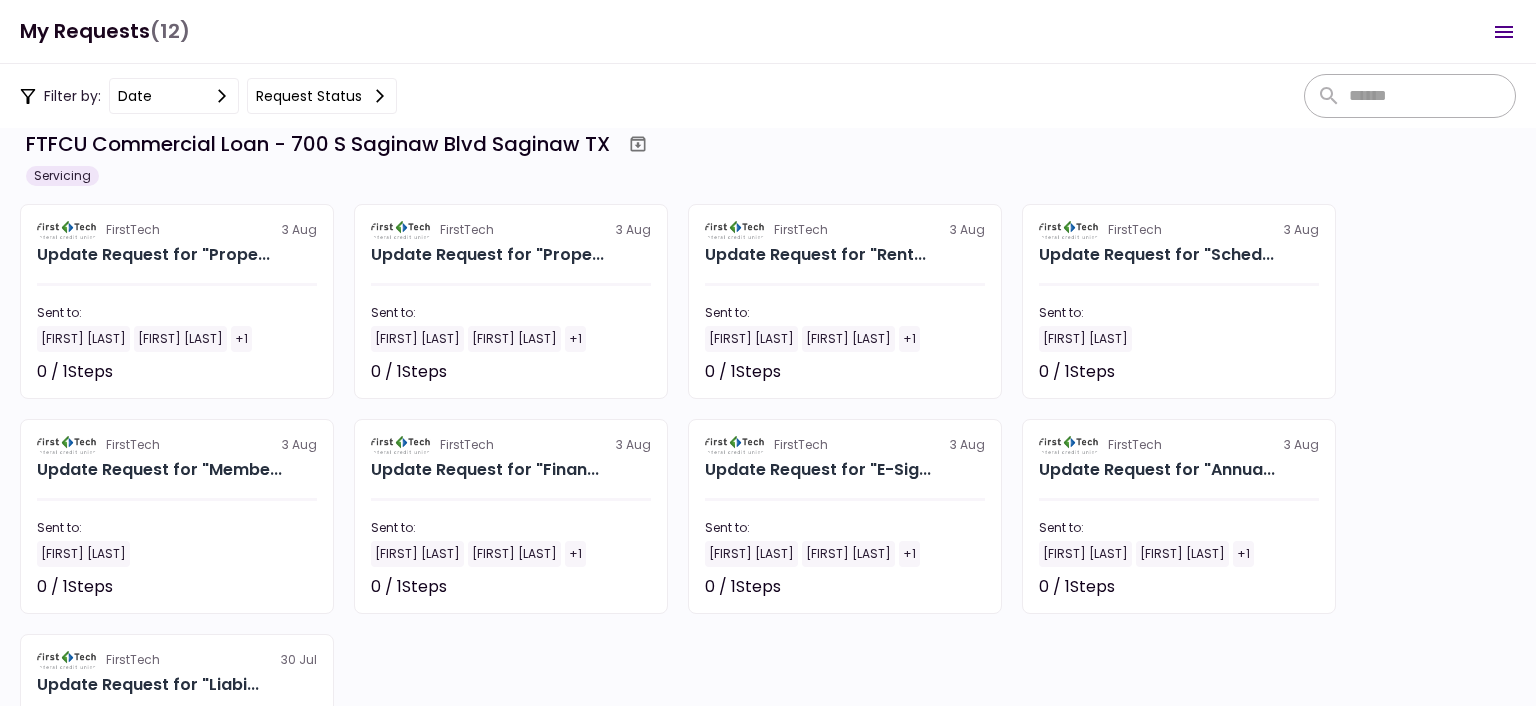 scroll, scrollTop: 0, scrollLeft: 0, axis: both 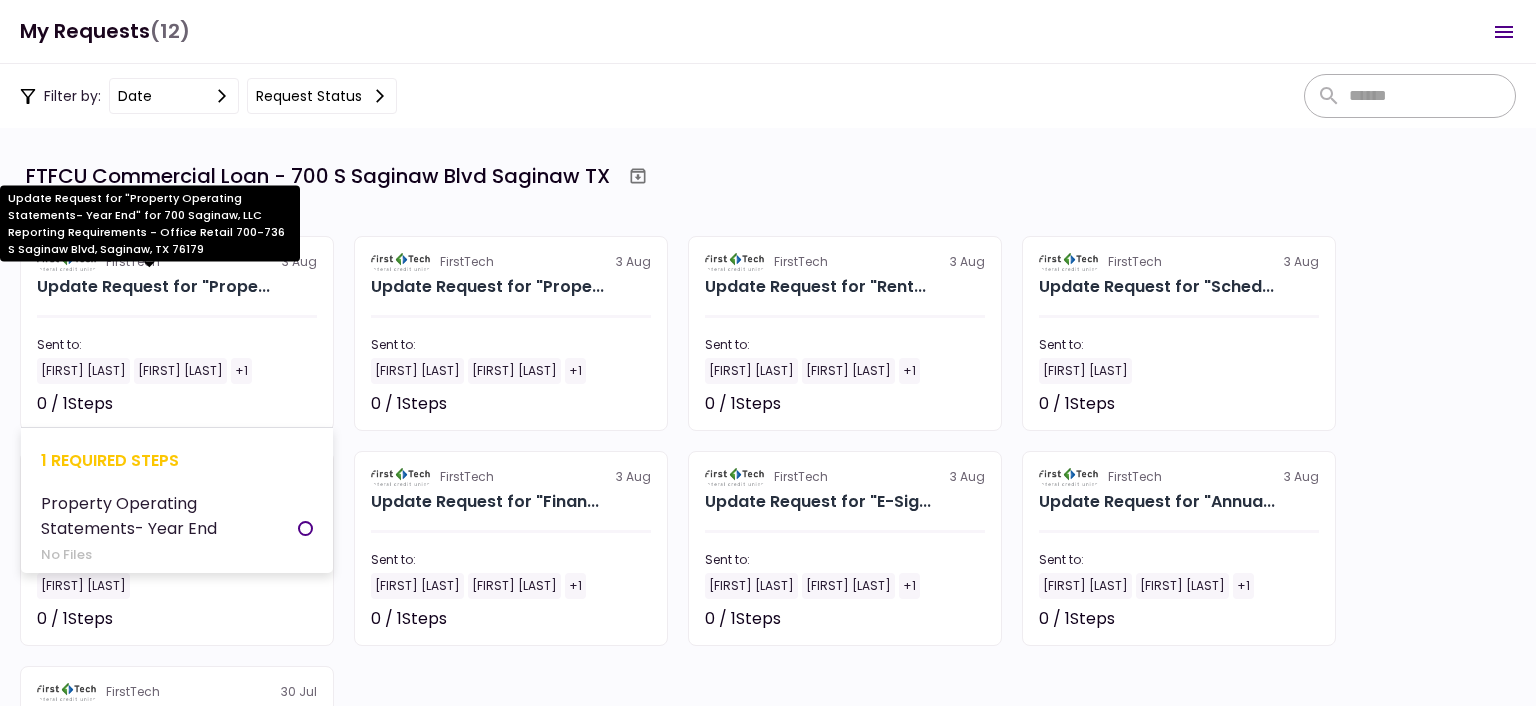 click on "Update Request for "Prope..." at bounding box center (153, 287) 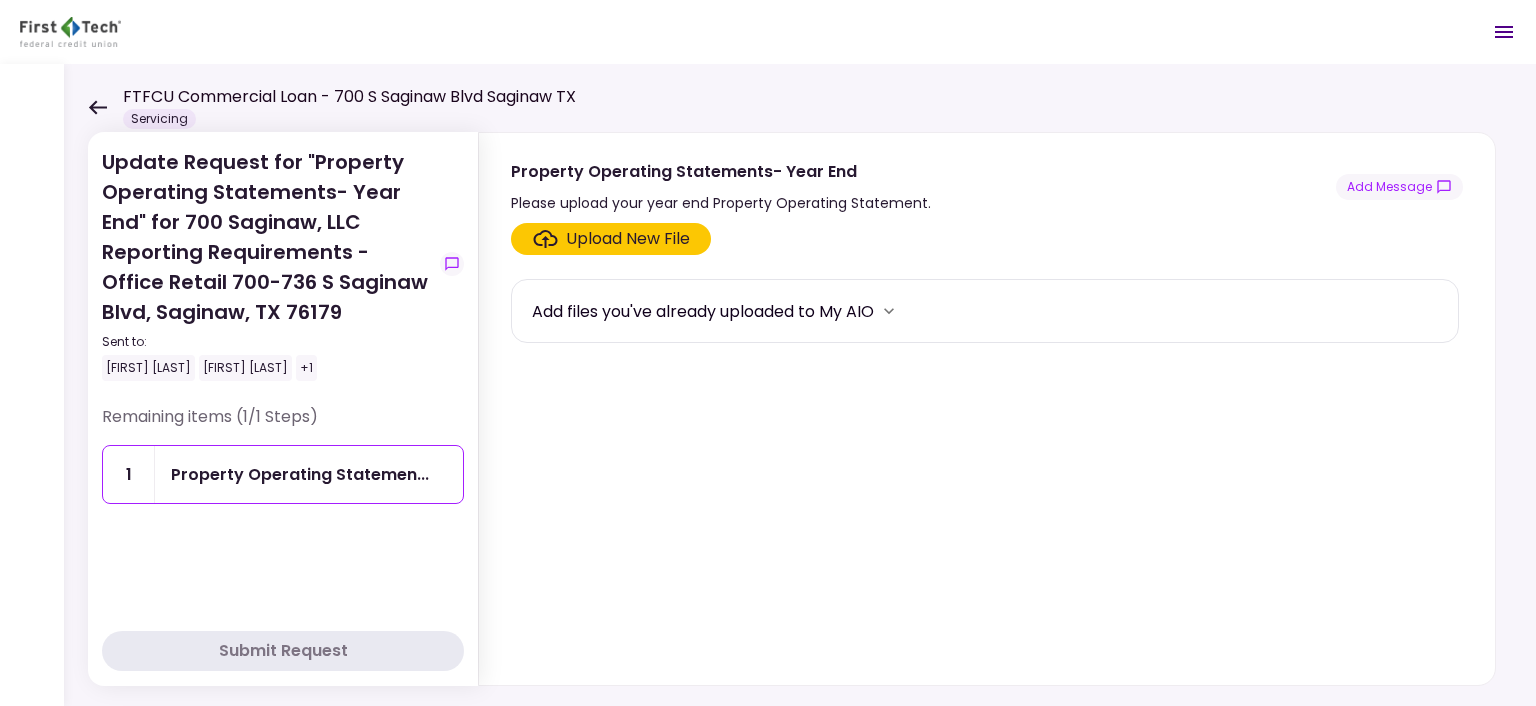 click 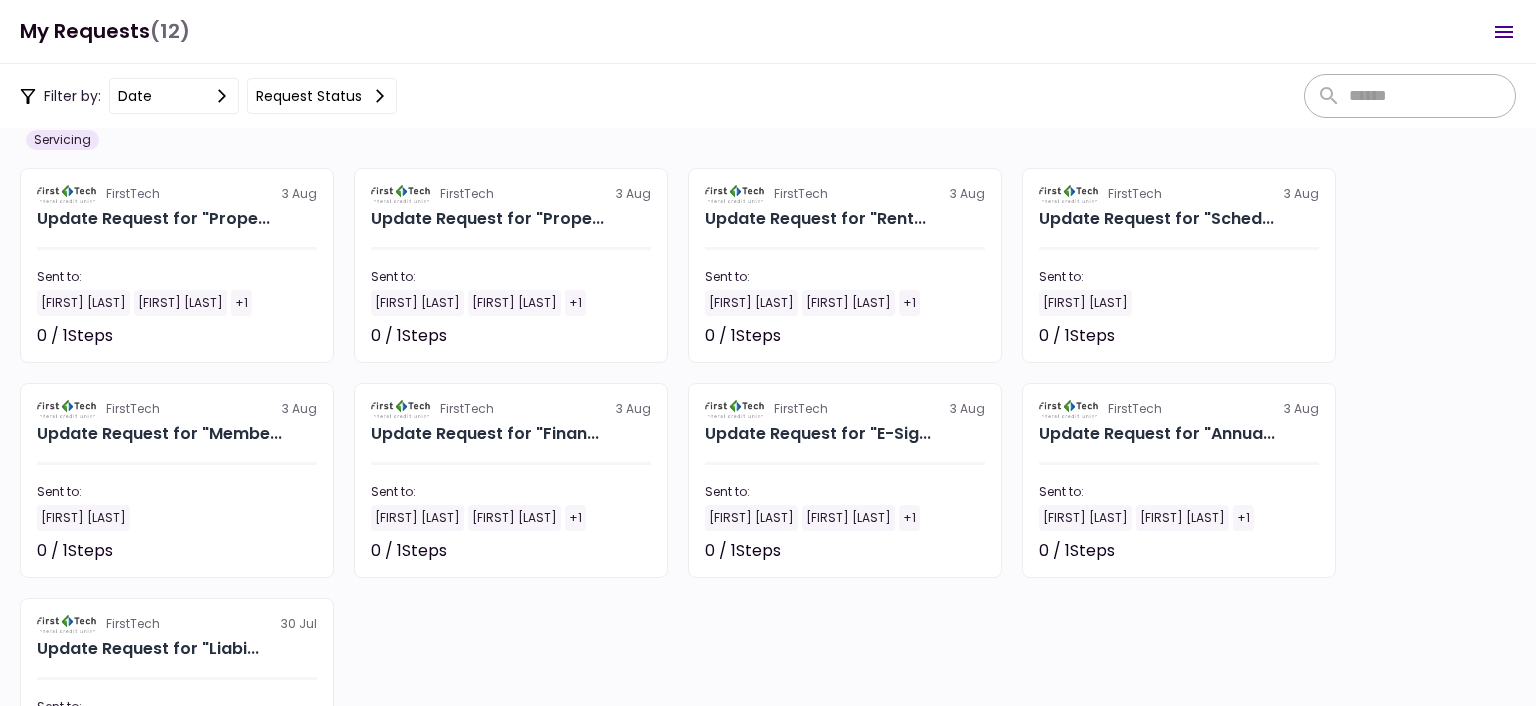 scroll, scrollTop: 0, scrollLeft: 0, axis: both 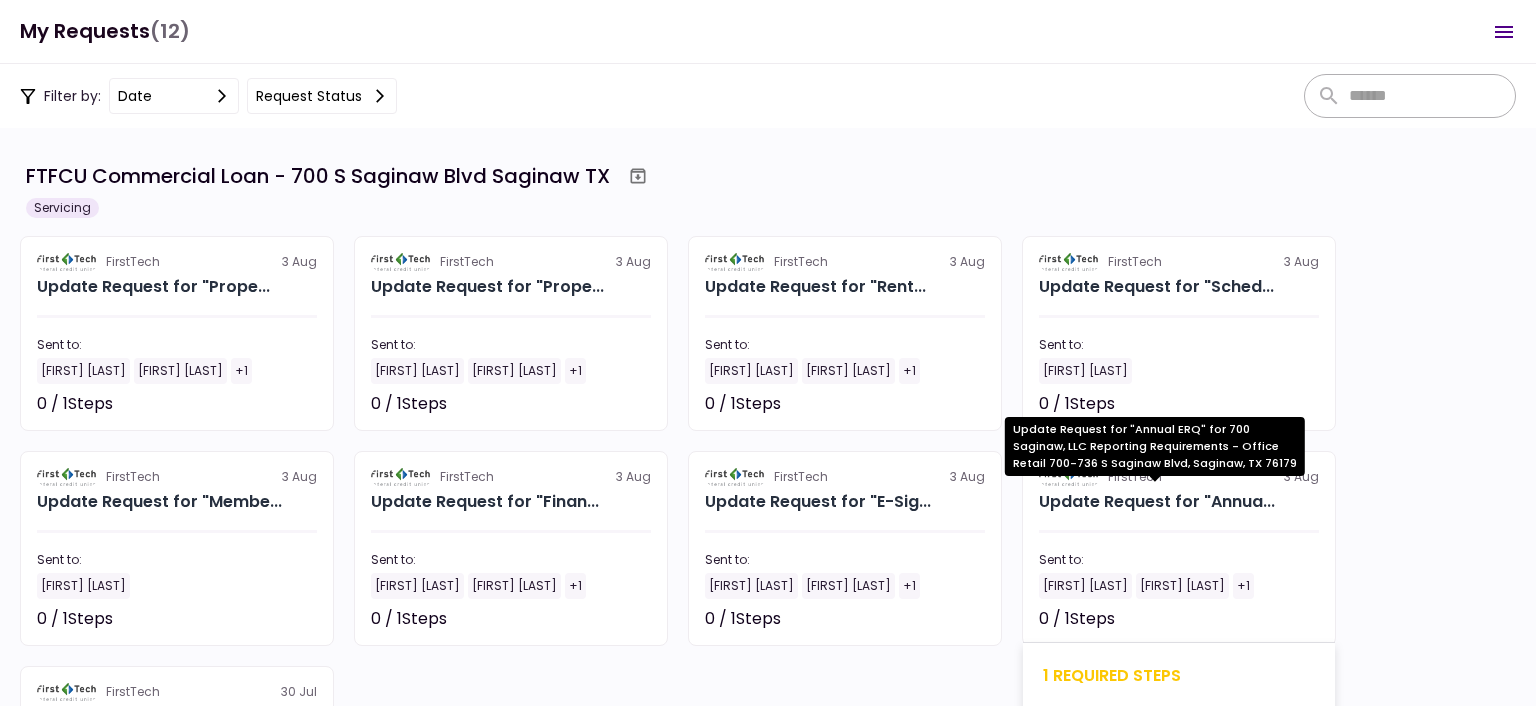 click on "Update Request for "Annua..." at bounding box center [1157, 502] 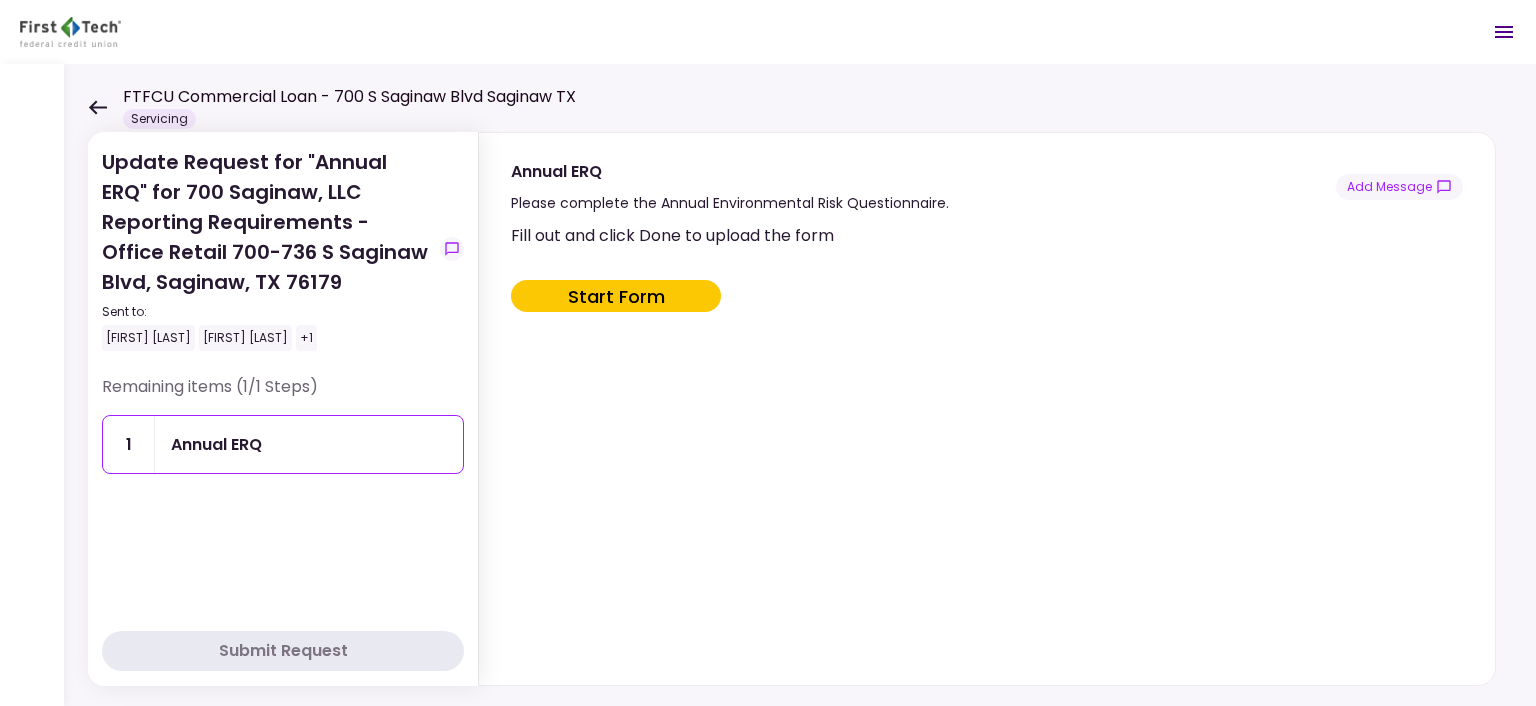 click on "Start Form" at bounding box center [616, 296] 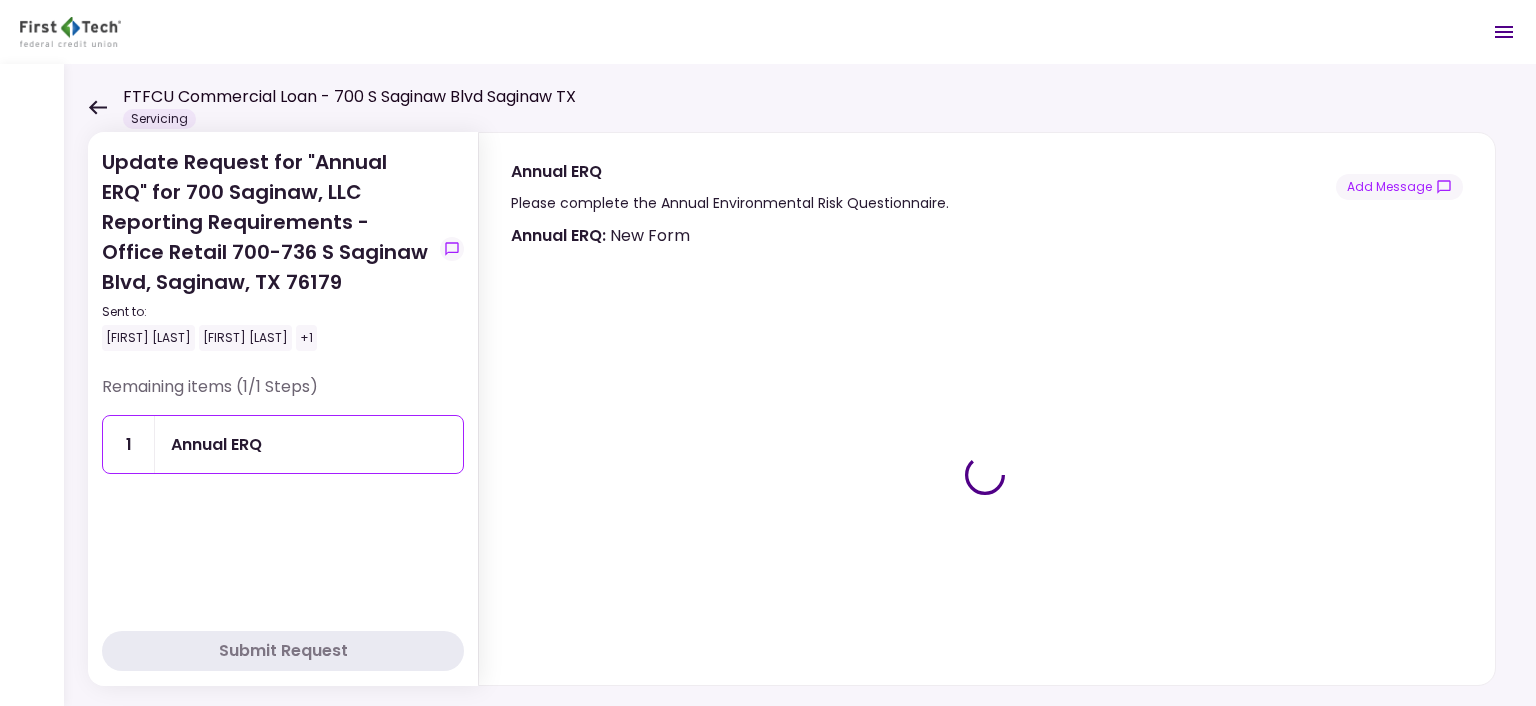 type on "***" 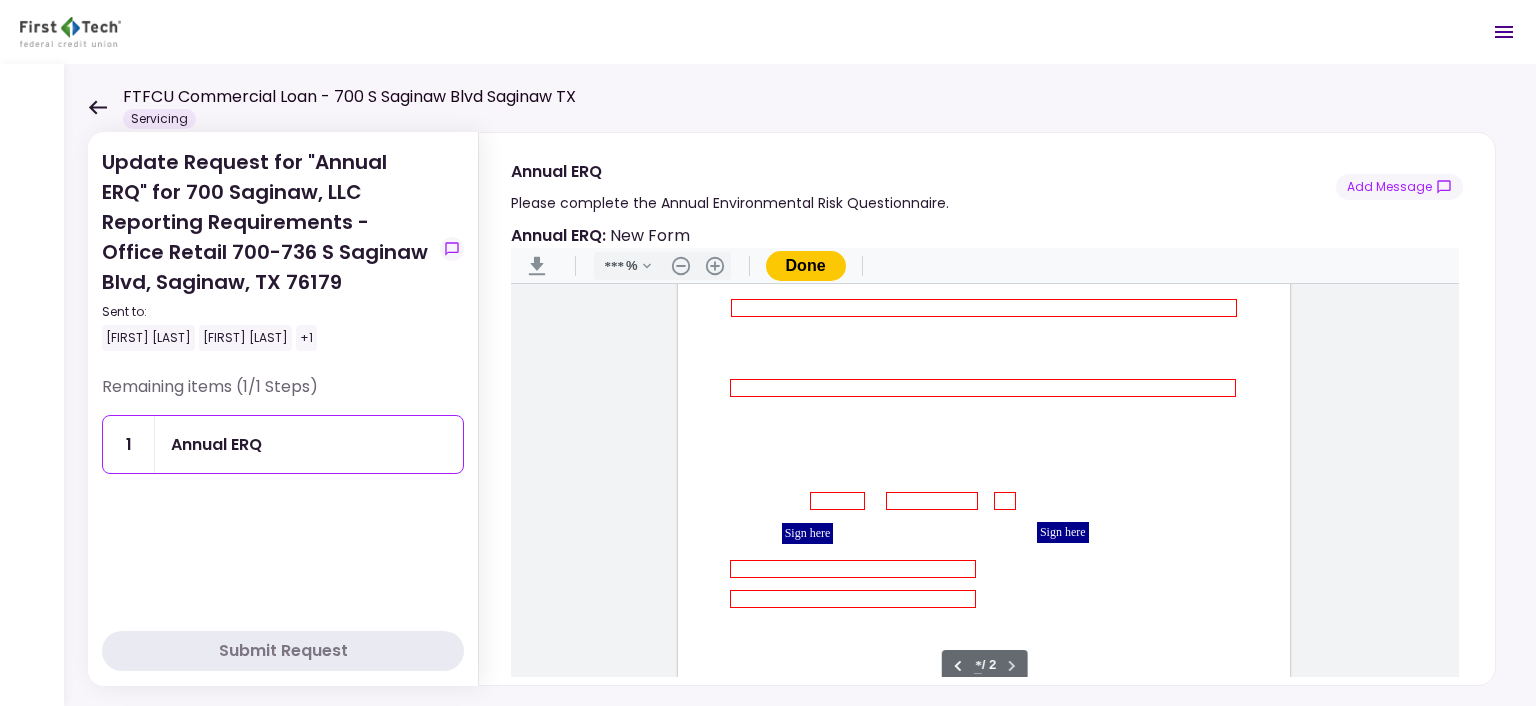 scroll, scrollTop: 998, scrollLeft: 0, axis: vertical 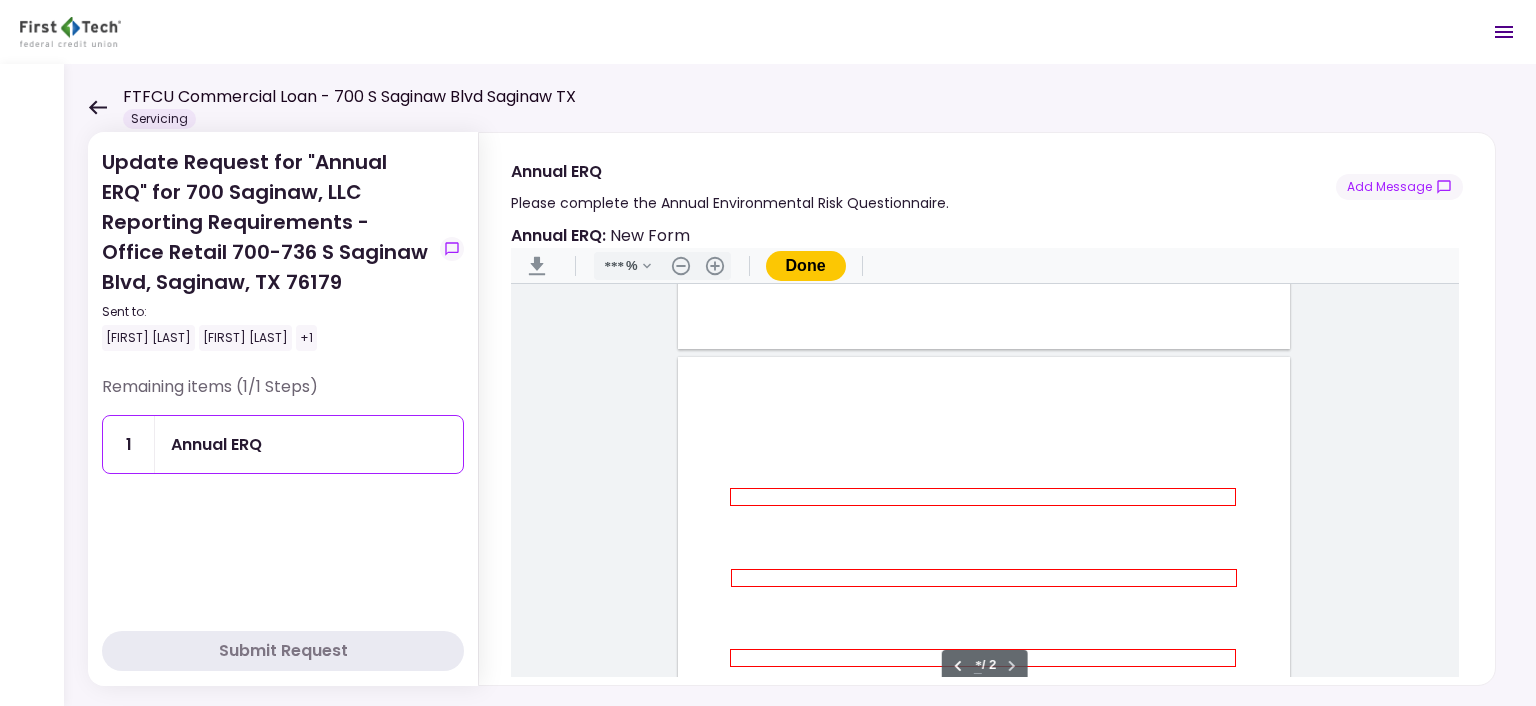 type on "*" 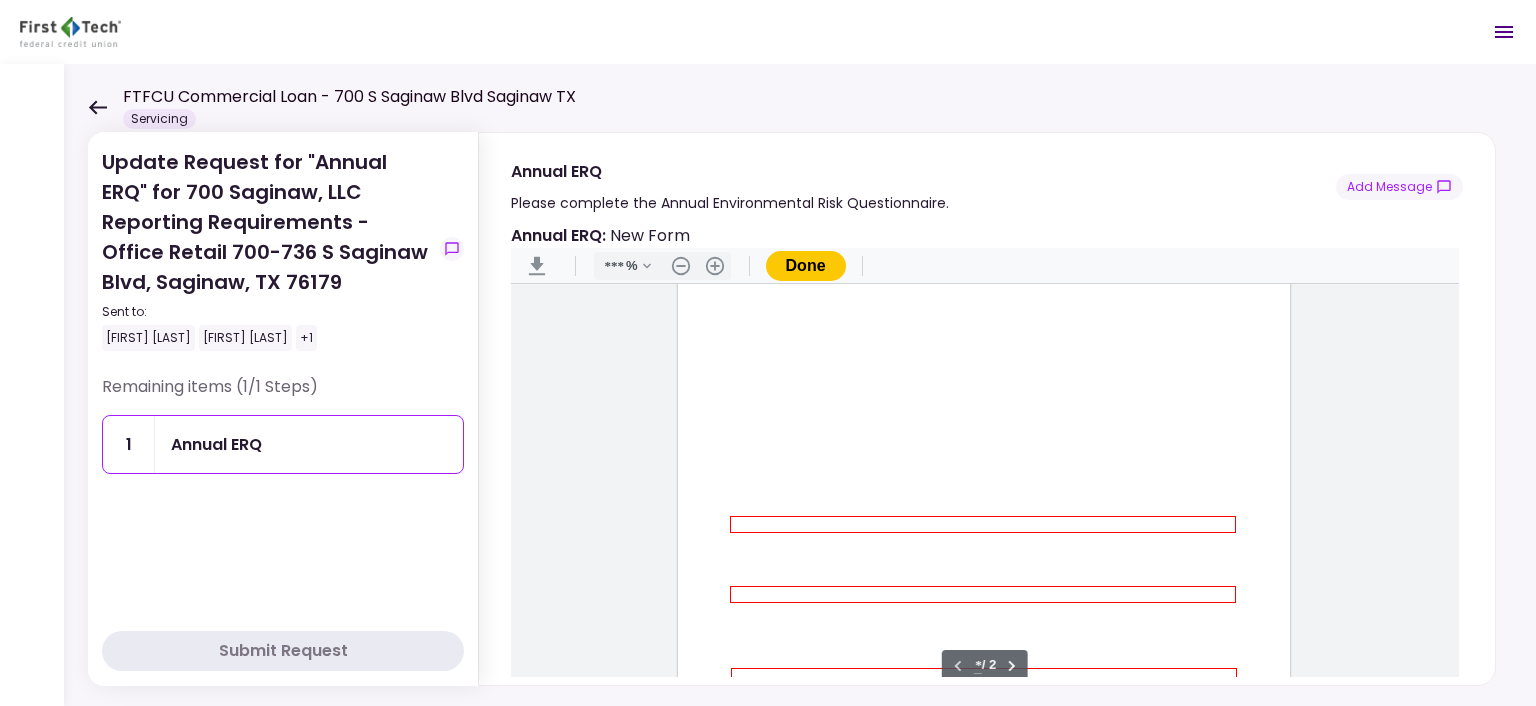 scroll, scrollTop: 360, scrollLeft: 0, axis: vertical 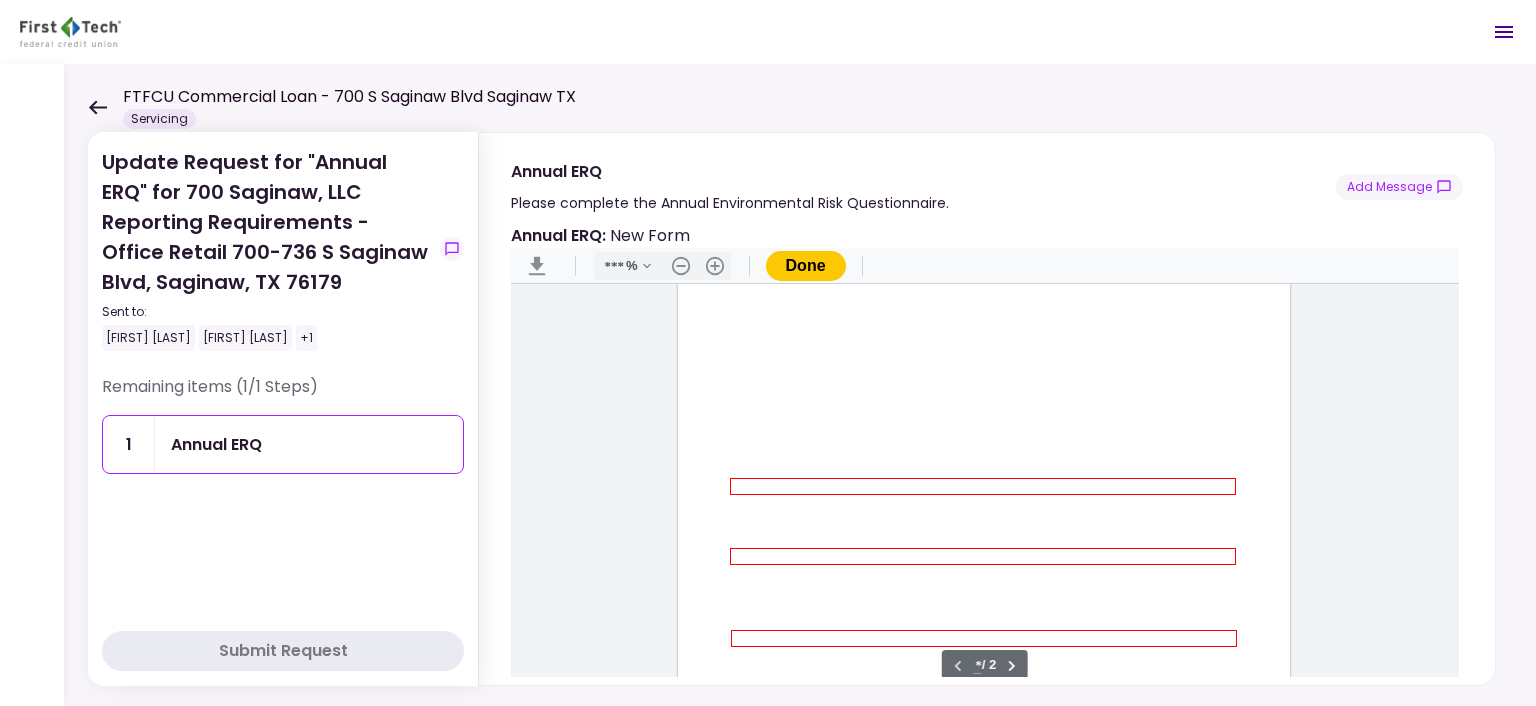 click at bounding box center (983, 486) 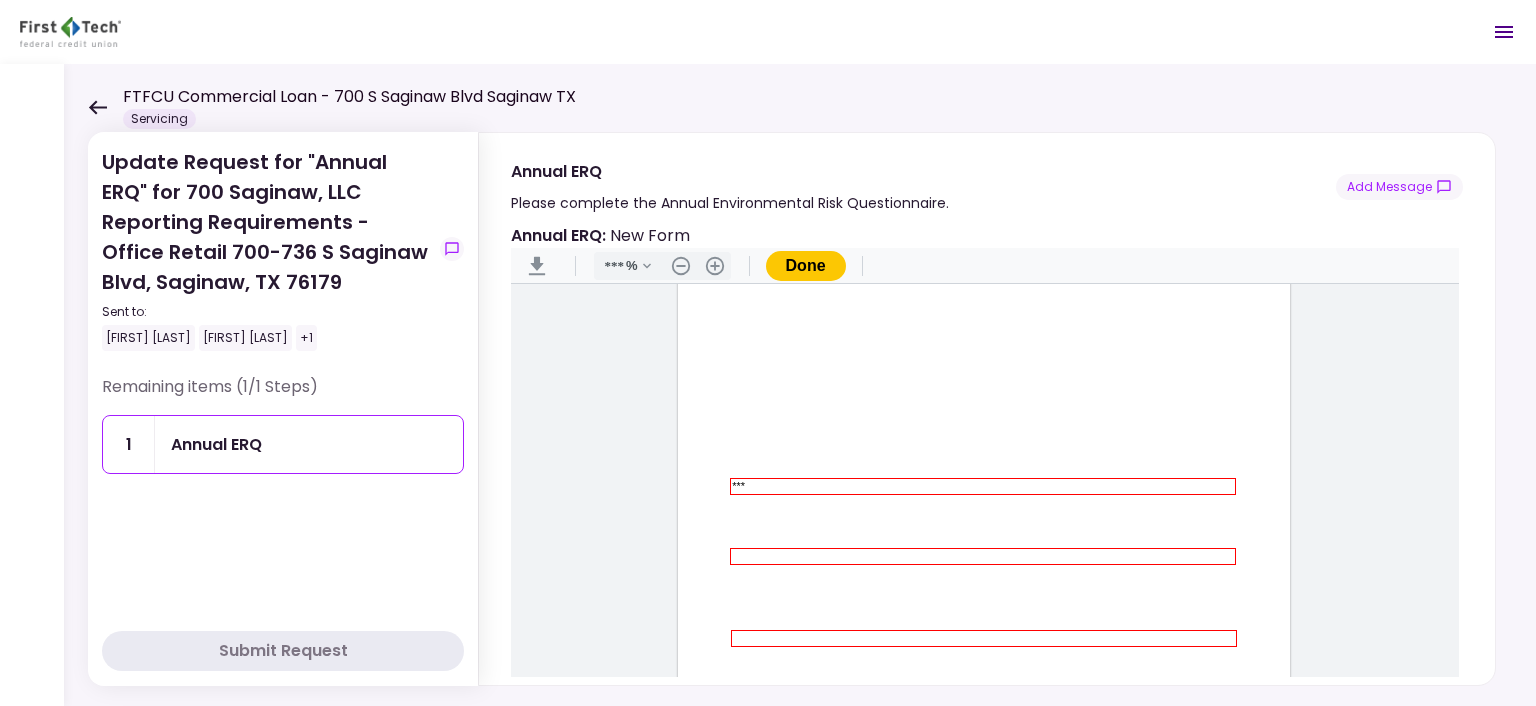 type on "***" 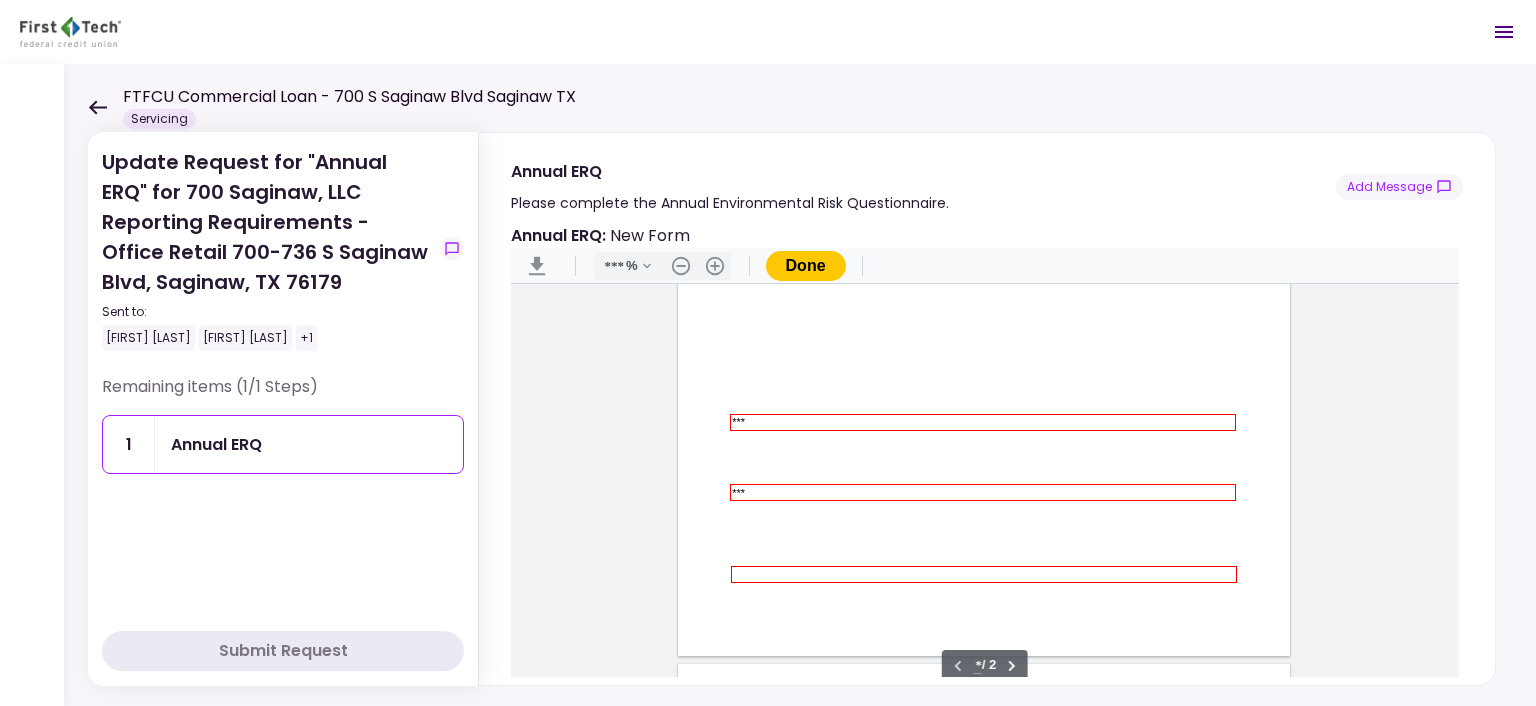 scroll, scrollTop: 451, scrollLeft: 0, axis: vertical 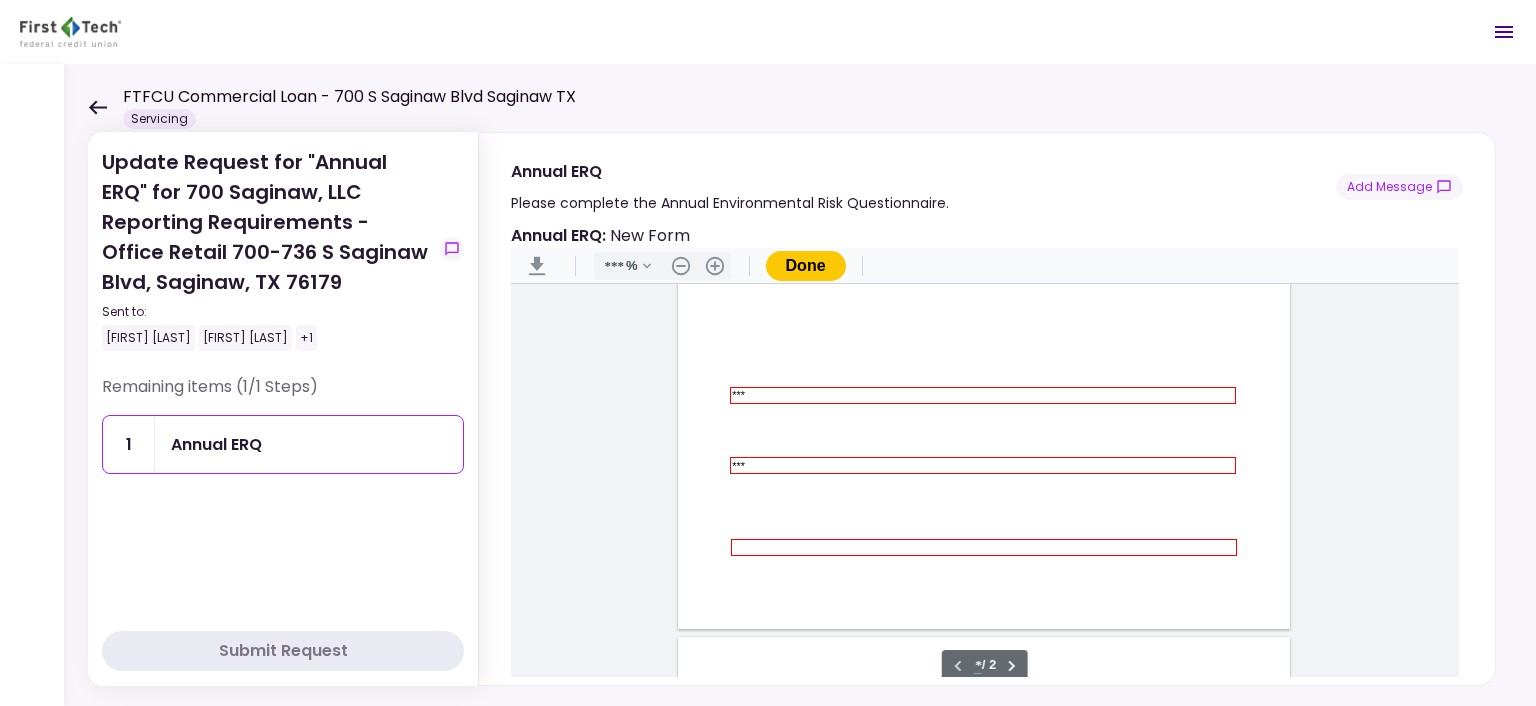 type on "***" 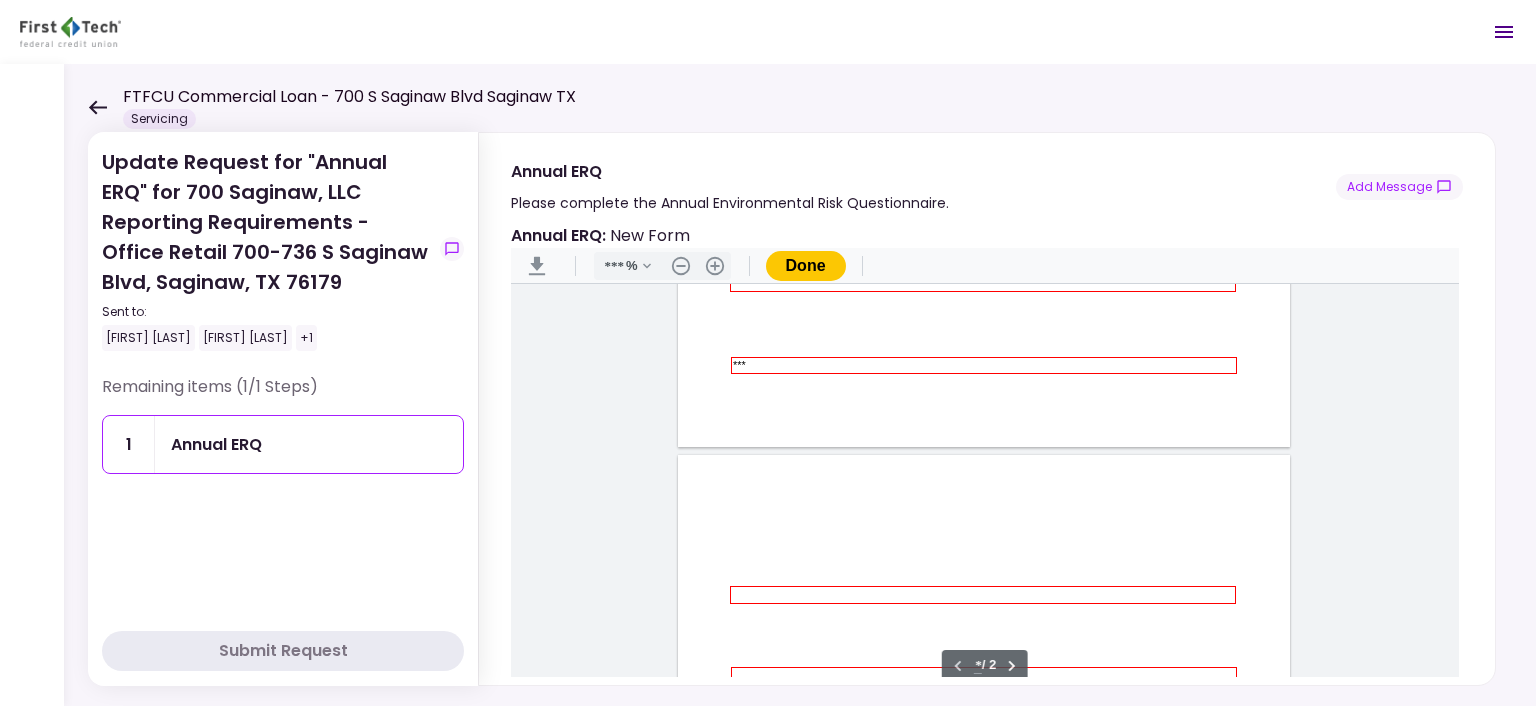 scroll, scrollTop: 724, scrollLeft: 0, axis: vertical 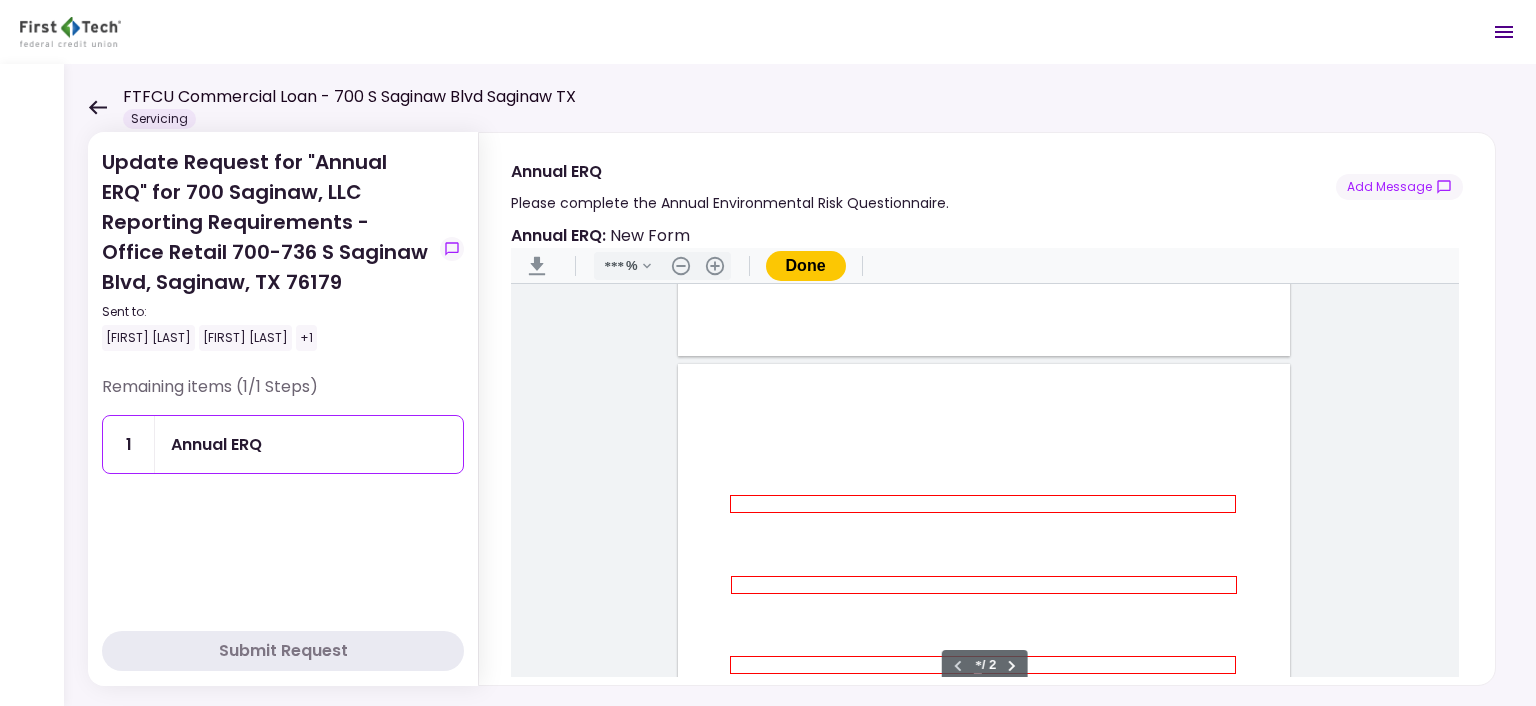 type on "***" 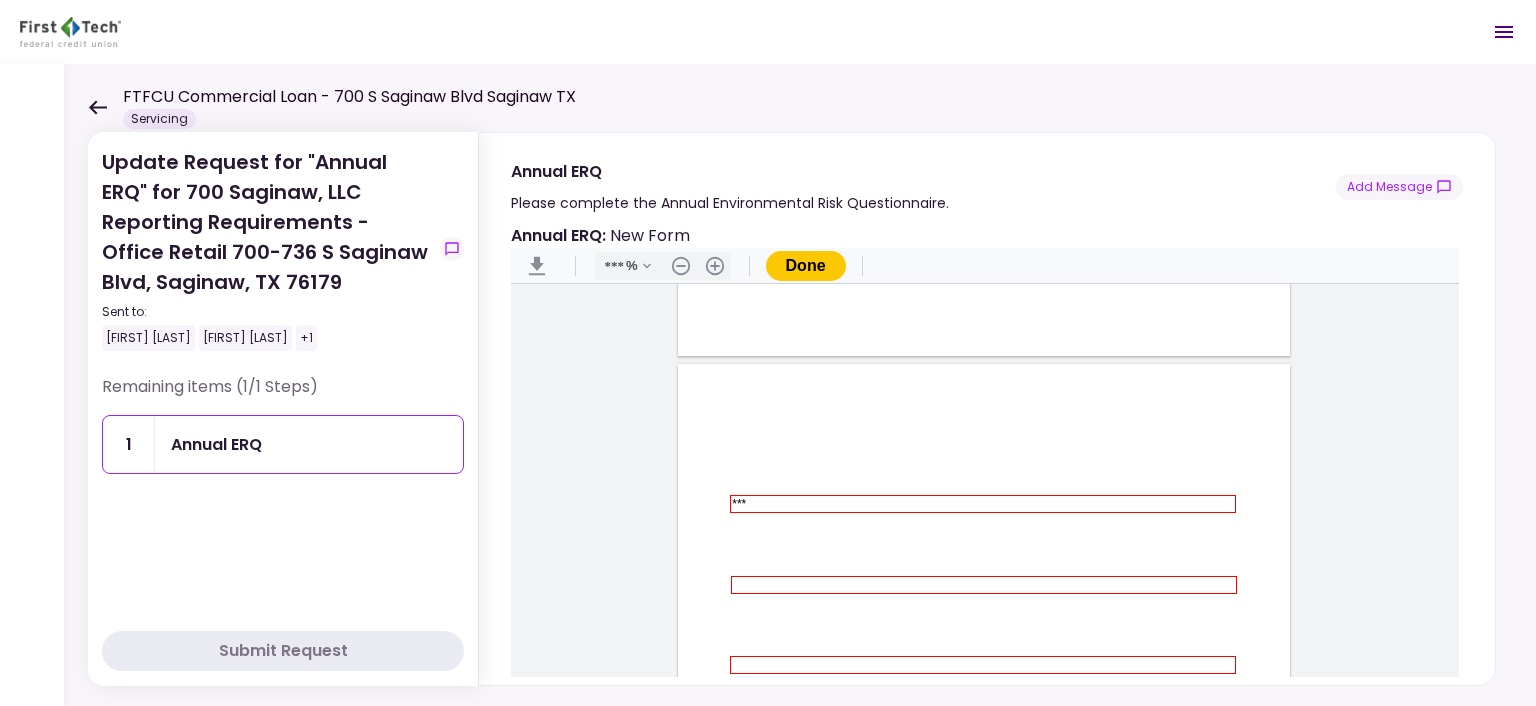 type on "***" 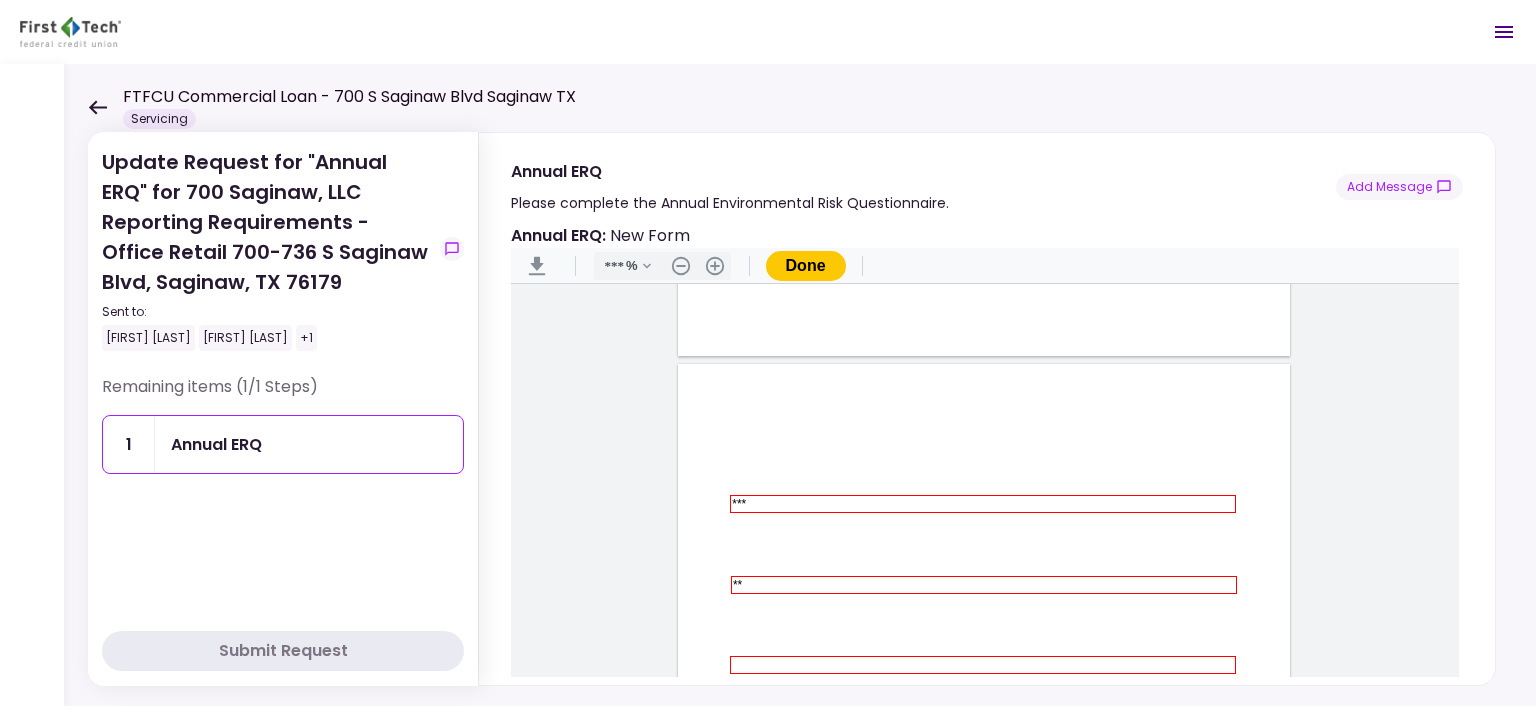type on "***" 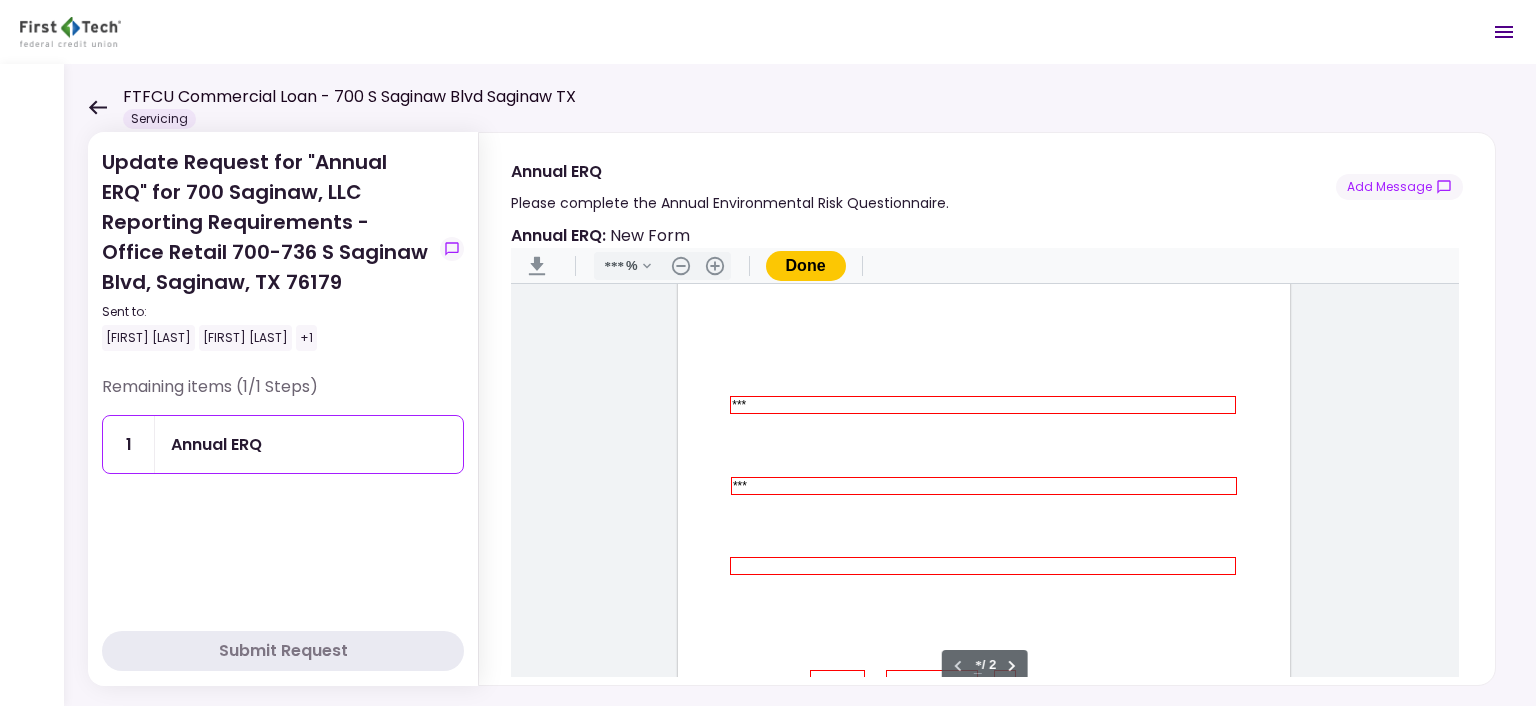 type on "*" 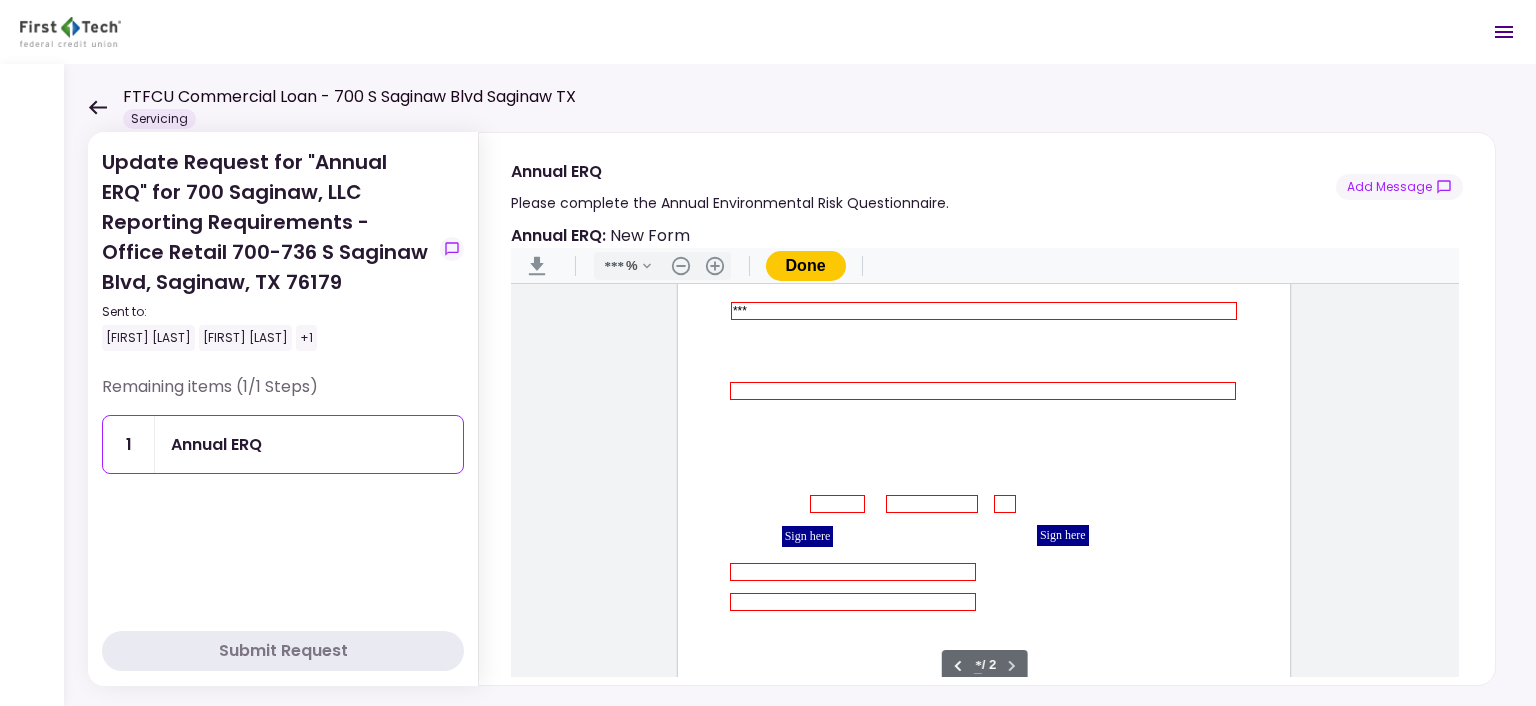 type on "***" 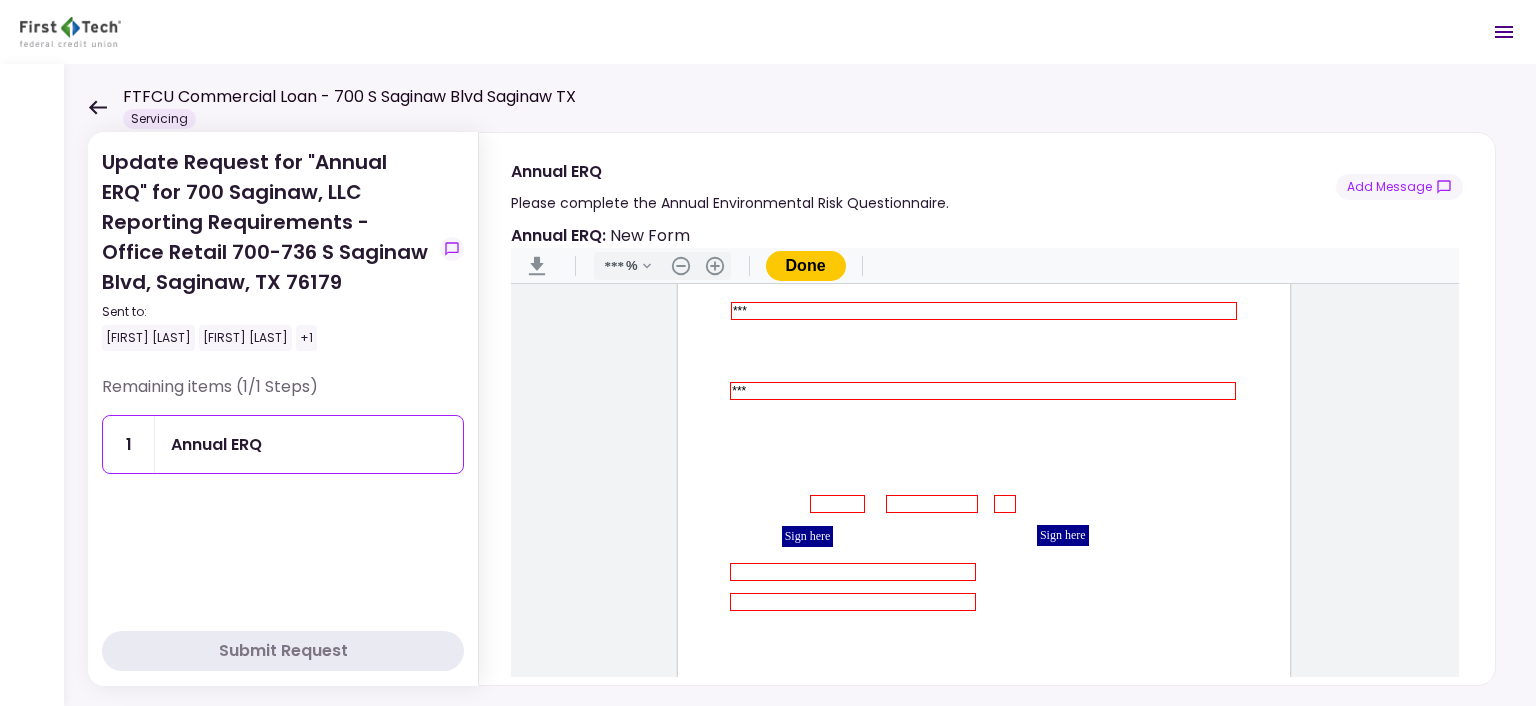 type on "***" 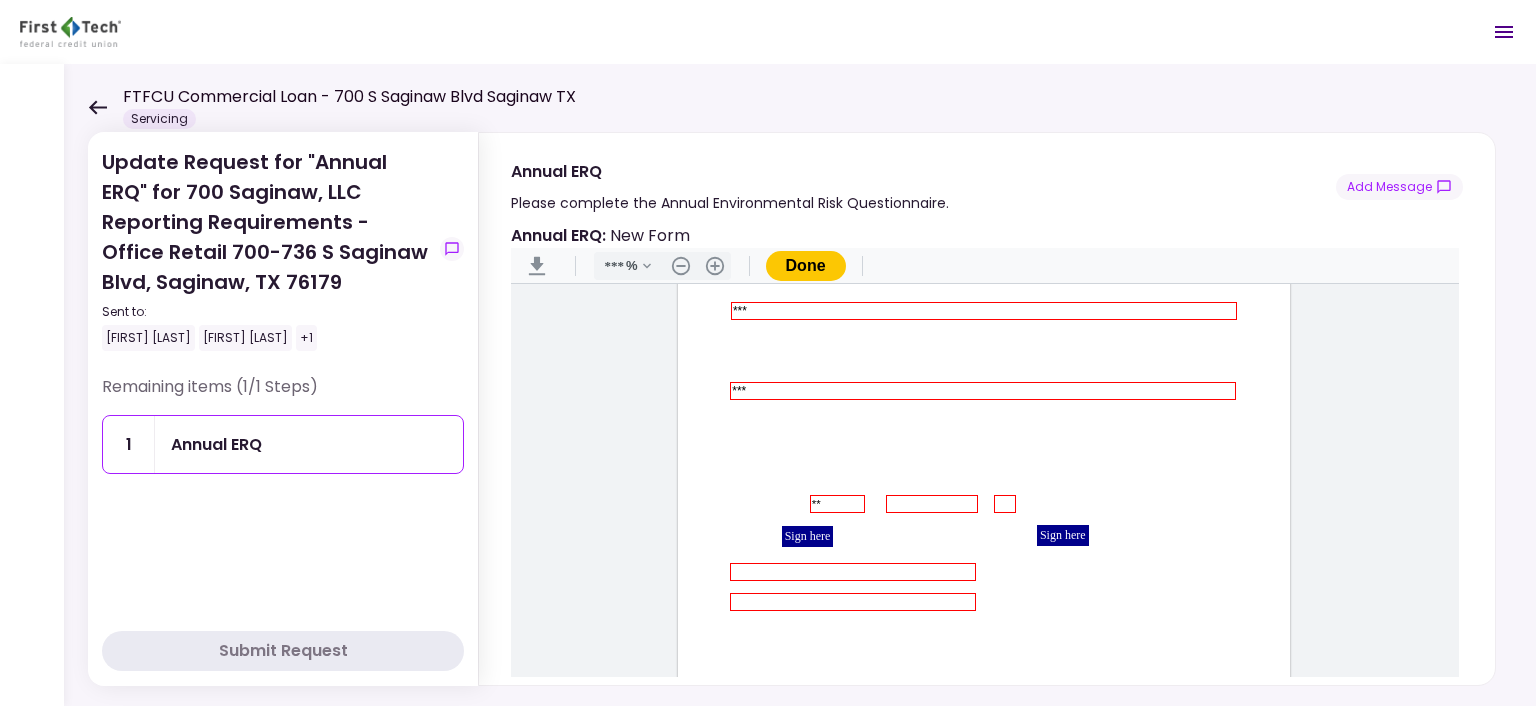 type on "*" 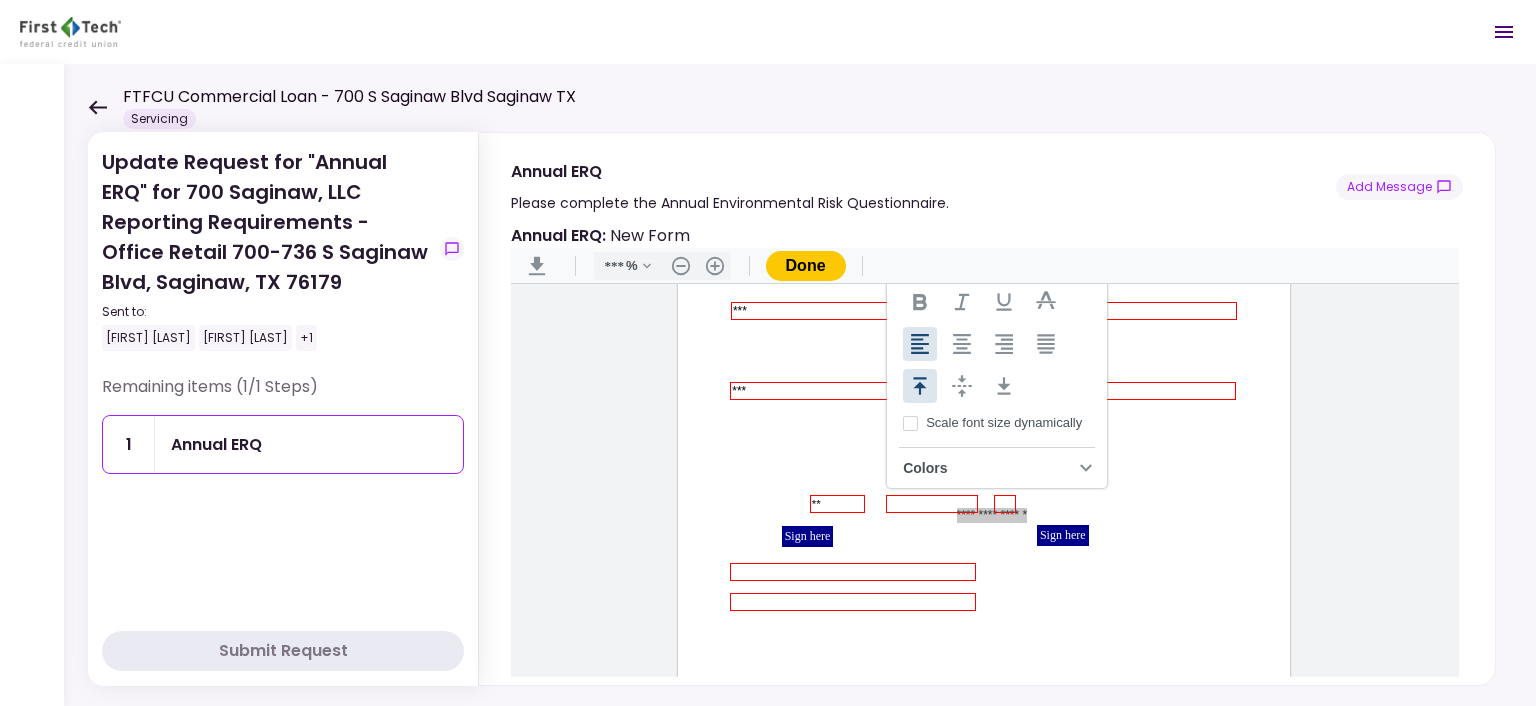 type 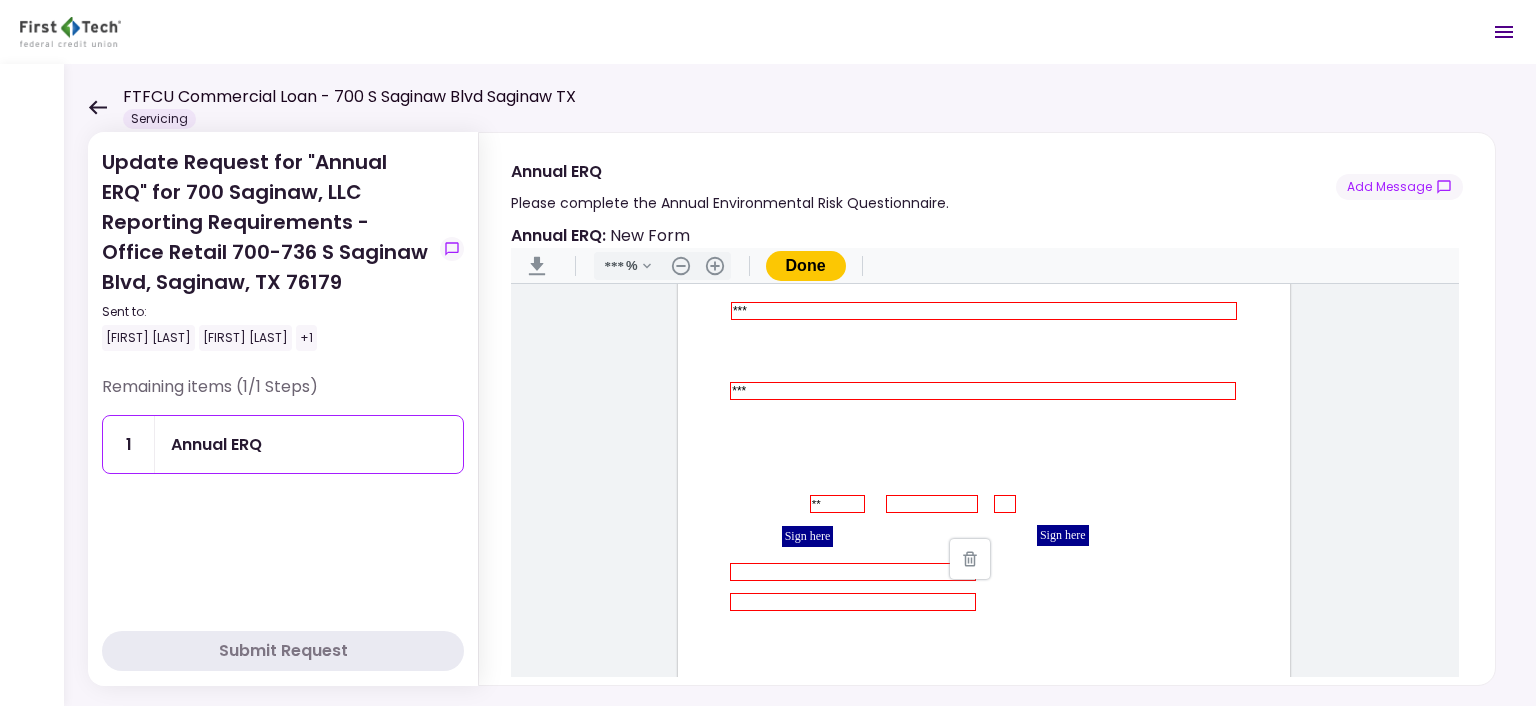 click at bounding box center [932, 503] 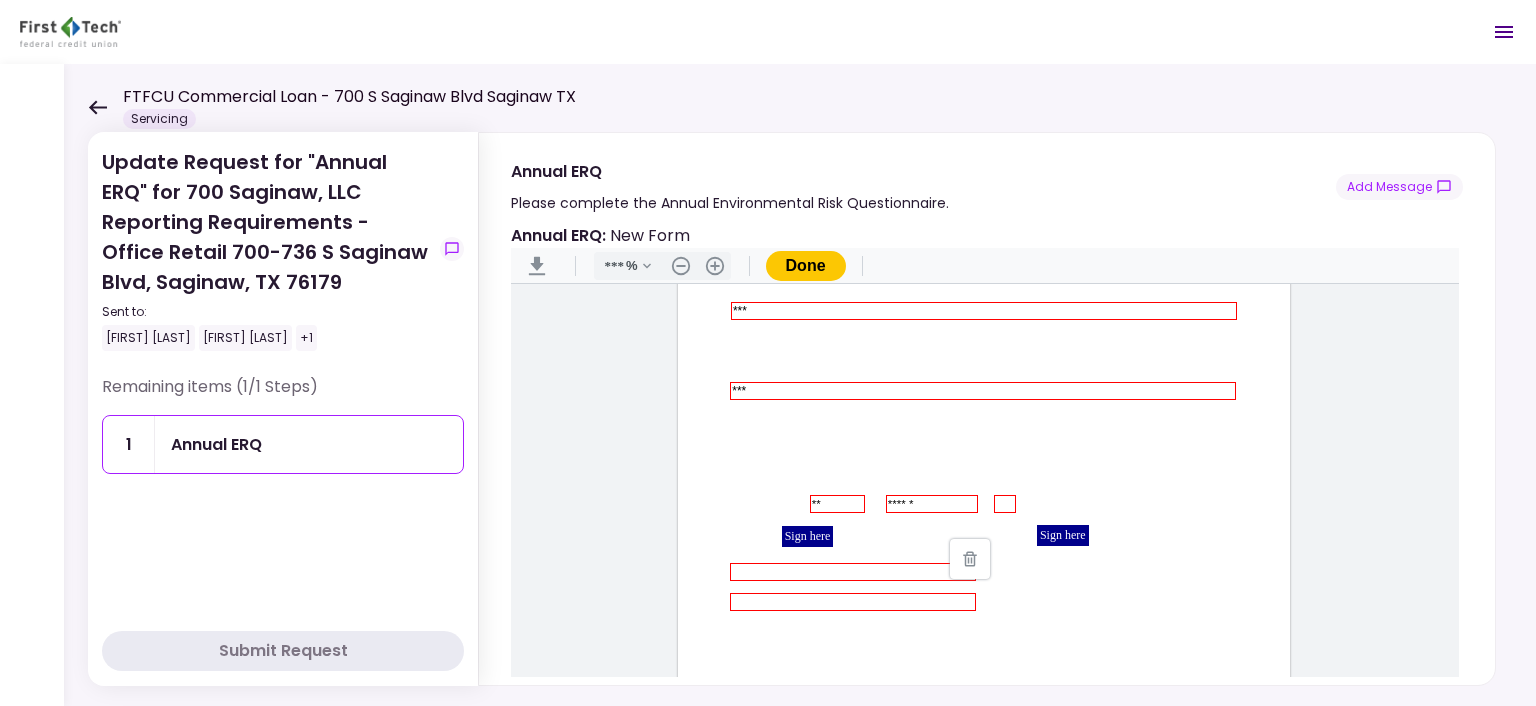 type on "******" 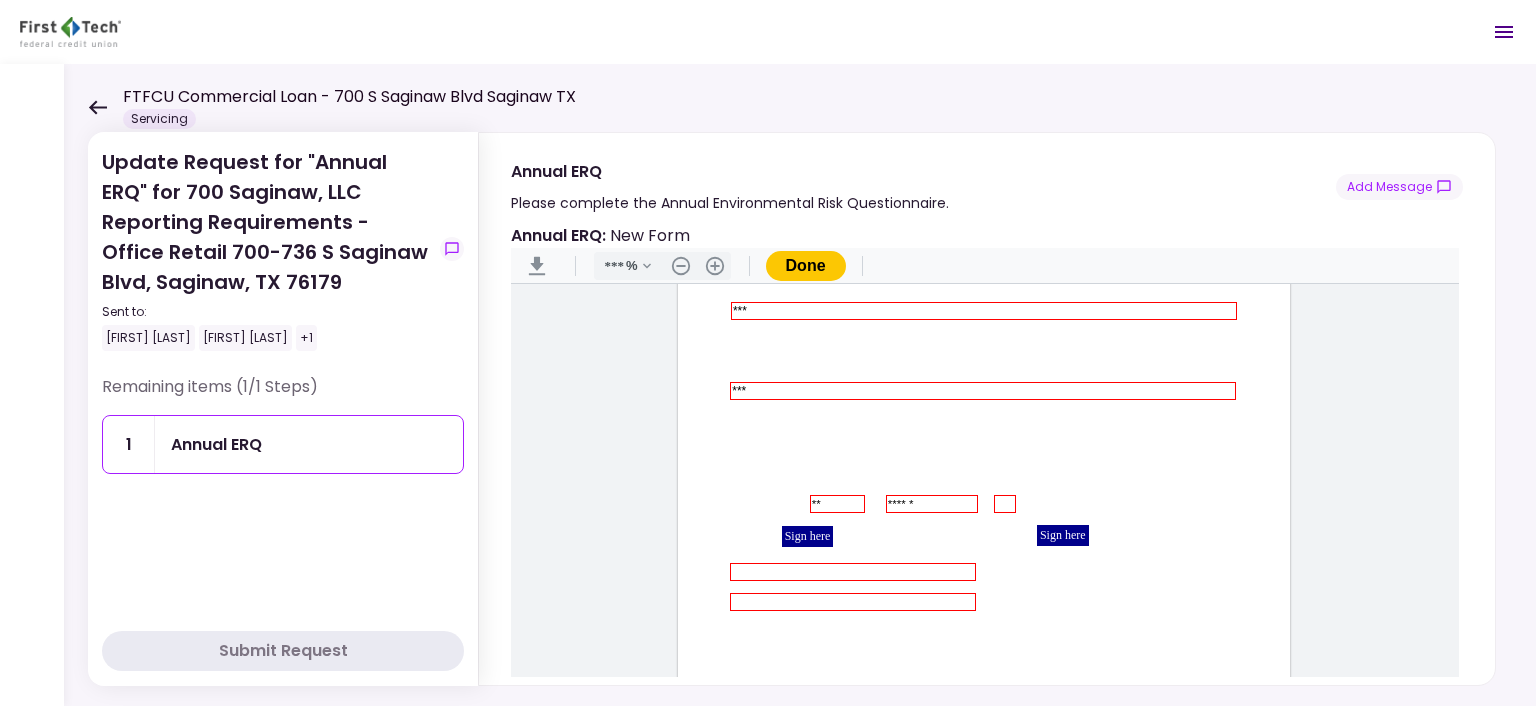 click at bounding box center [1005, 503] 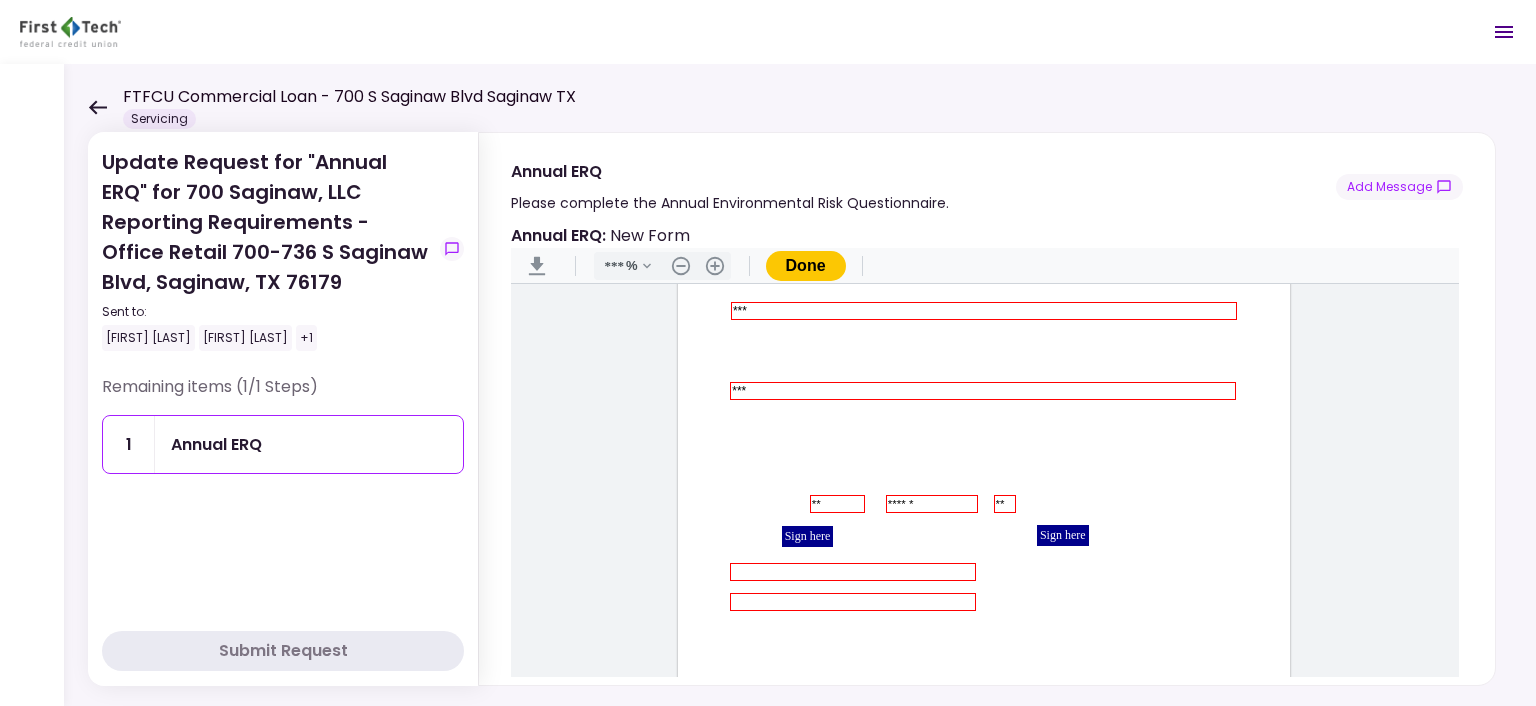 type on "**" 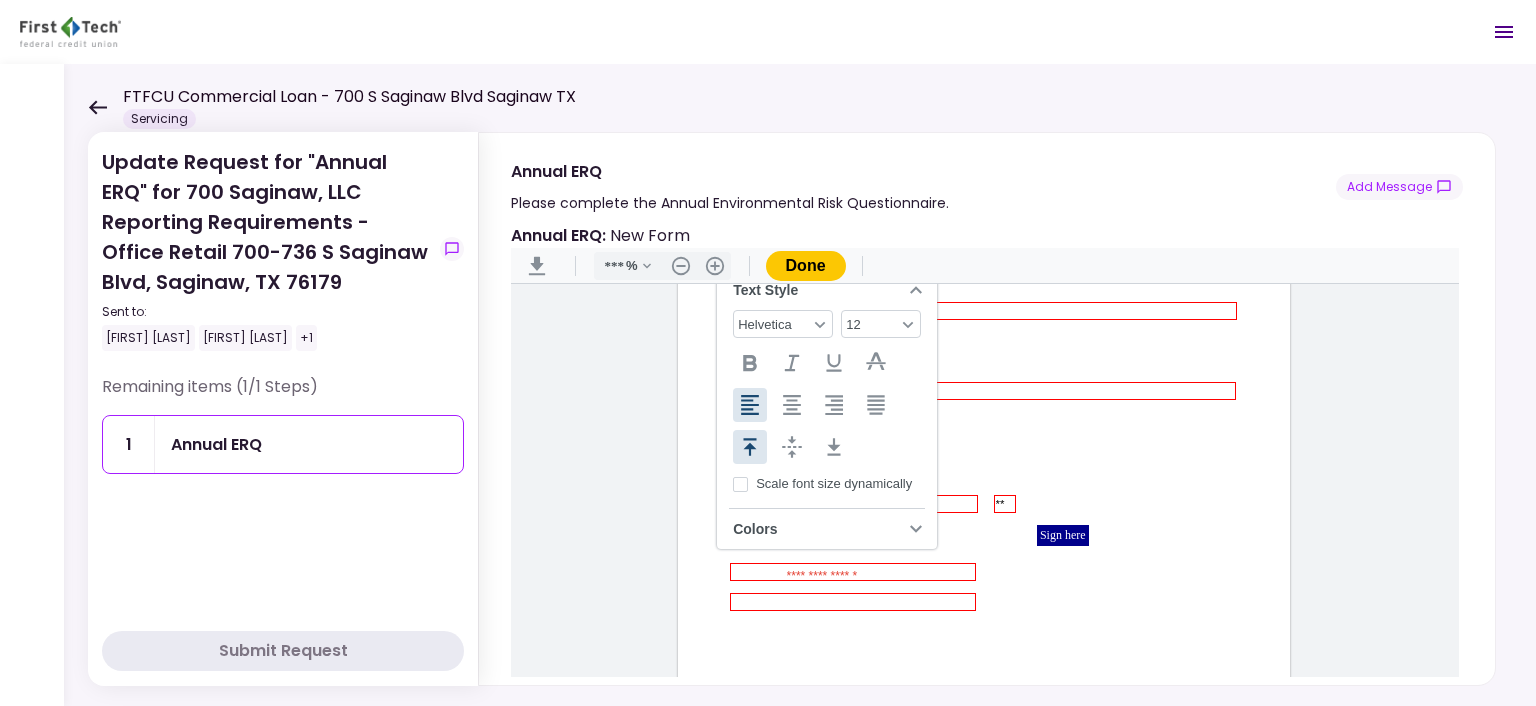 click on "**********" at bounding box center [984, 486] 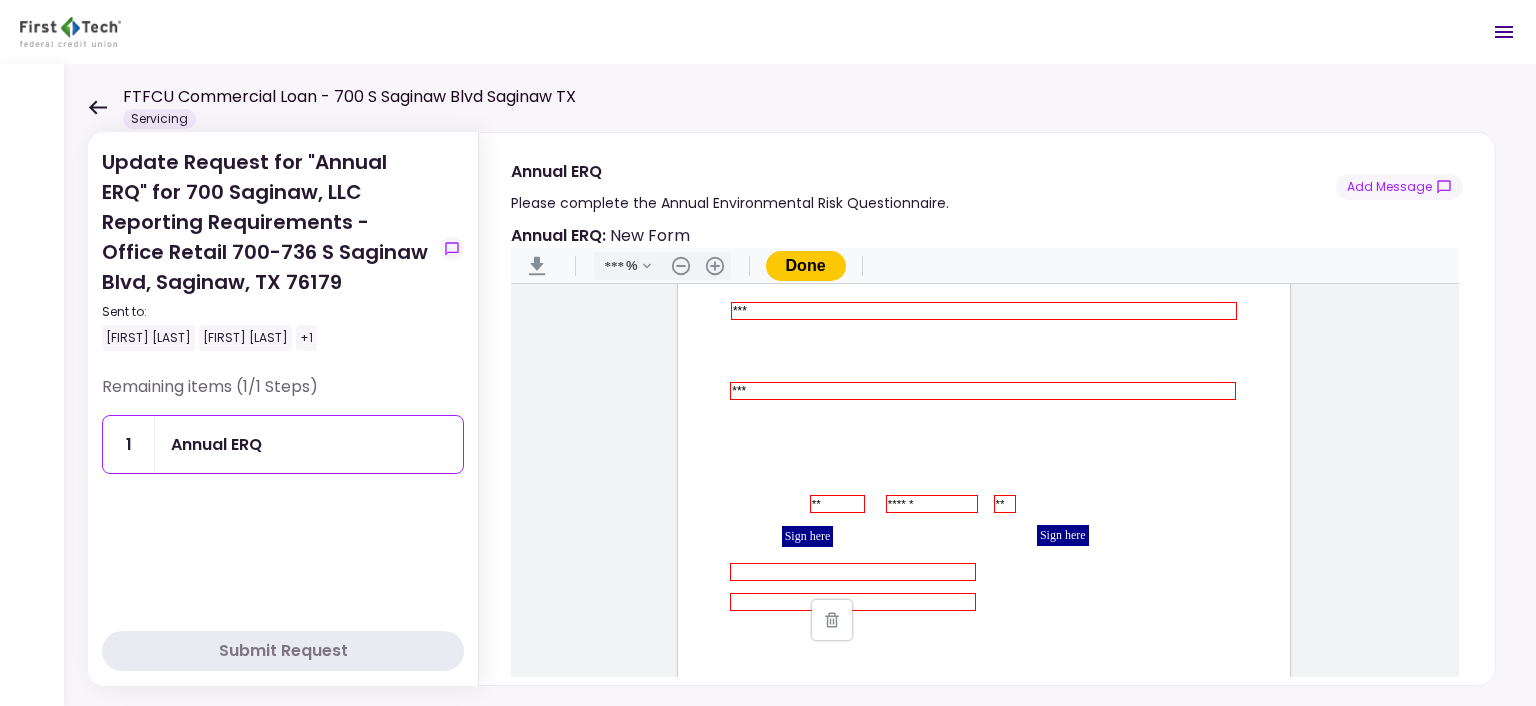 click on "Sign here" at bounding box center (807, 536) 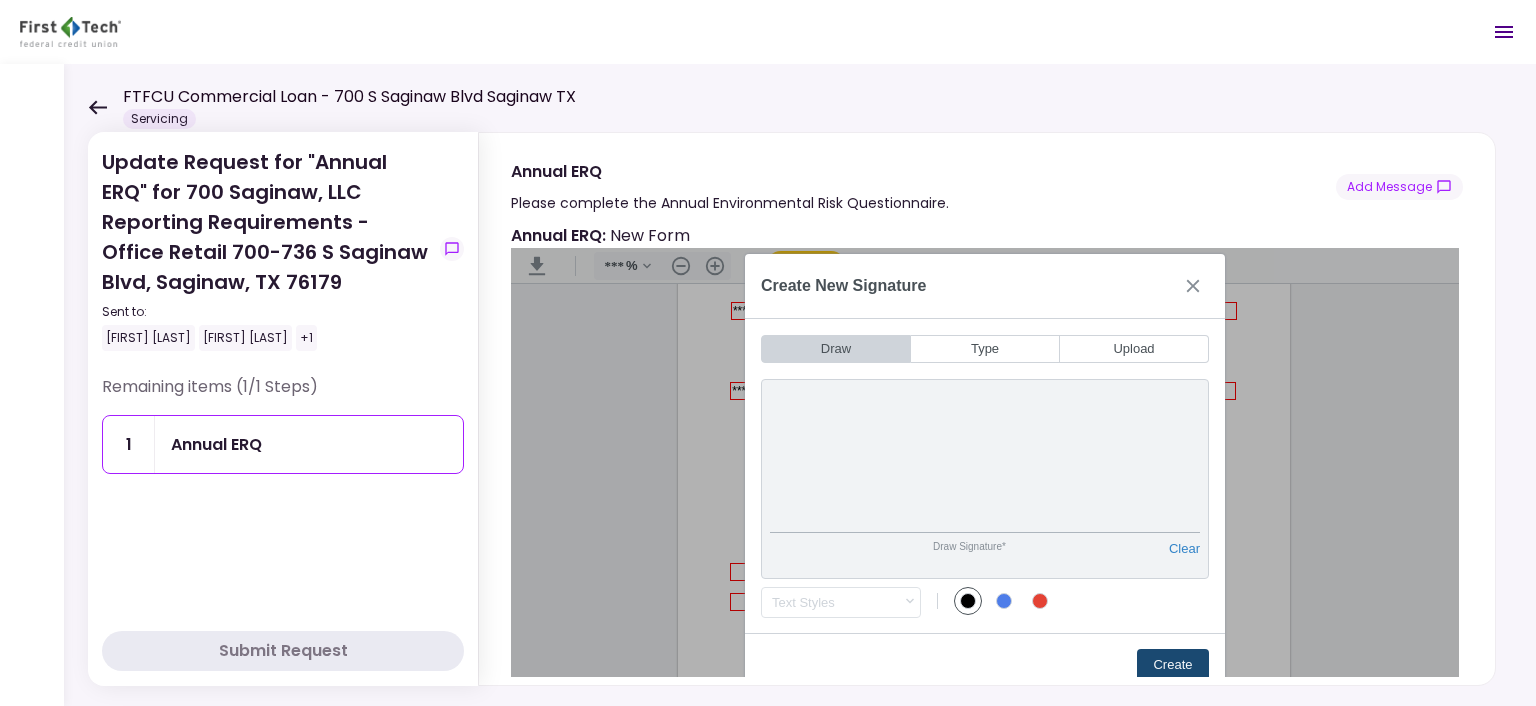 click on "Create" at bounding box center [1173, 665] 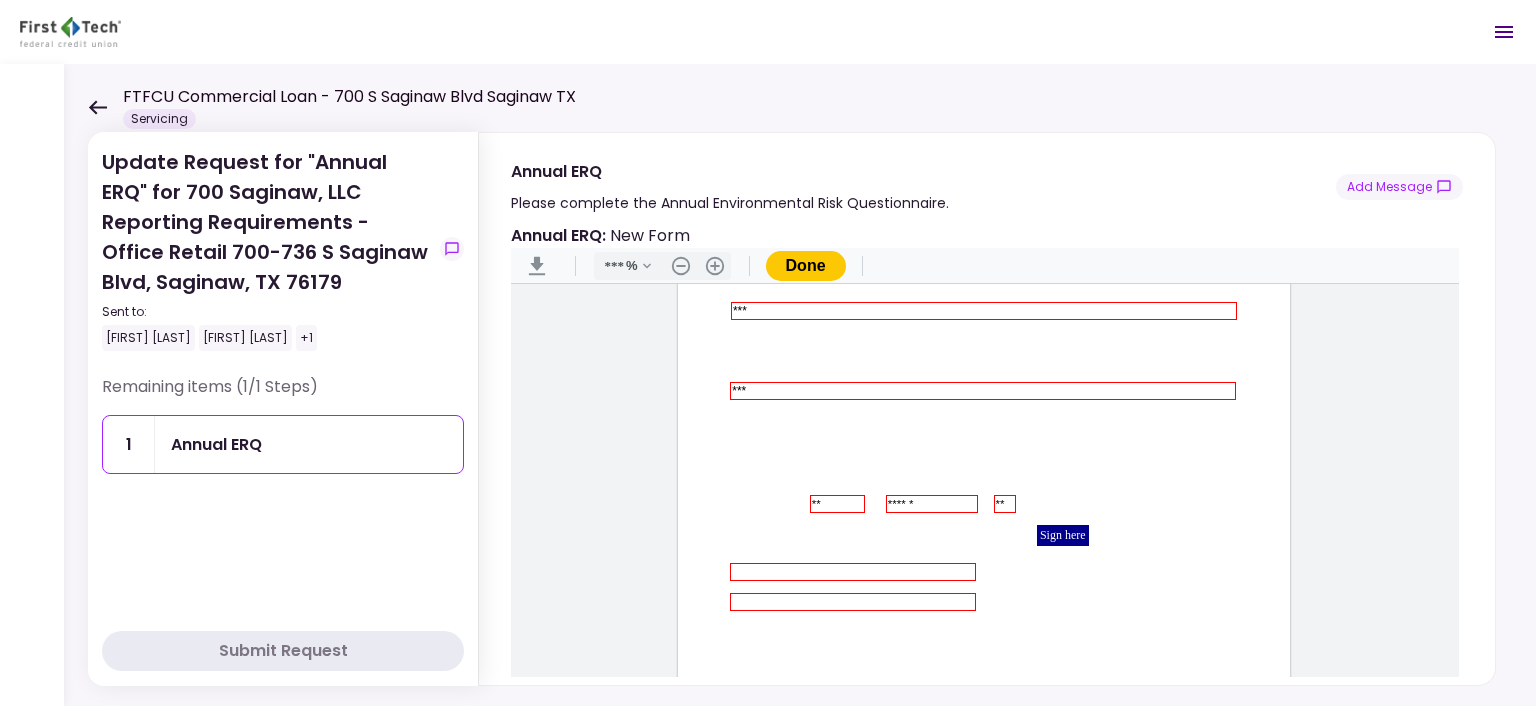 click on "Sign here" at bounding box center (1063, 535) 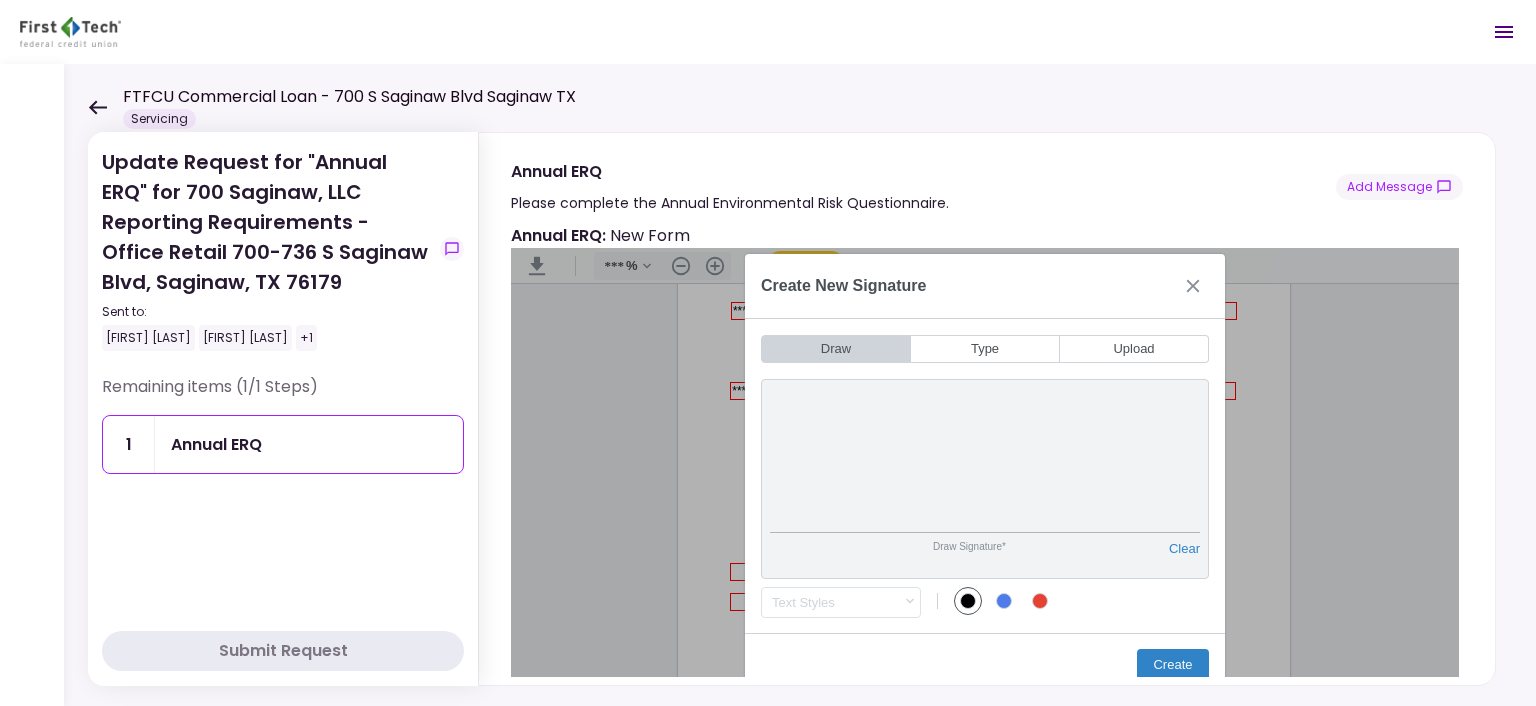 click on "Draw Signature* Clear" at bounding box center [985, 479] 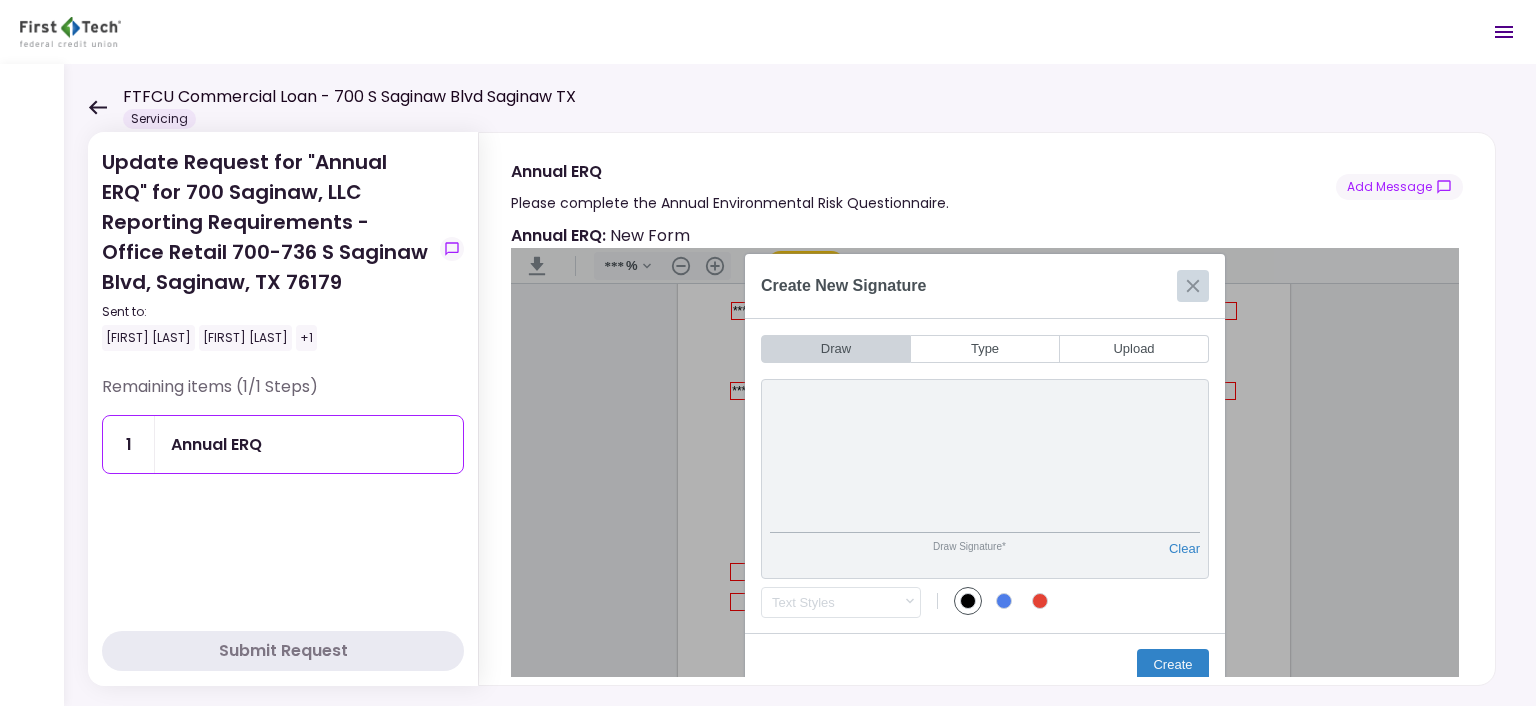 click at bounding box center (1193, 286) 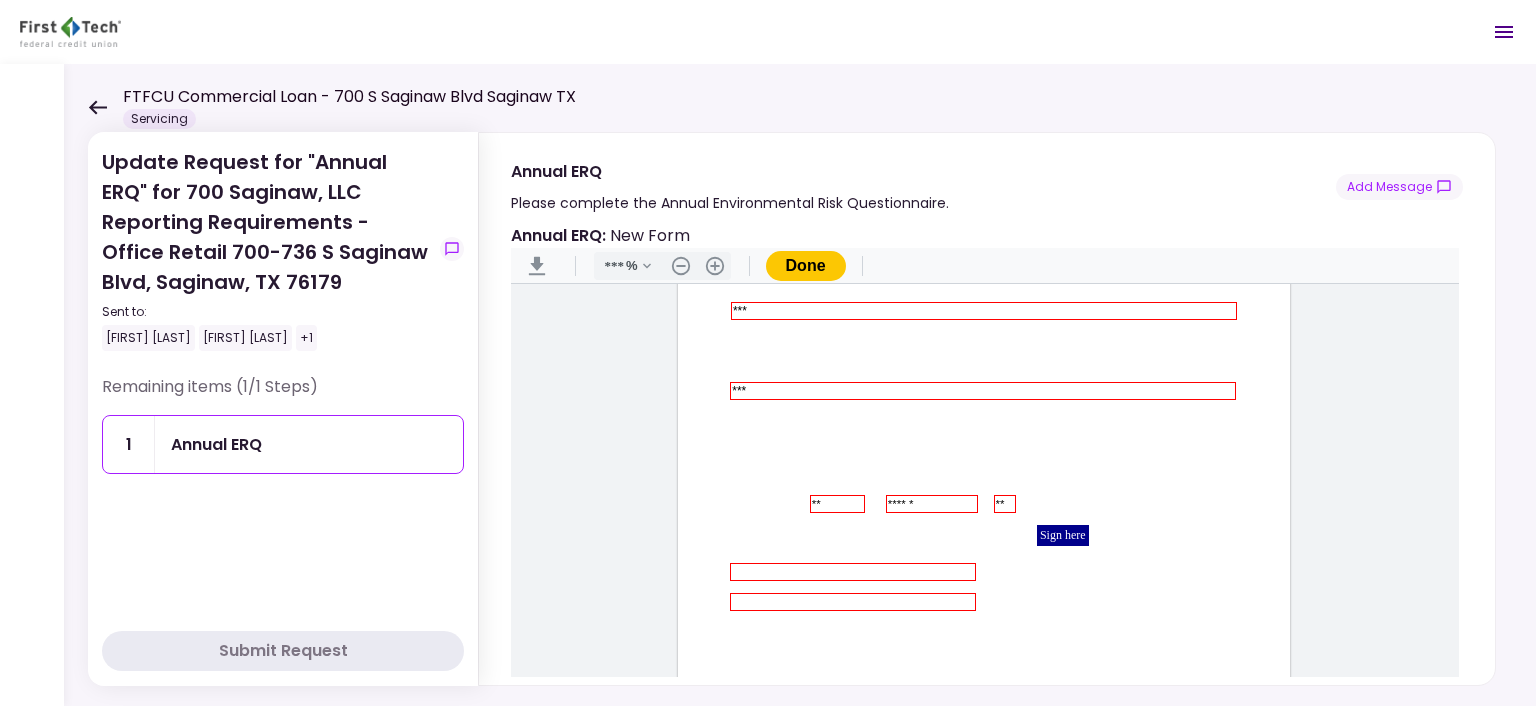 click at bounding box center (853, 572) 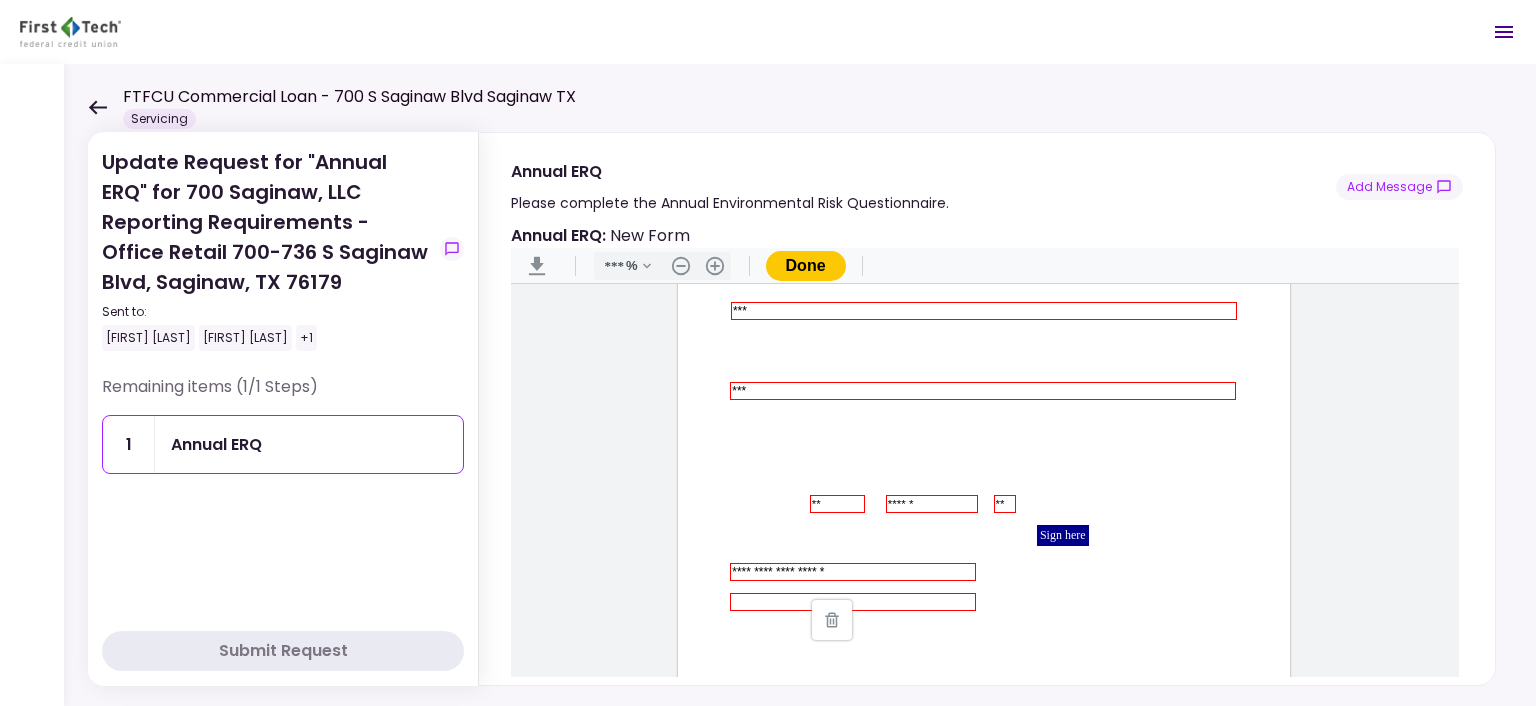 type on "**********" 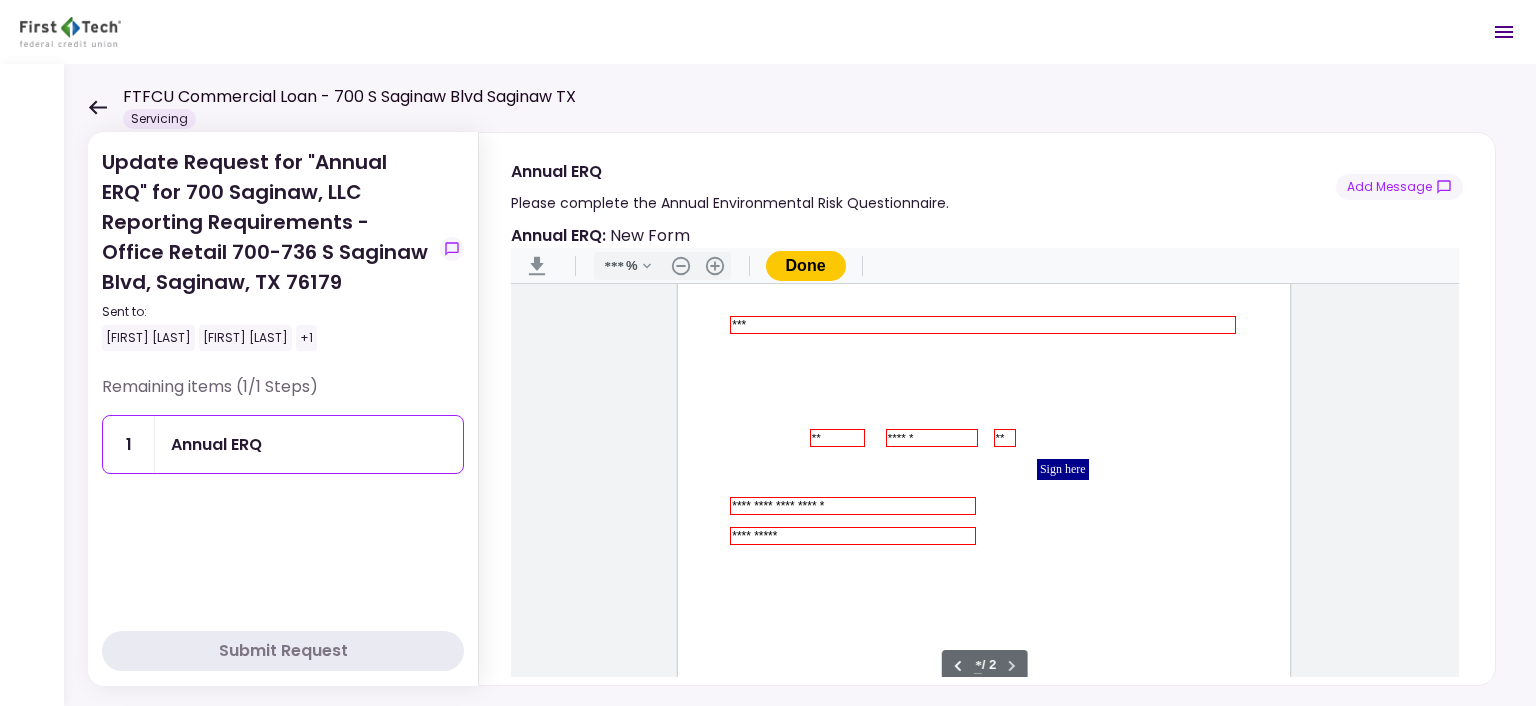 scroll, scrollTop: 998, scrollLeft: 0, axis: vertical 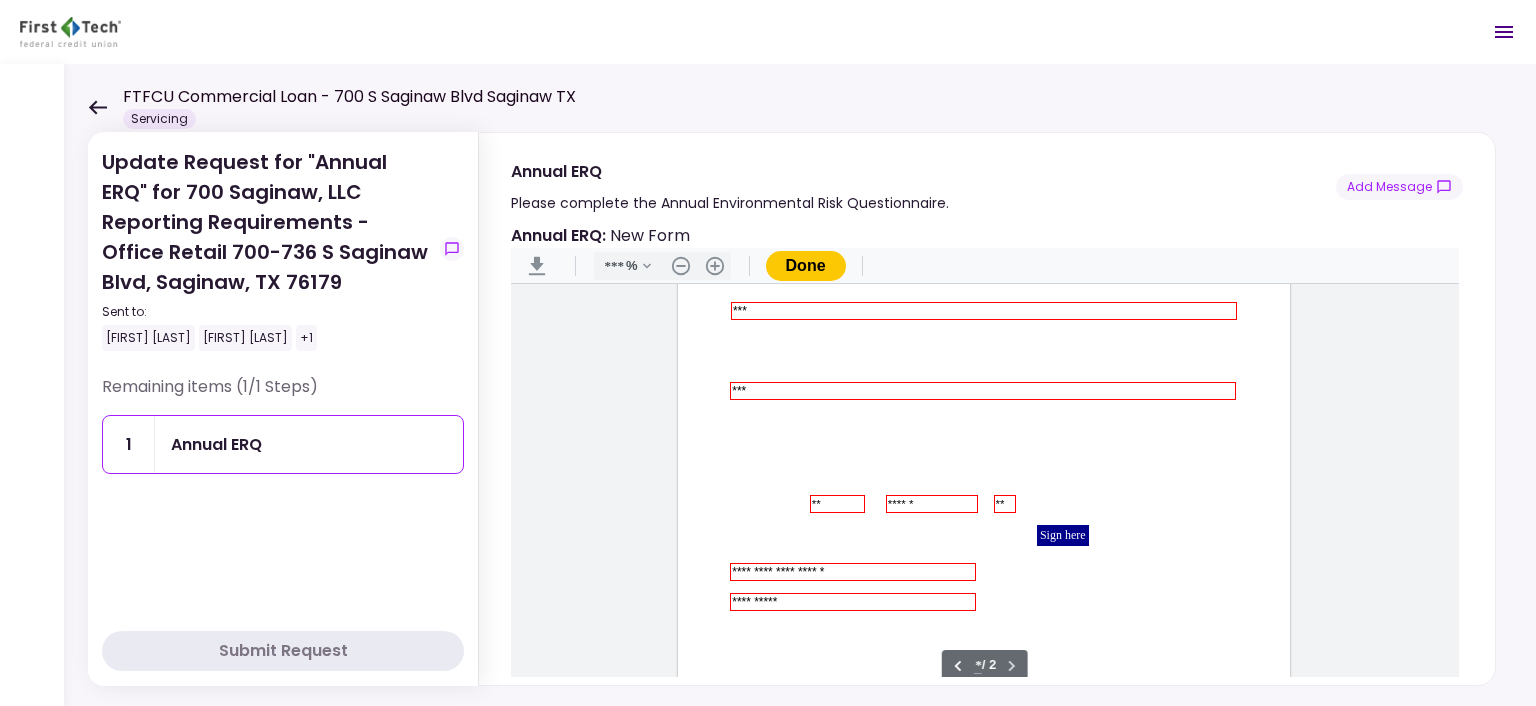 type on "**********" 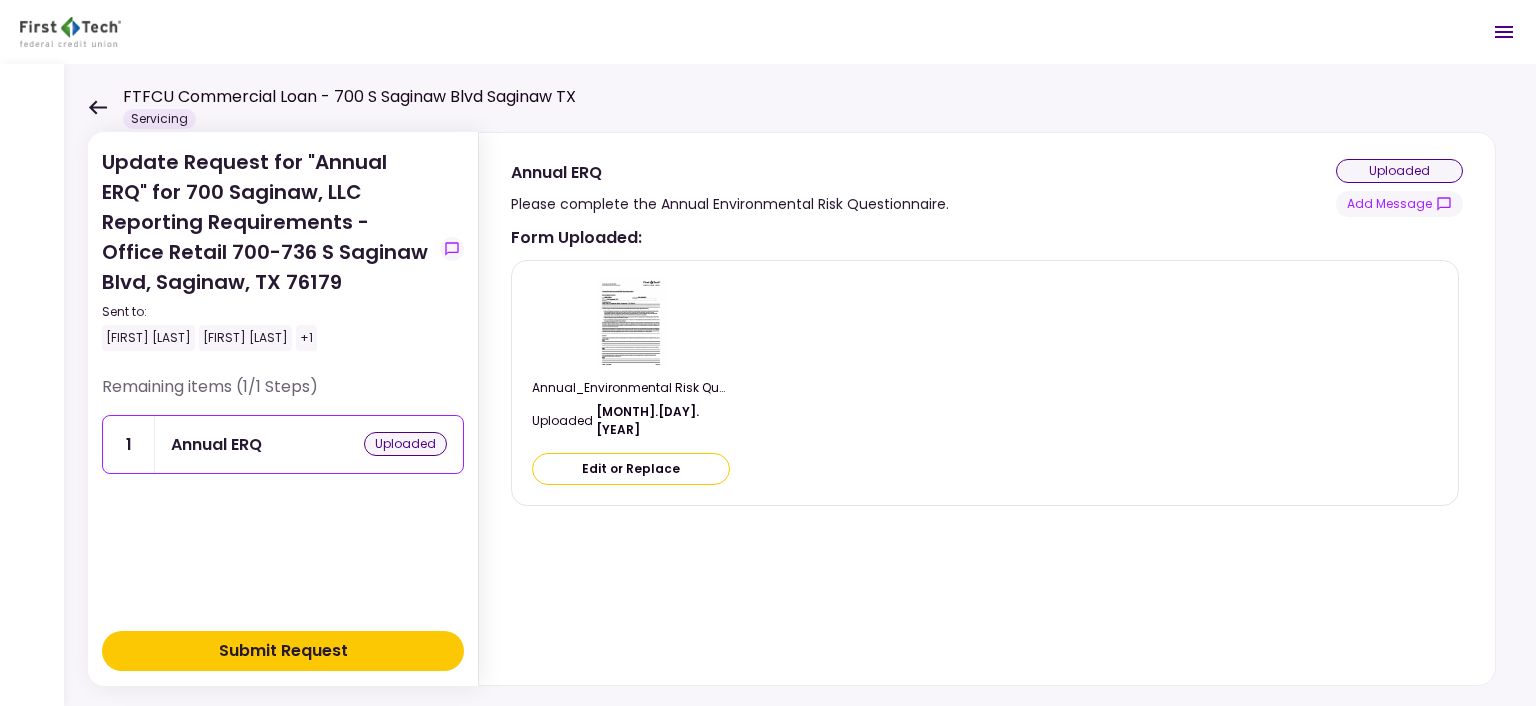 click 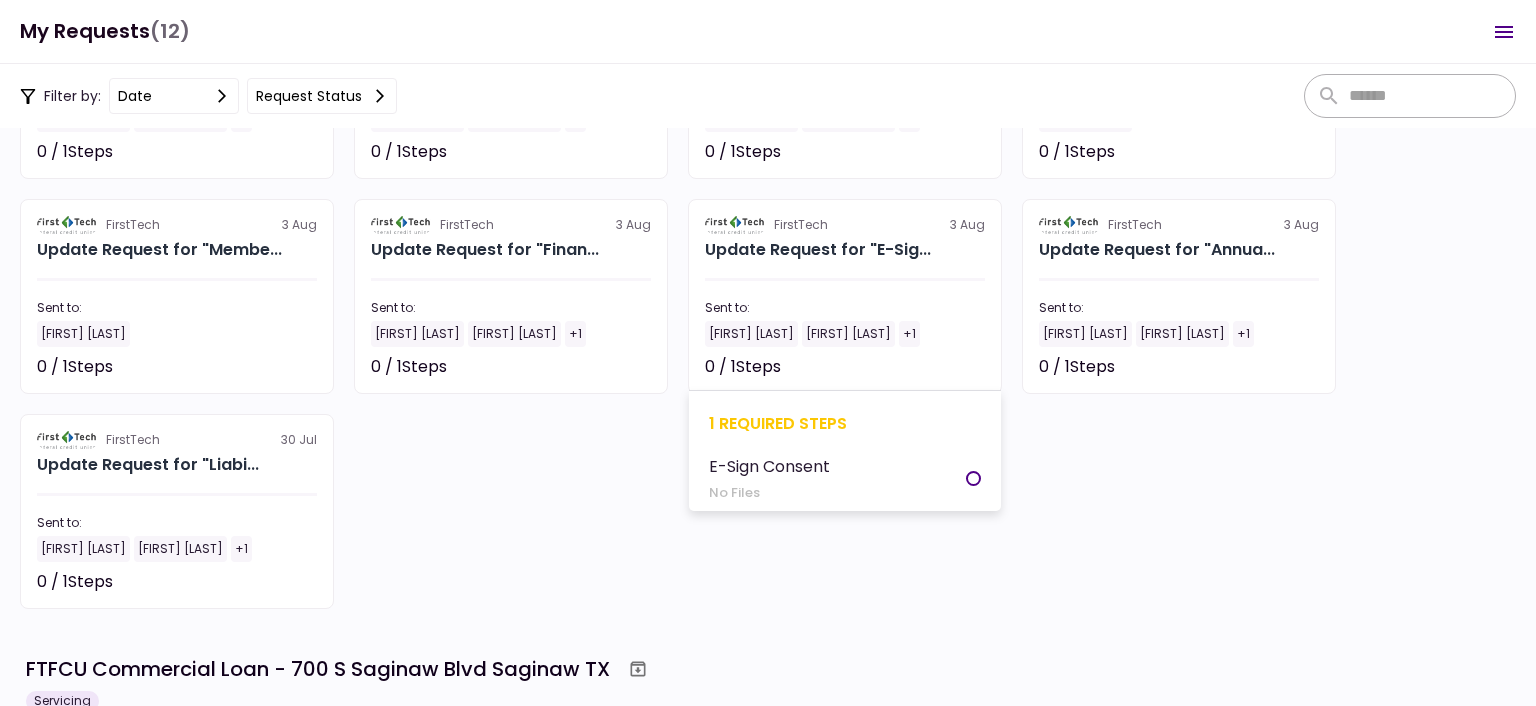 scroll, scrollTop: 268, scrollLeft: 0, axis: vertical 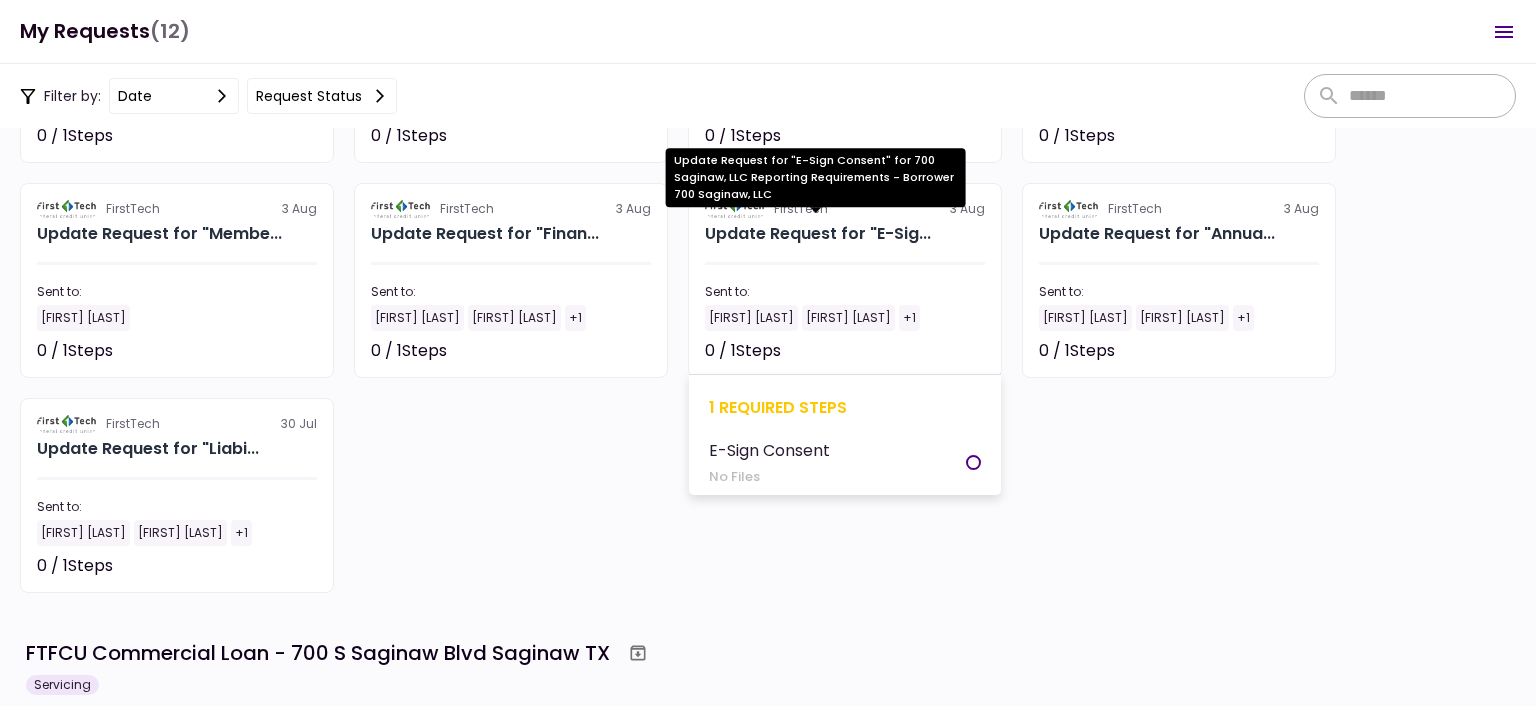 click on "Update Request for "E-Sig..." at bounding box center (818, 234) 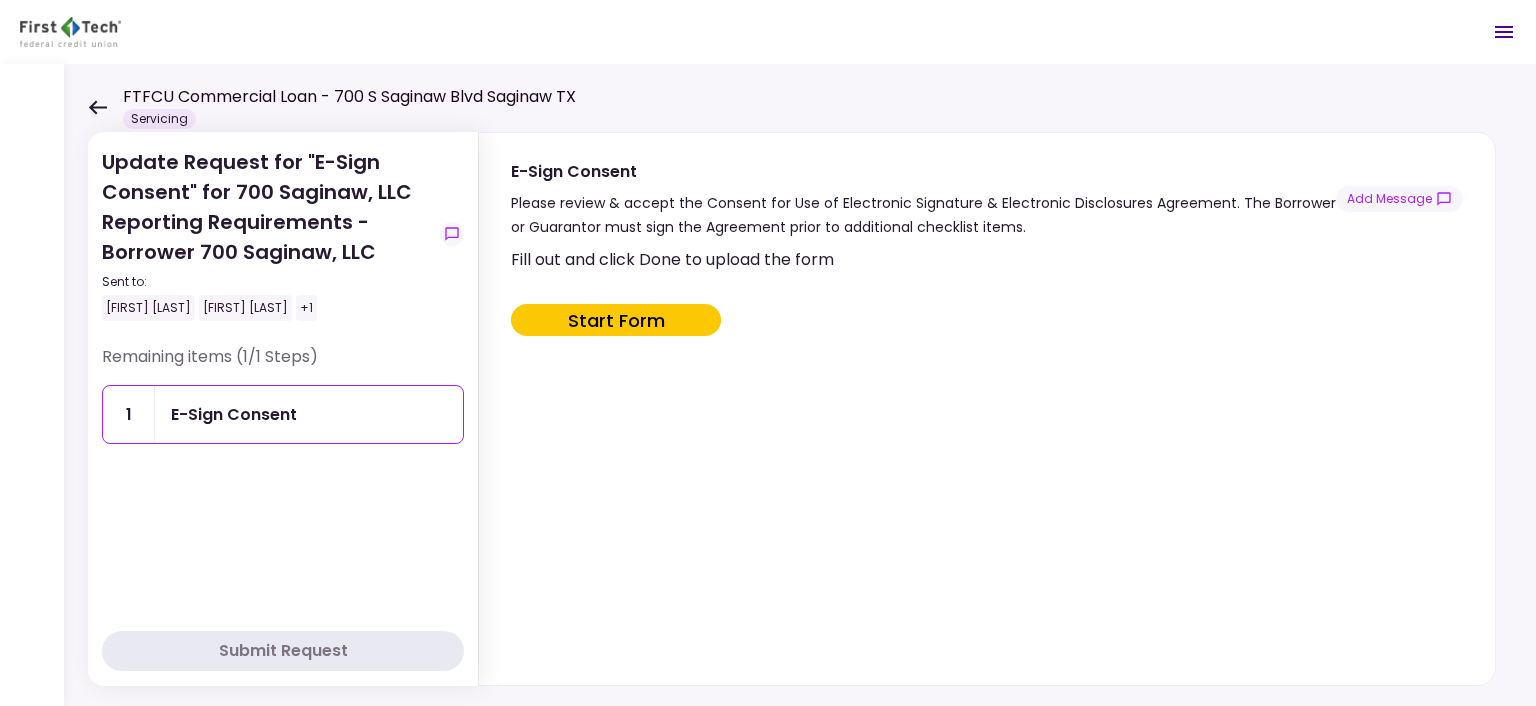 click on "Start Form" at bounding box center (616, 320) 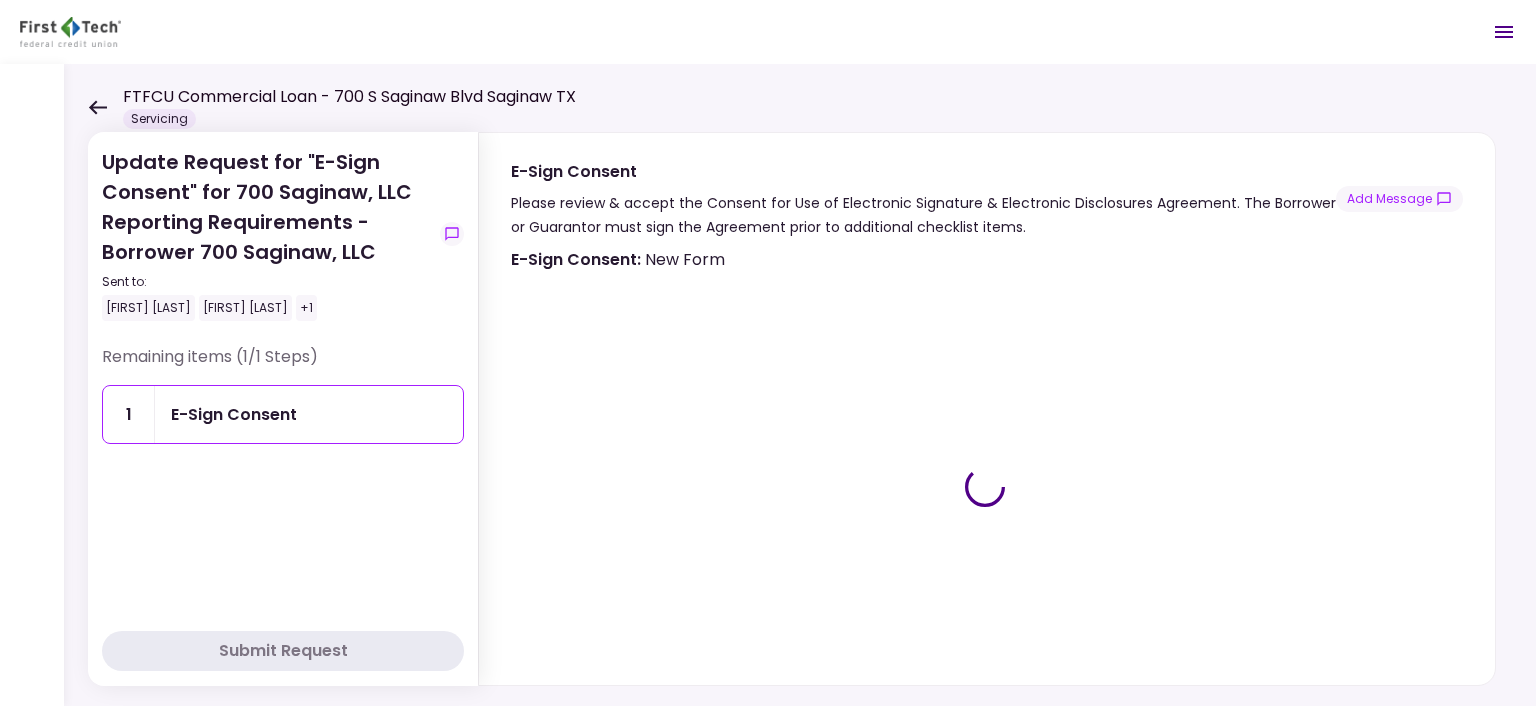 type on "***" 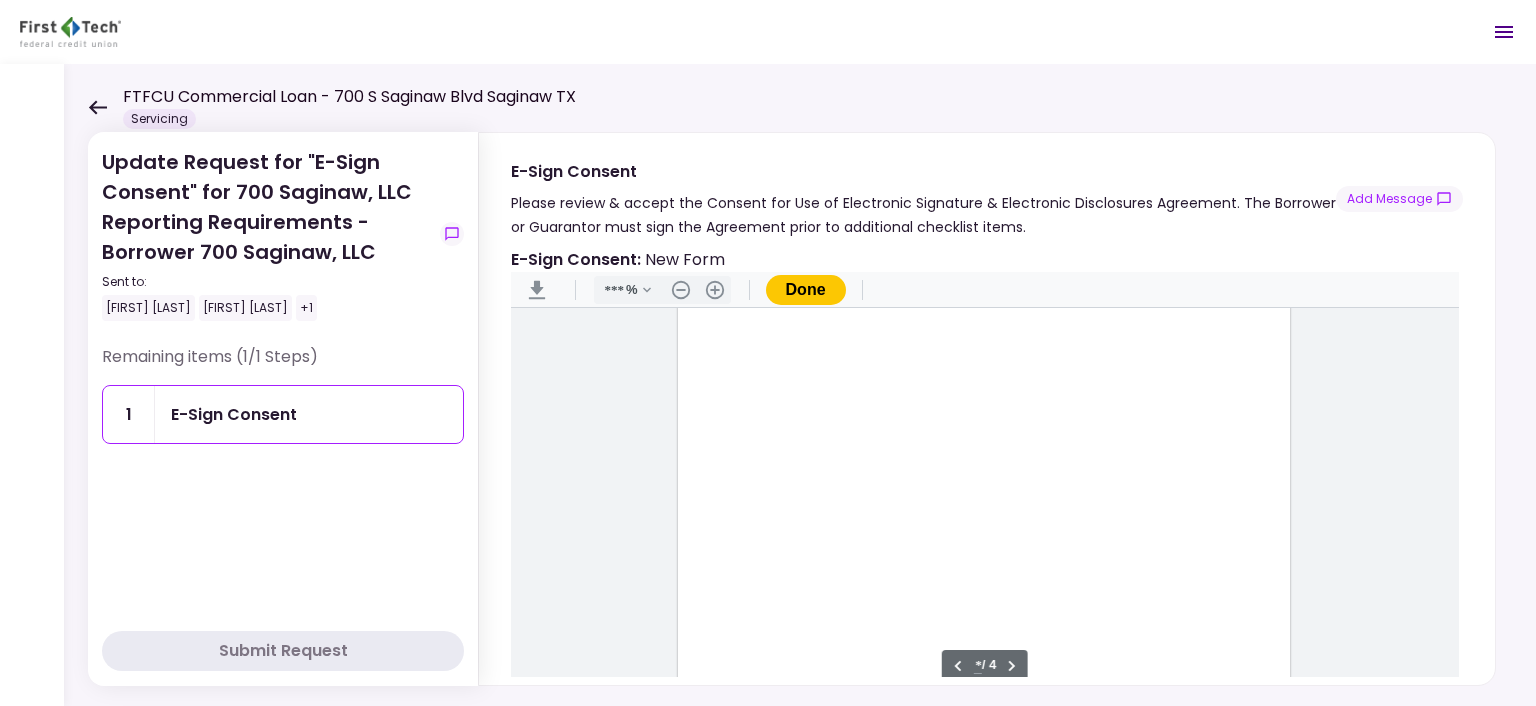 scroll, scrollTop: 1917, scrollLeft: 0, axis: vertical 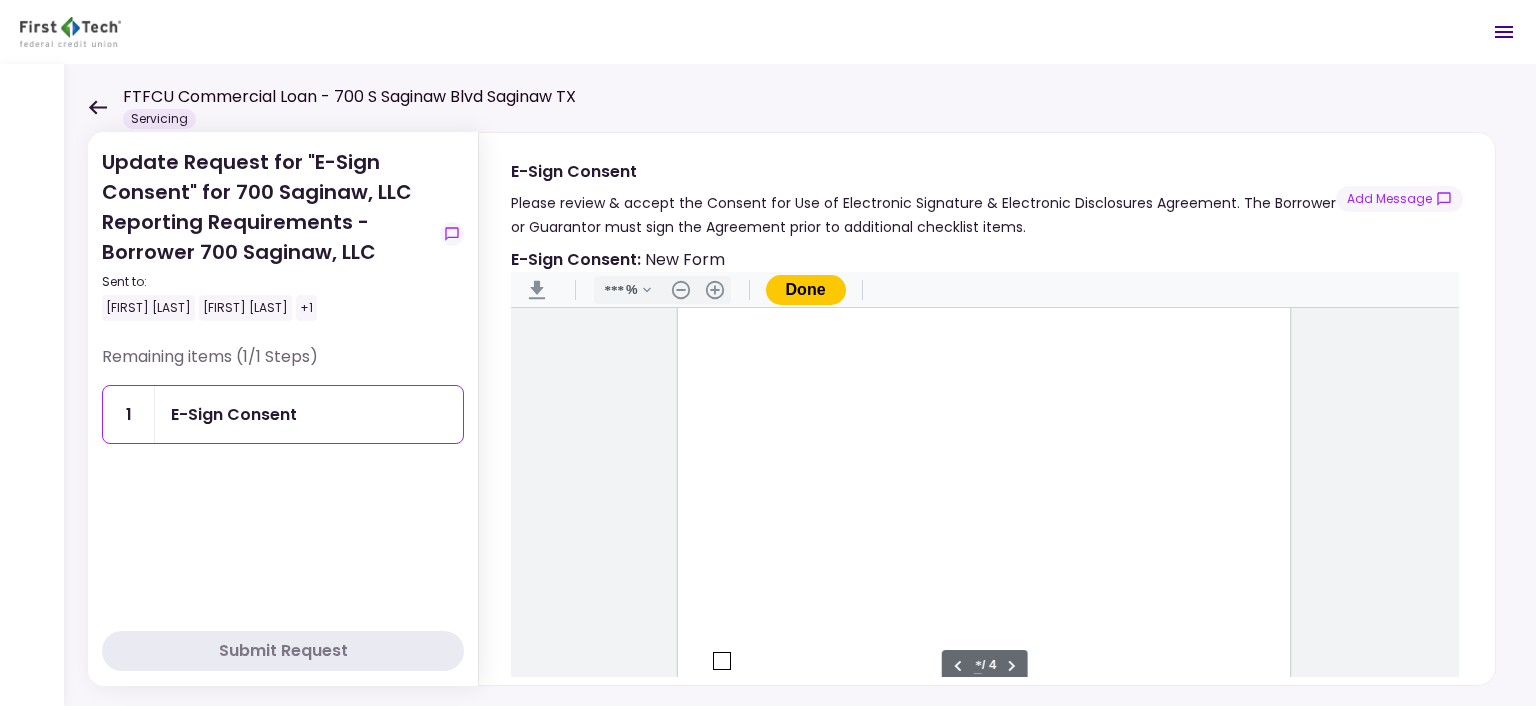 type on "*" 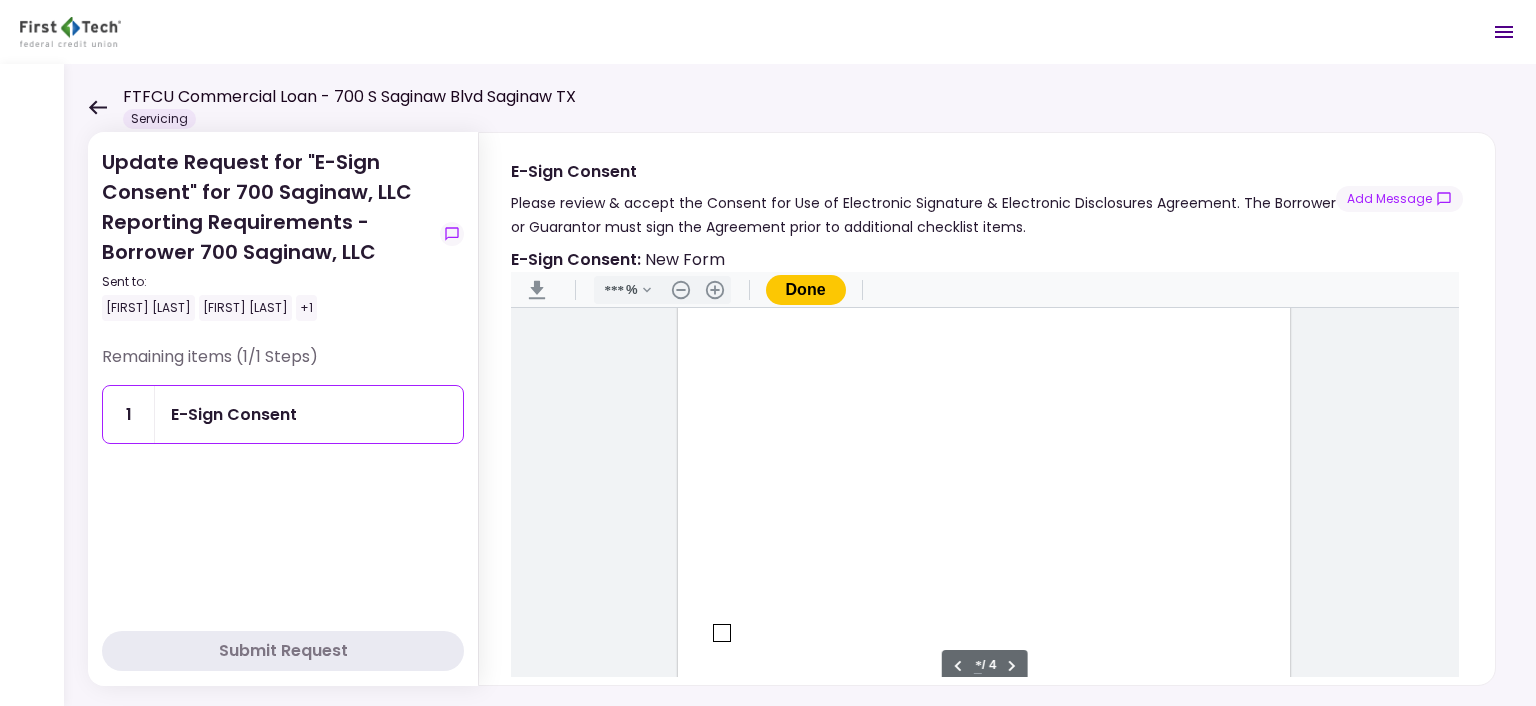 scroll, scrollTop: 2738, scrollLeft: 0, axis: vertical 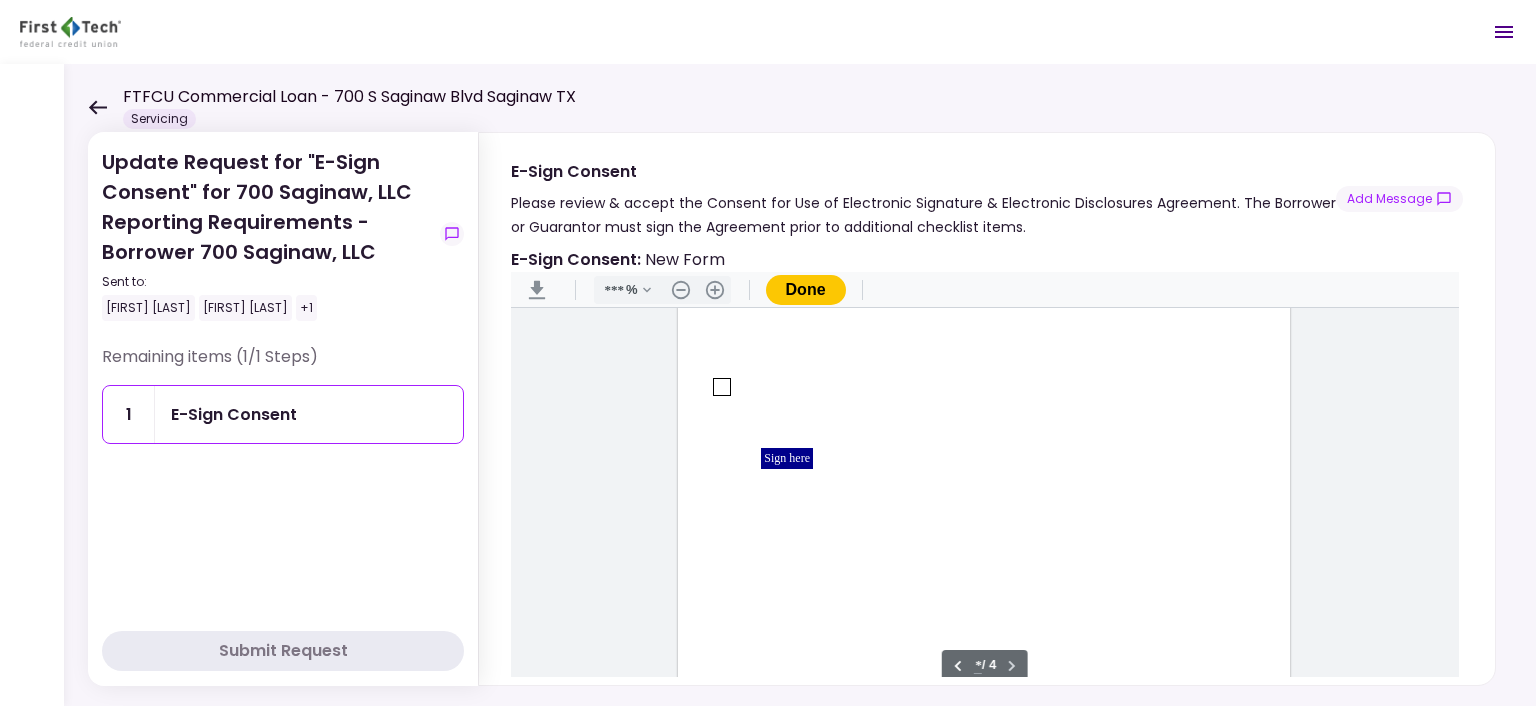 click at bounding box center [722, 387] 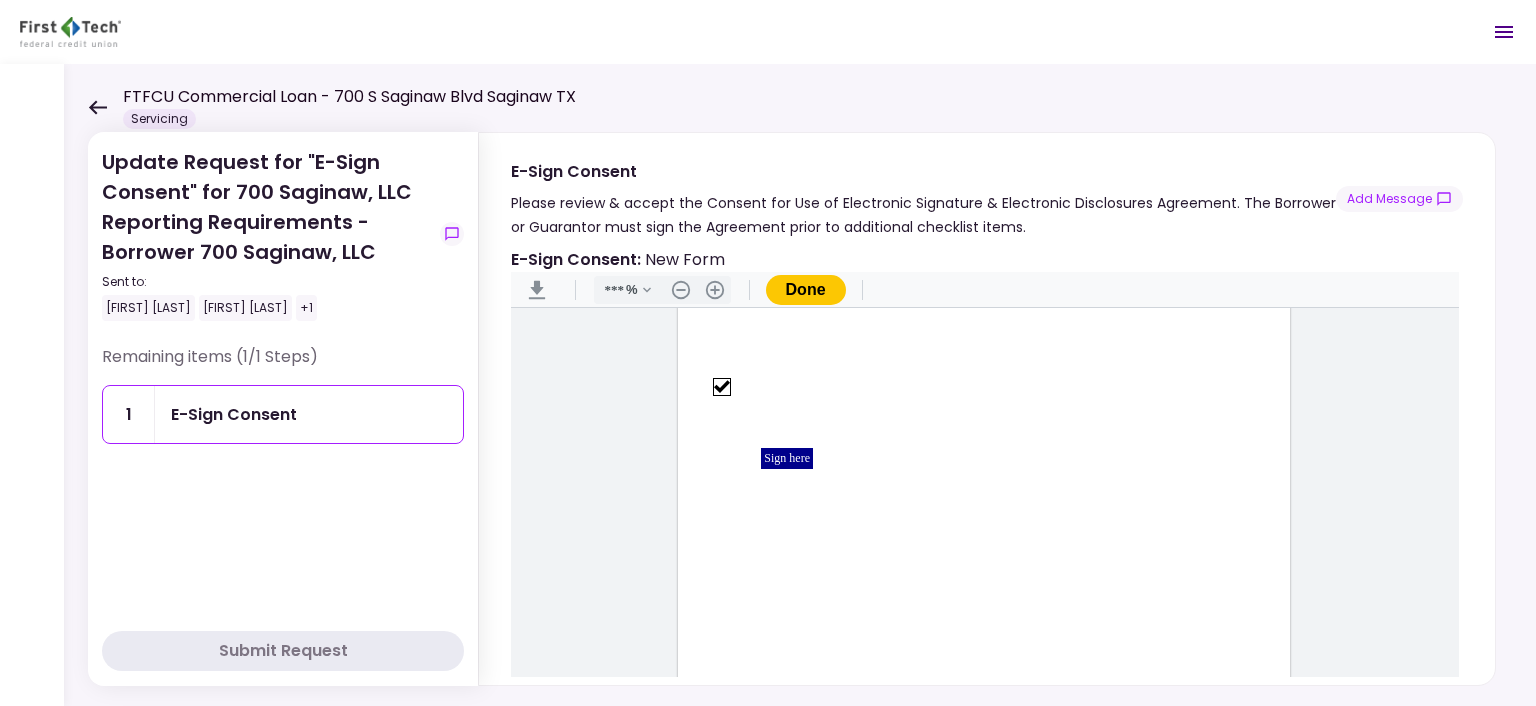click on "Sign here" at bounding box center (787, 458) 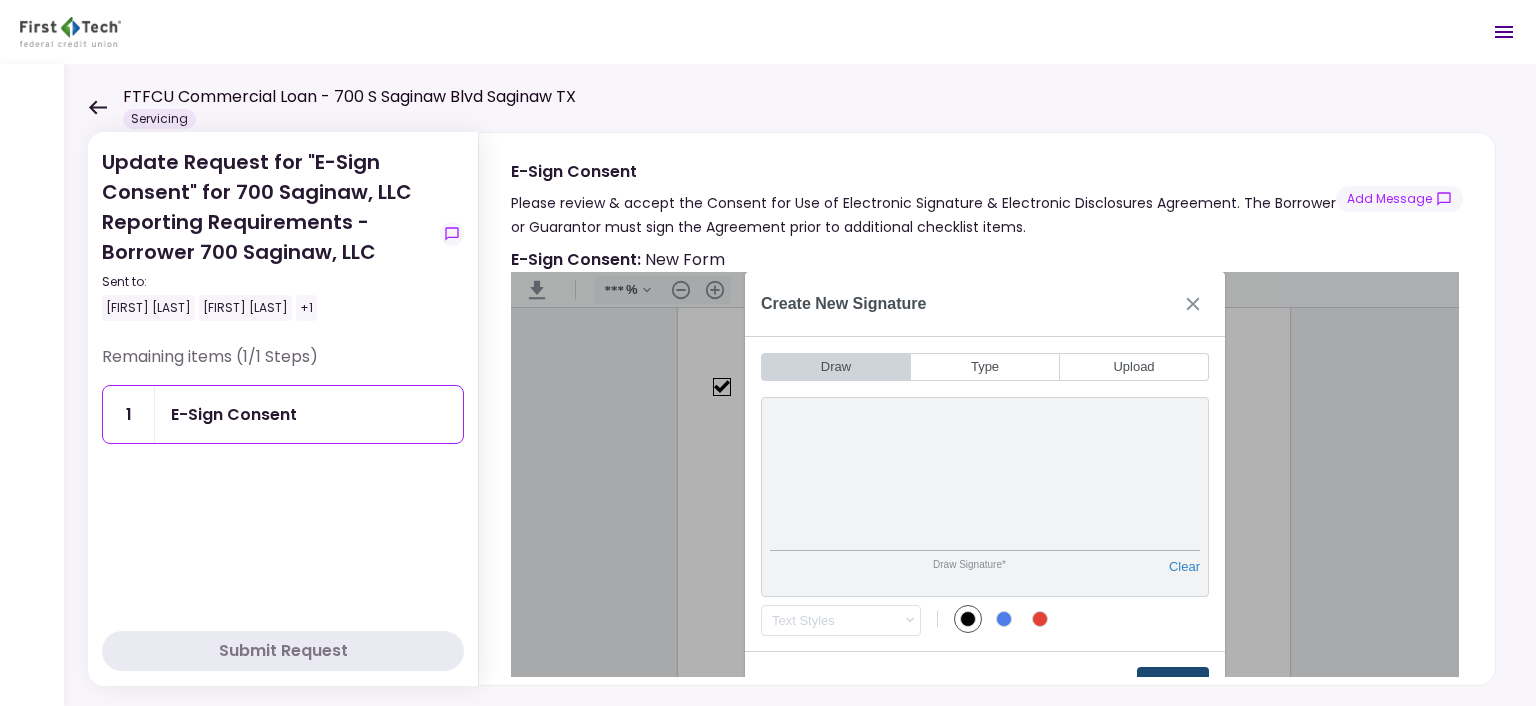 click on "Create" at bounding box center [1173, 683] 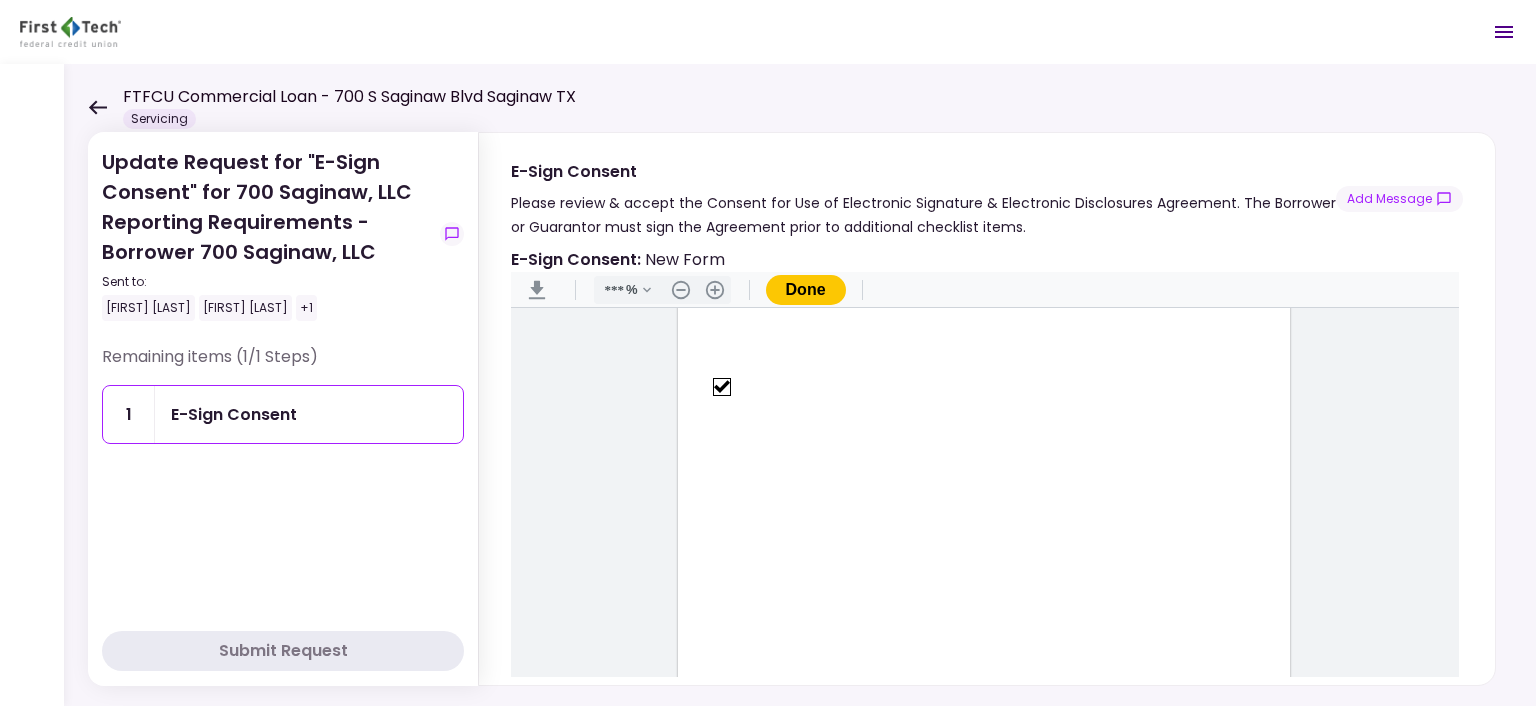 click on "Done" at bounding box center (806, 290) 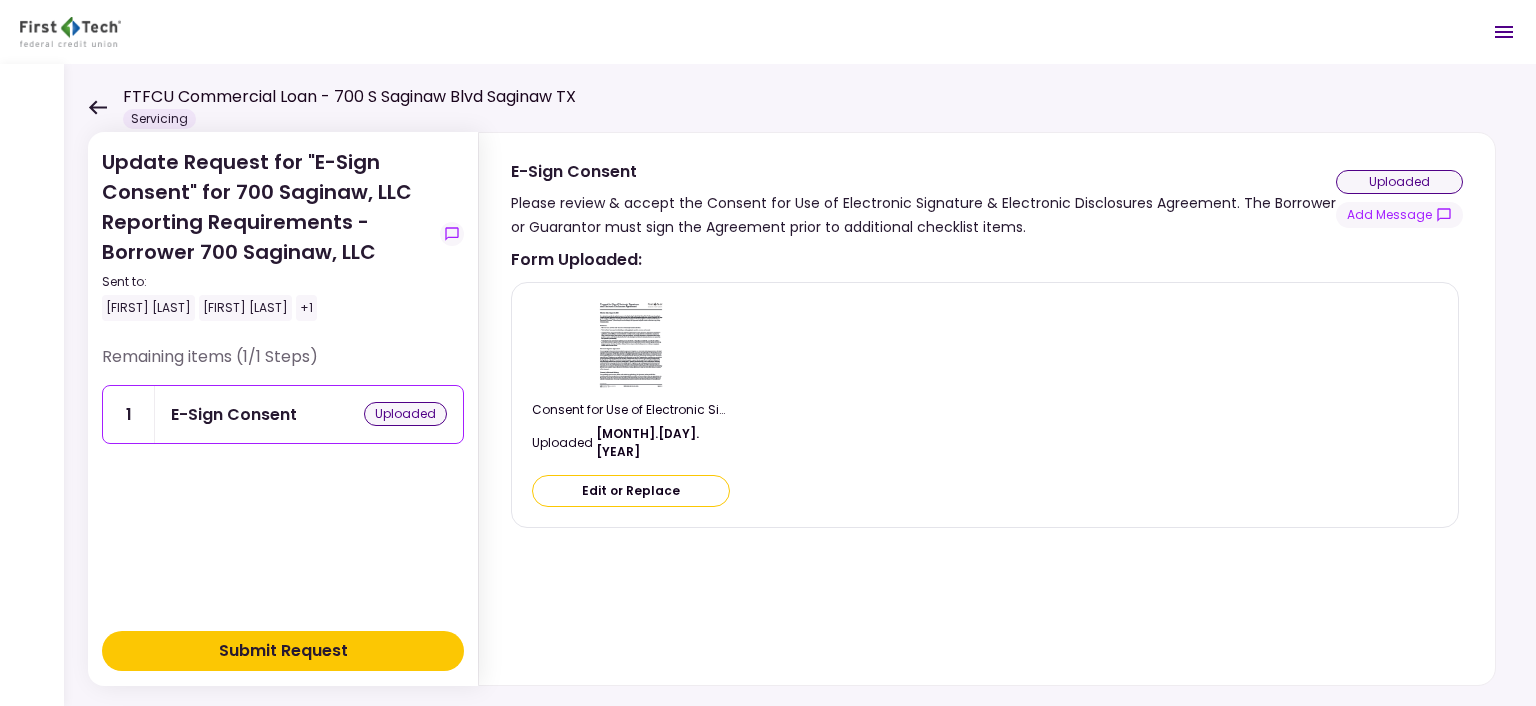 click on "Submit Request" at bounding box center [283, 651] 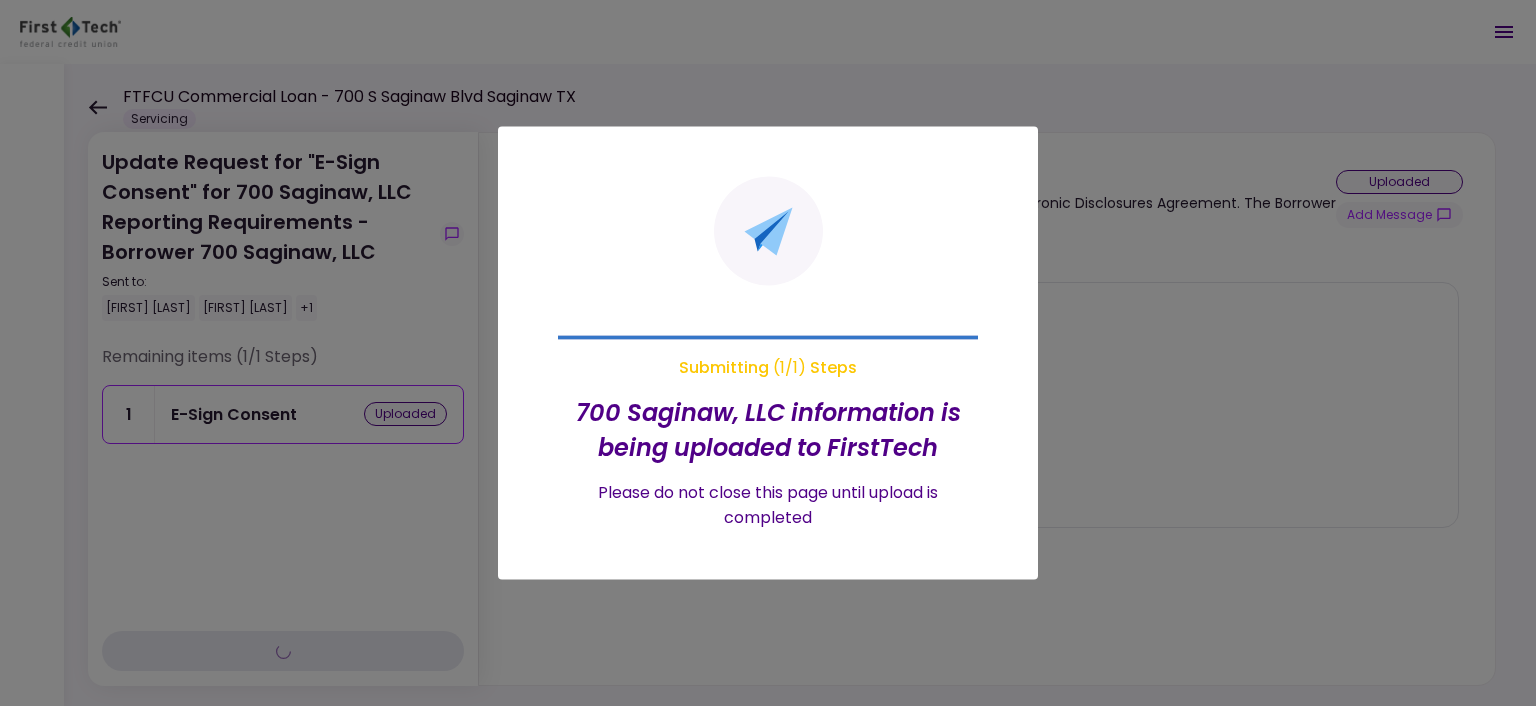 click at bounding box center (768, 353) 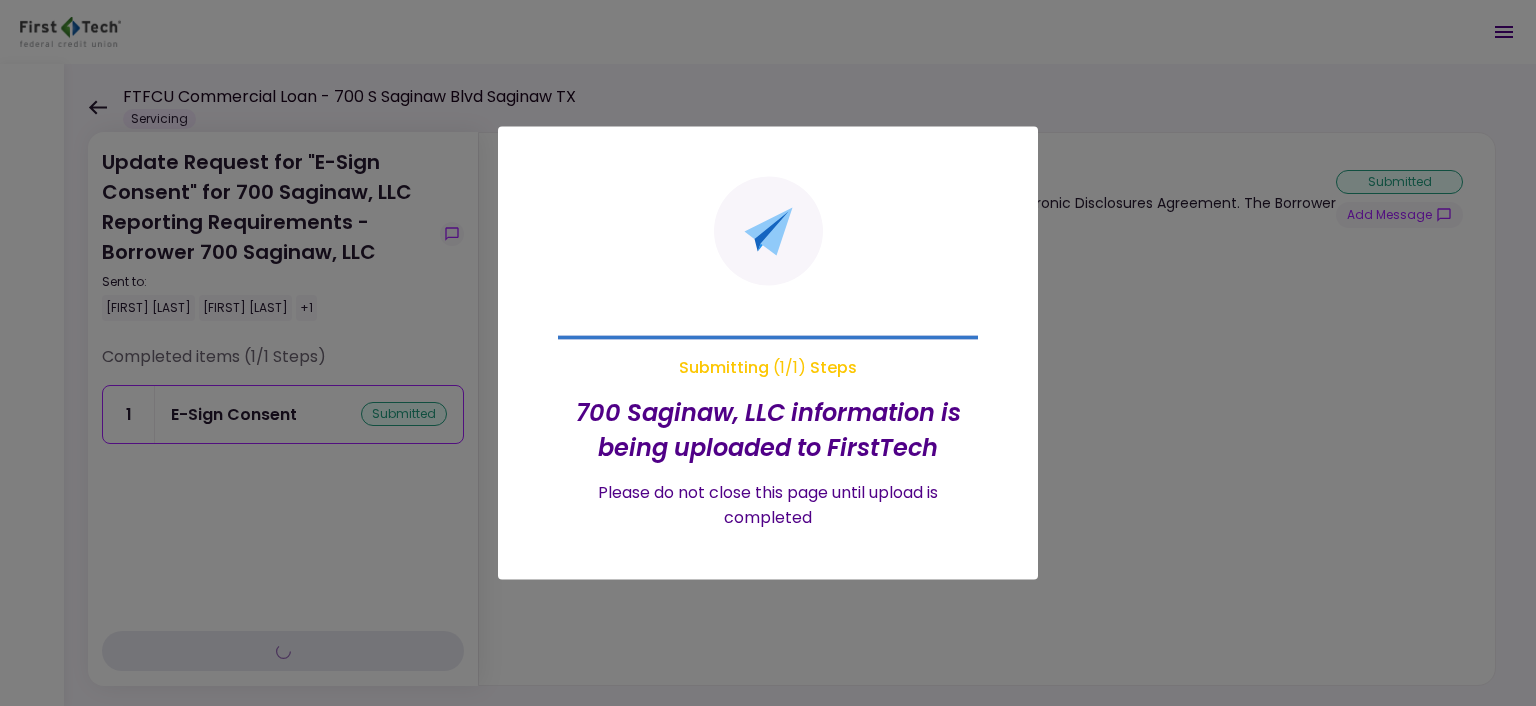 type on "***" 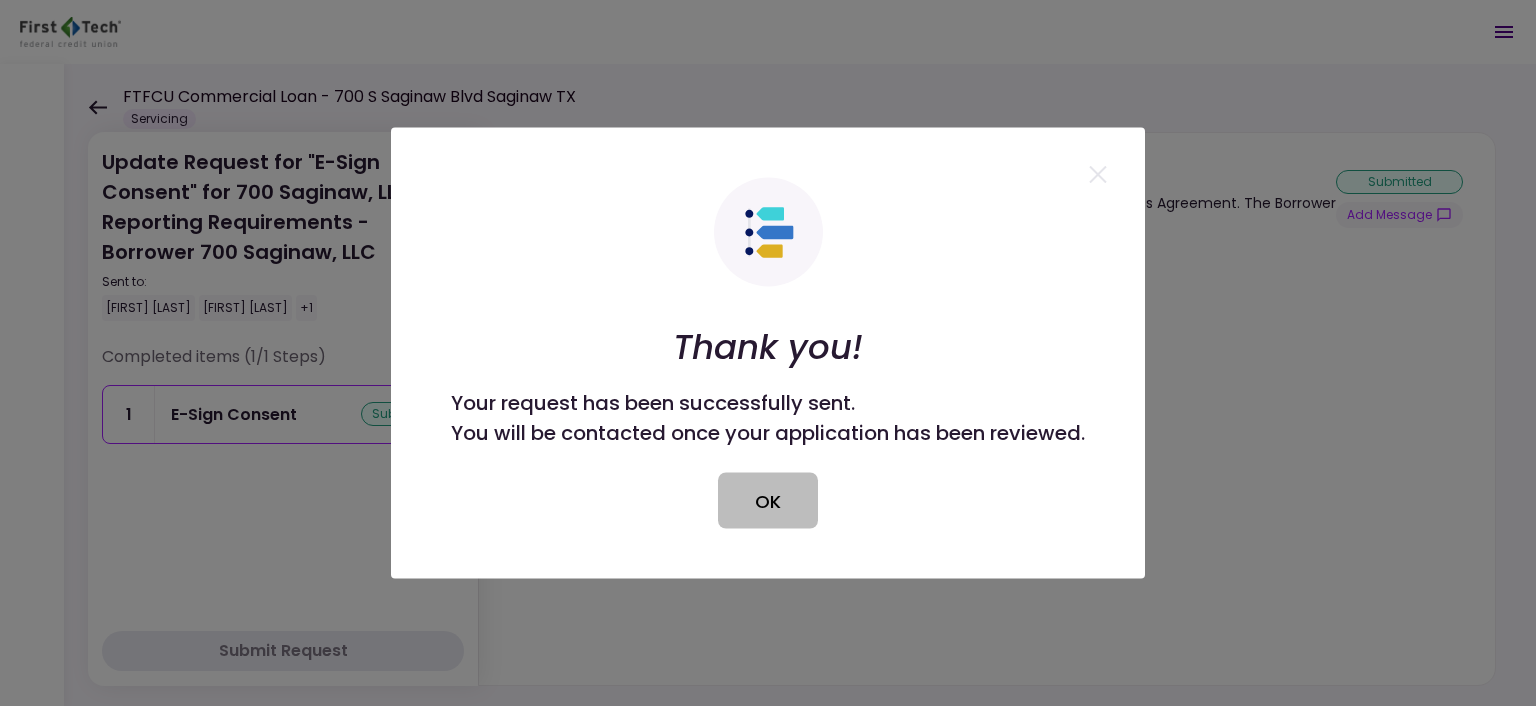 click on "OK" at bounding box center [768, 501] 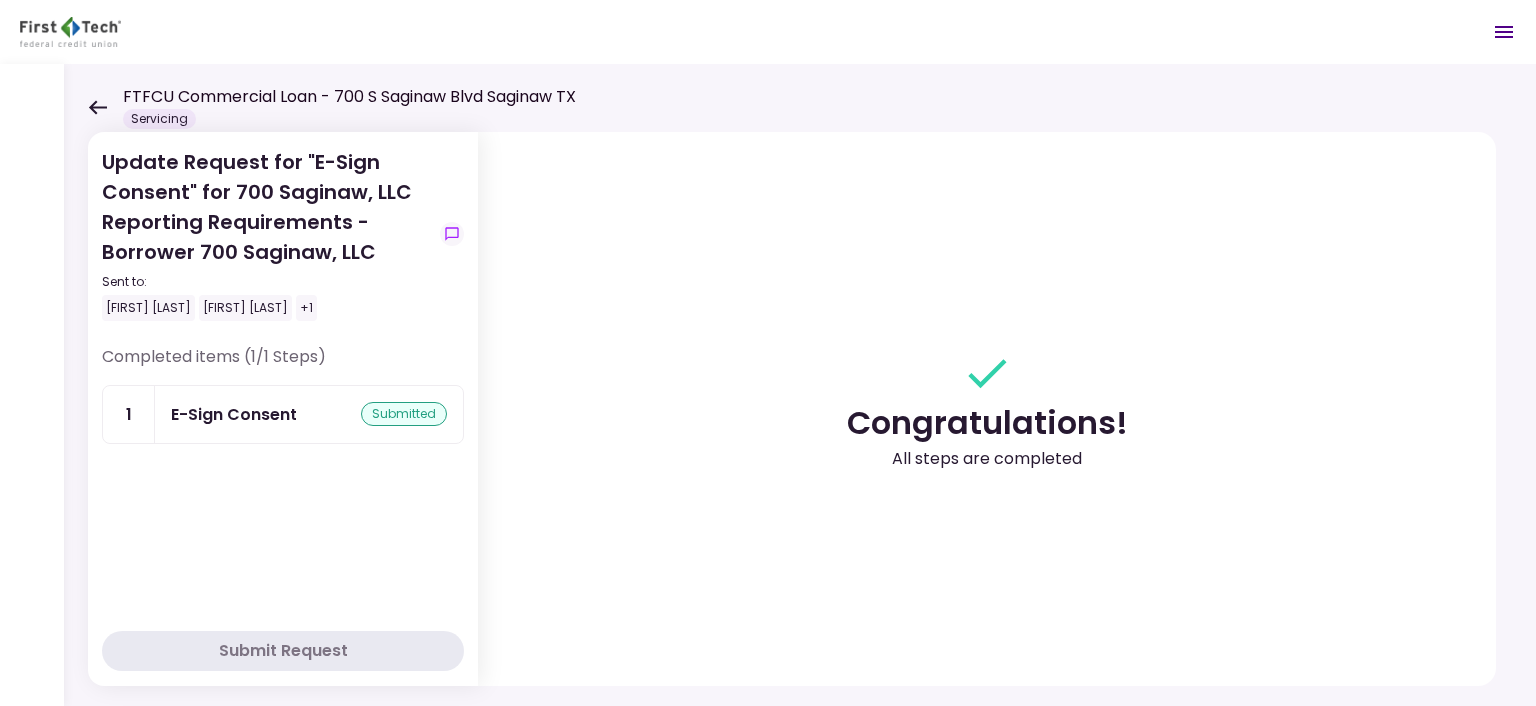 click 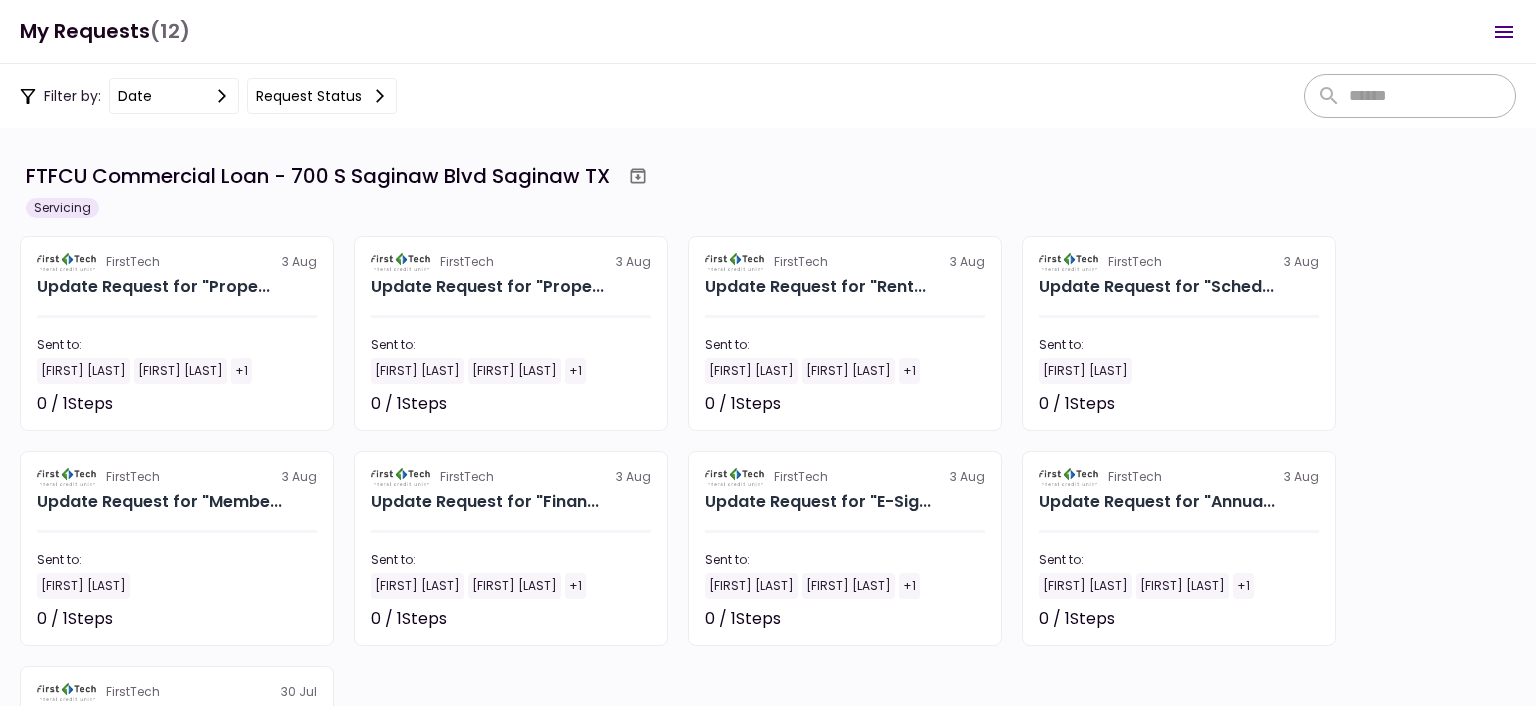 scroll, scrollTop: 134, scrollLeft: 0, axis: vertical 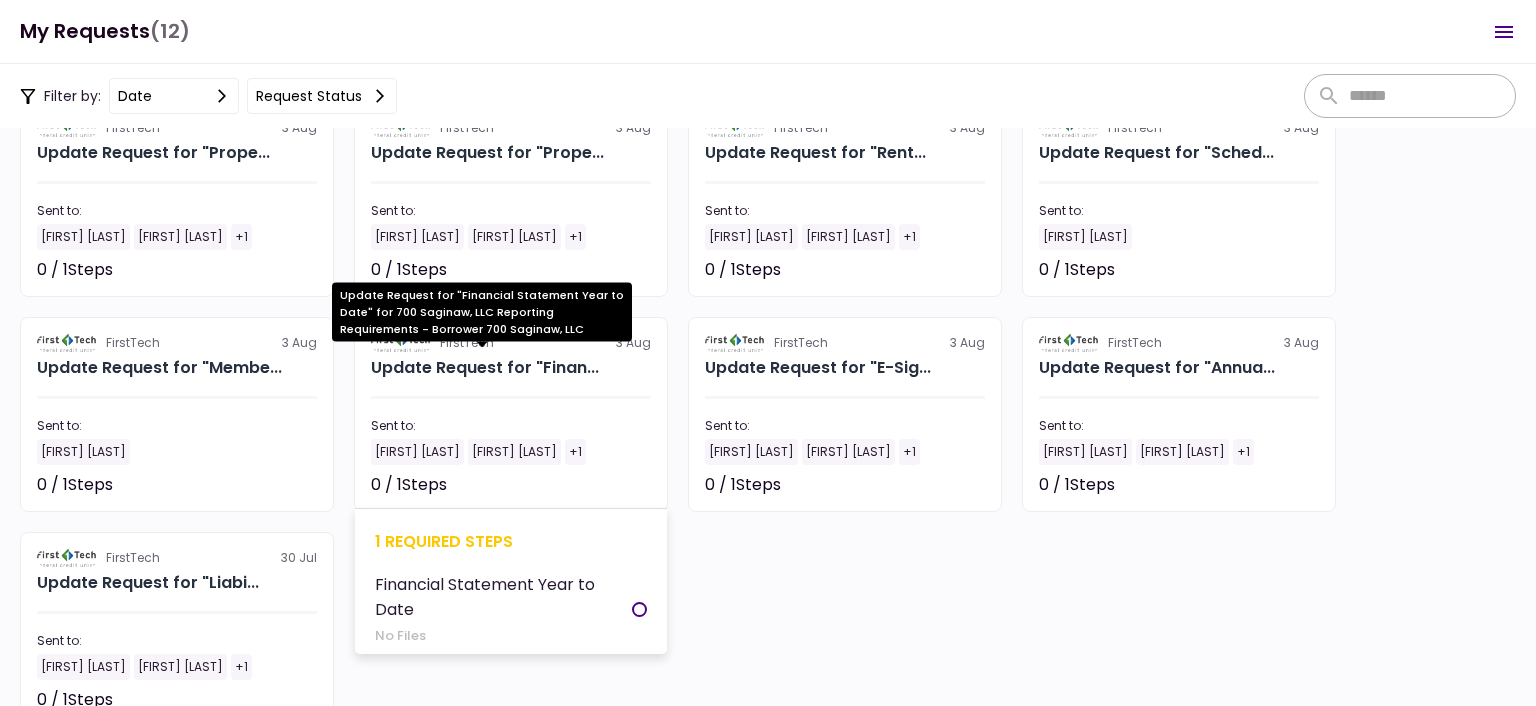 click on "Update Request for "Finan..." at bounding box center [485, 368] 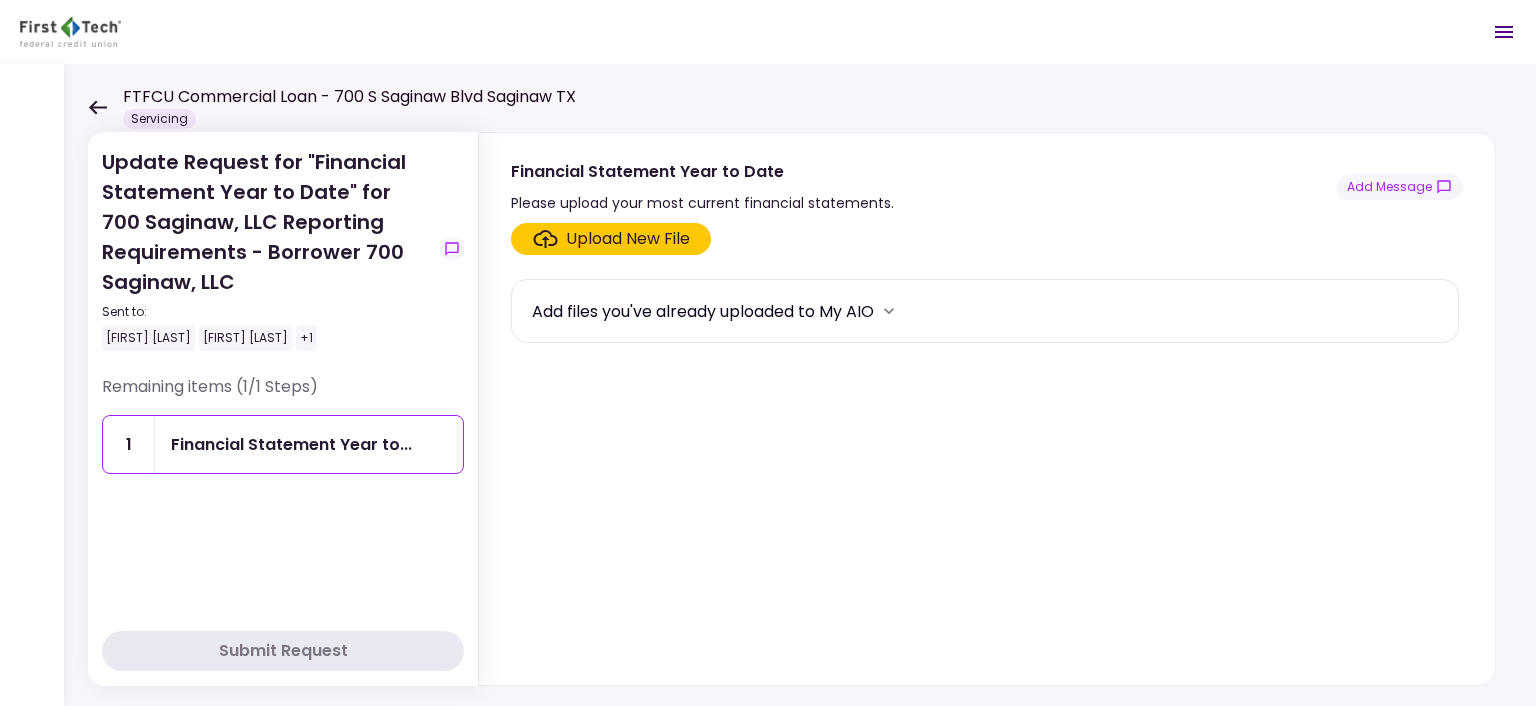 click on "Upload New File" at bounding box center (628, 239) 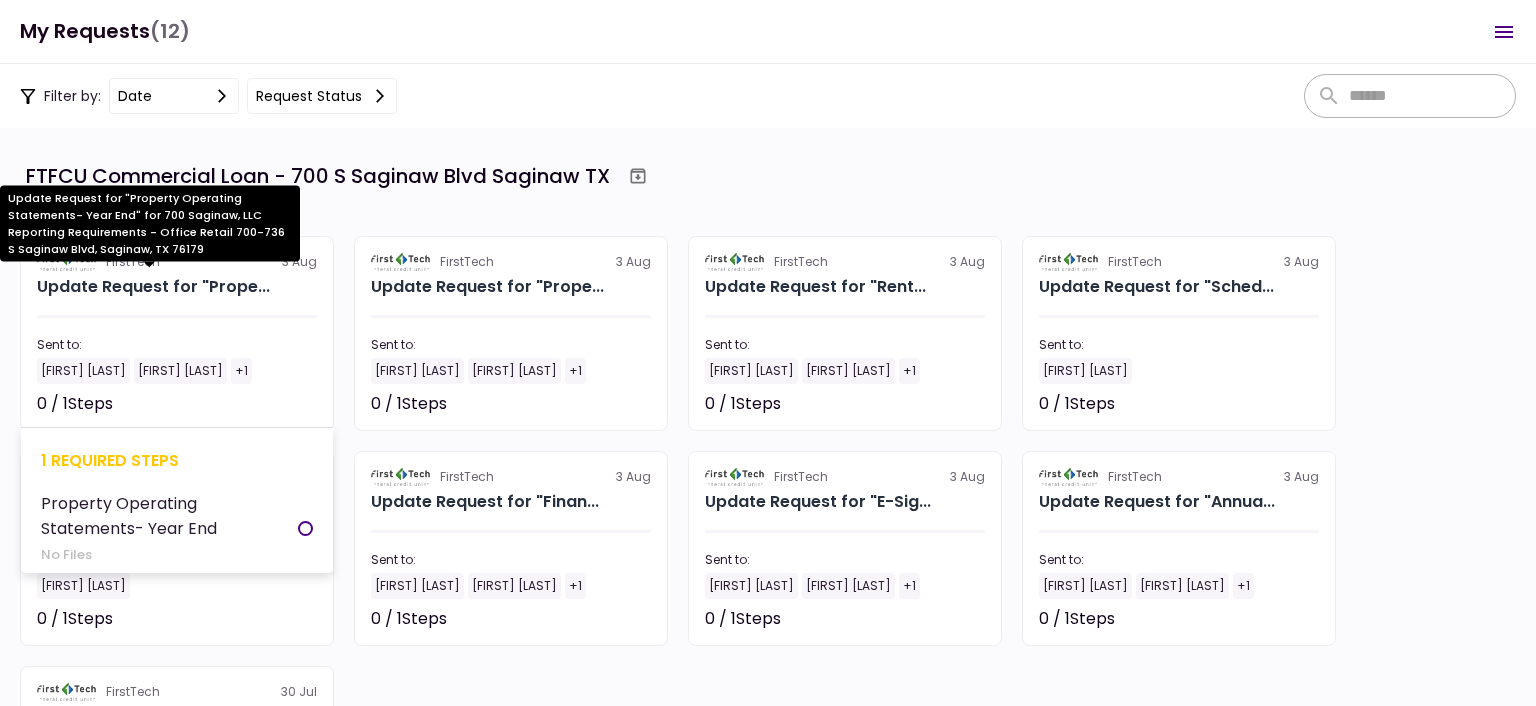 click on "Update Request for "Prope..." at bounding box center [153, 287] 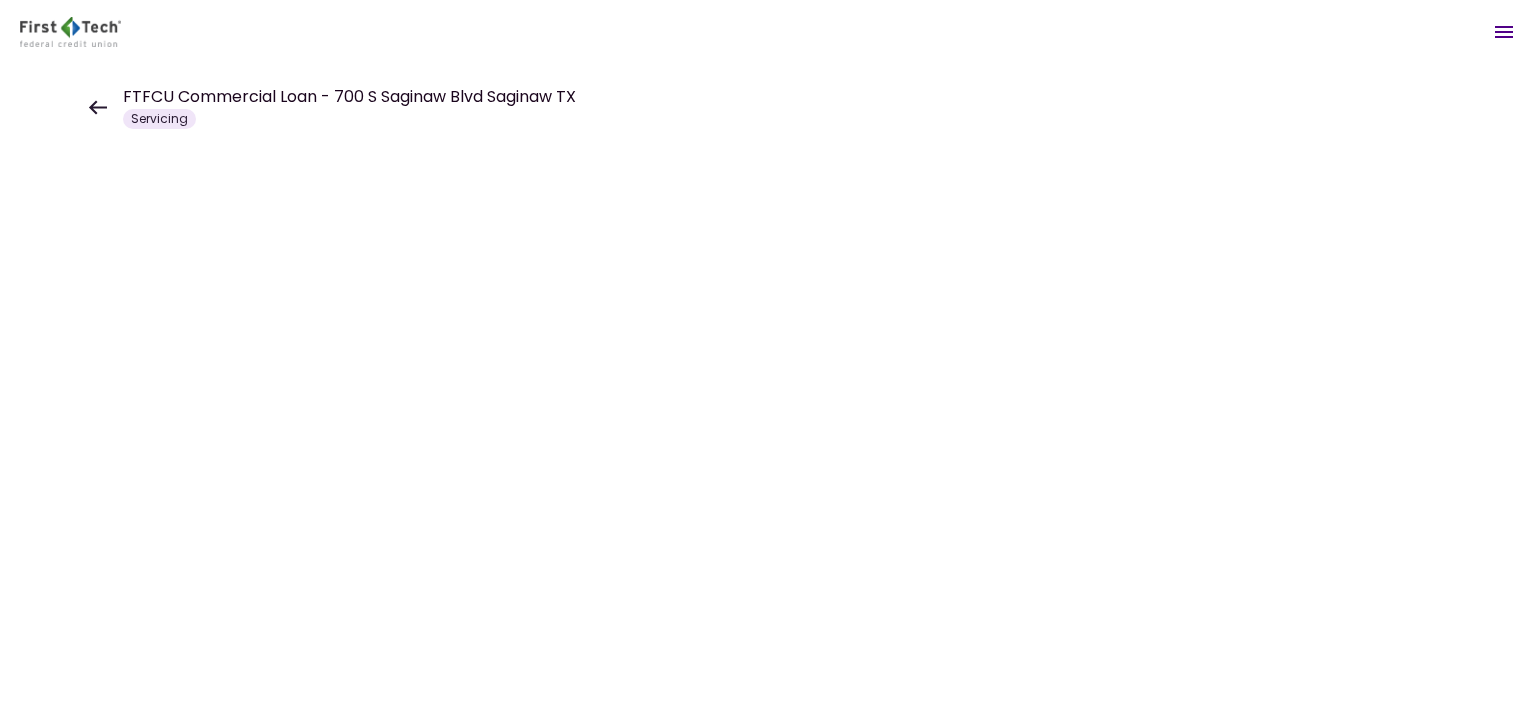 click at bounding box center (768, 385) 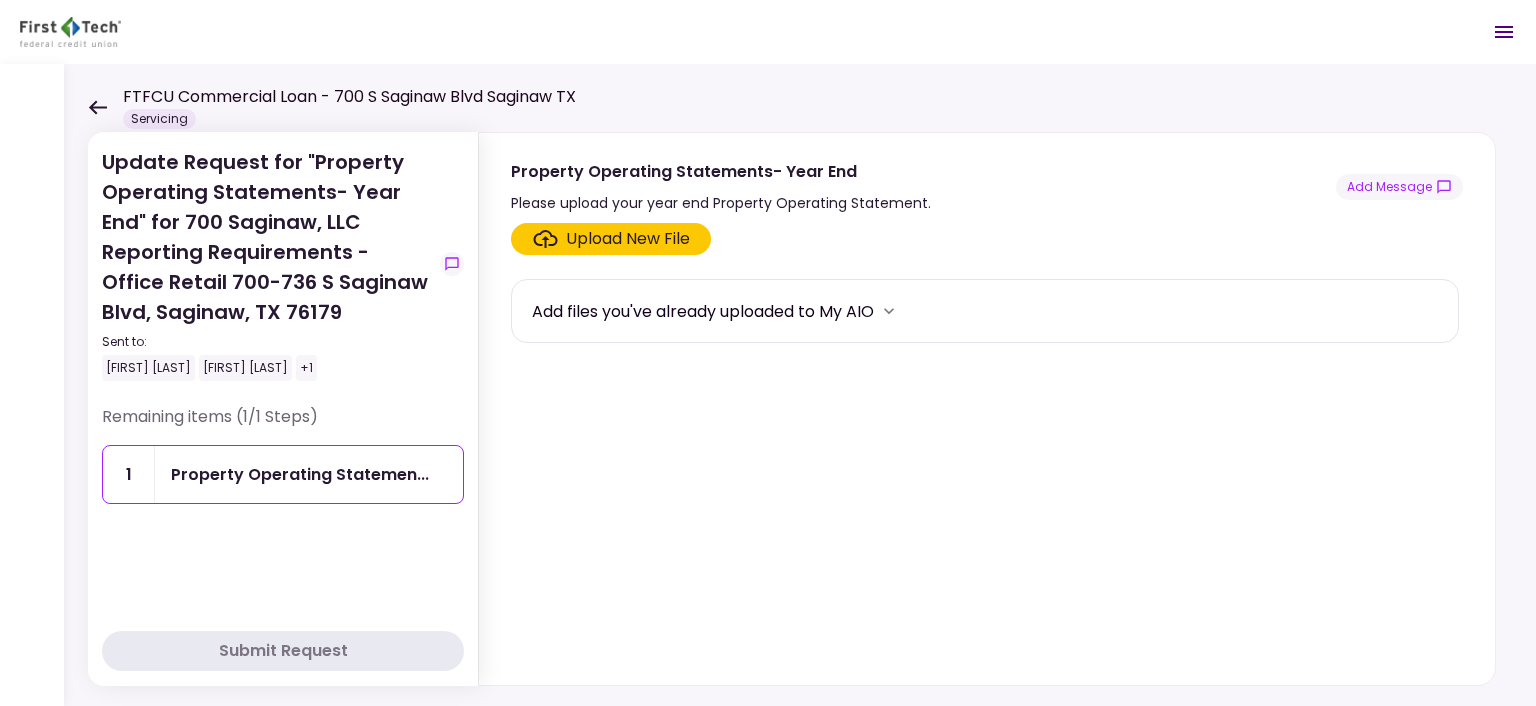 click on "Upload New File" at bounding box center (628, 239) 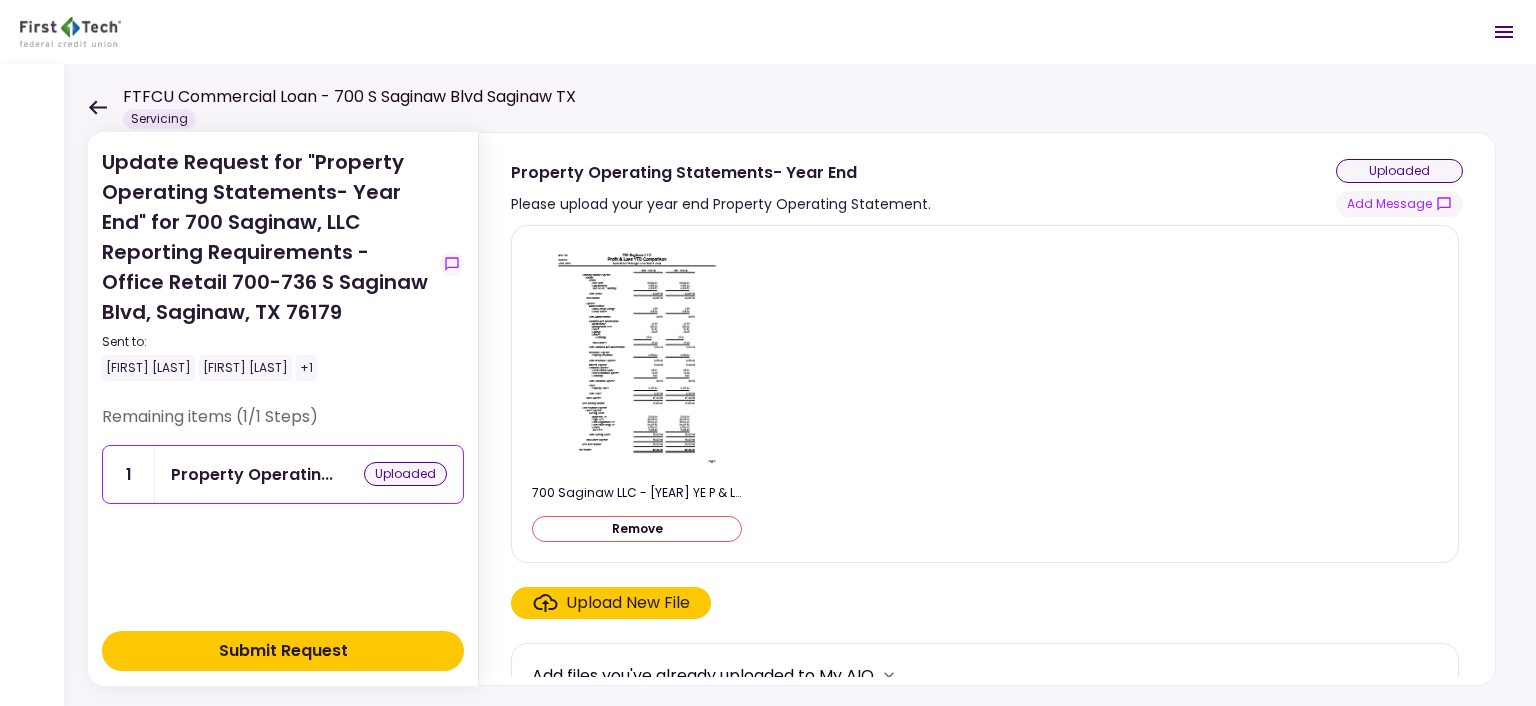 click on "Upload New File" at bounding box center [628, 603] 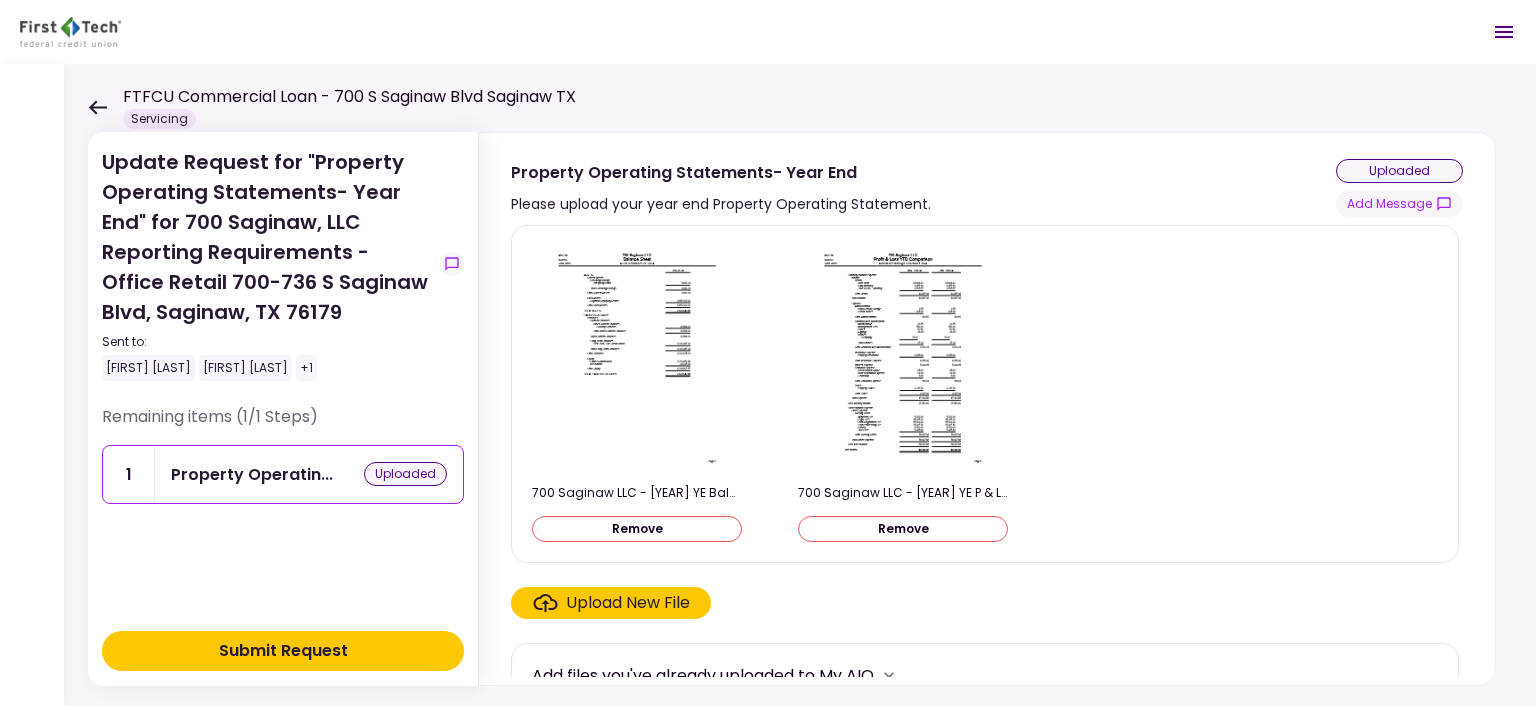 click on "Upload New File" at bounding box center [628, 603] 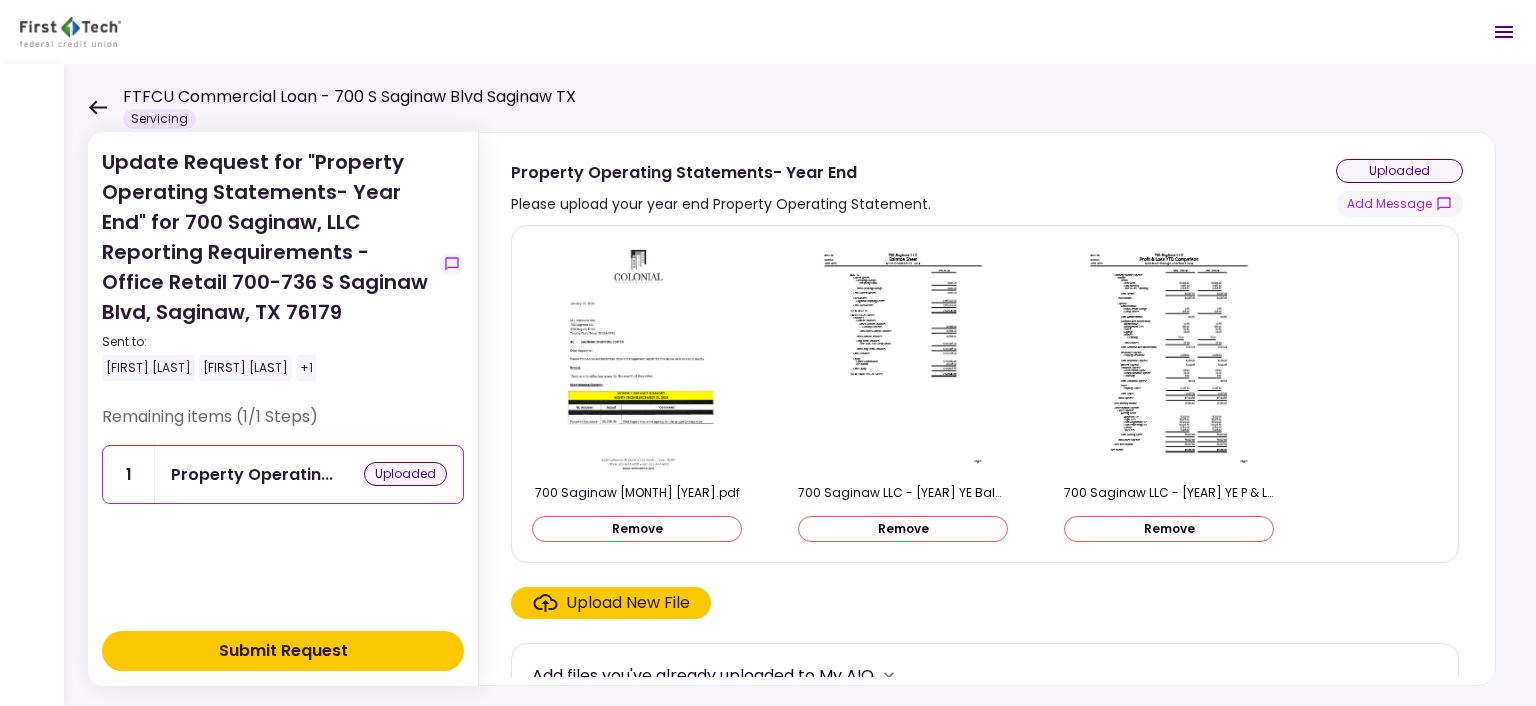 click on "Submit Request" at bounding box center (283, 651) 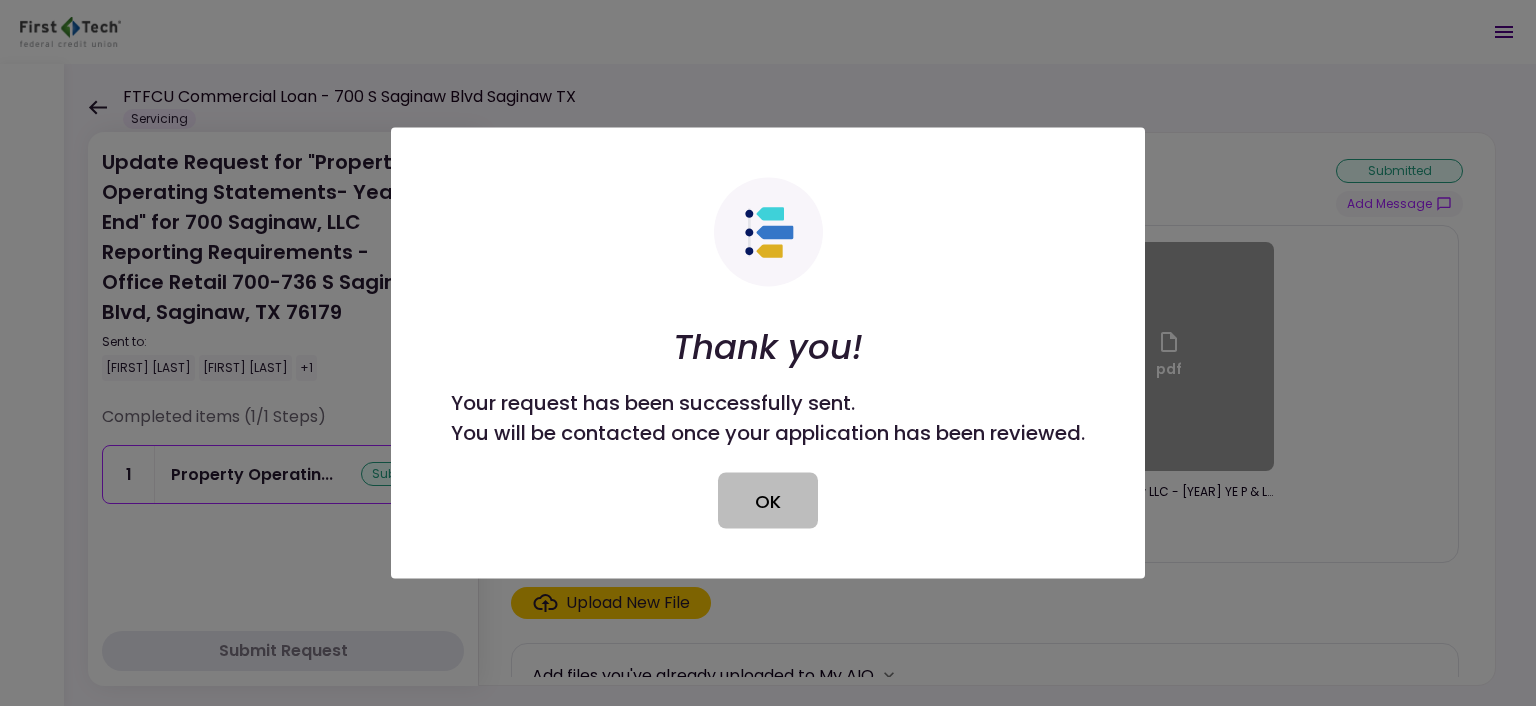 click on "OK" at bounding box center [768, 501] 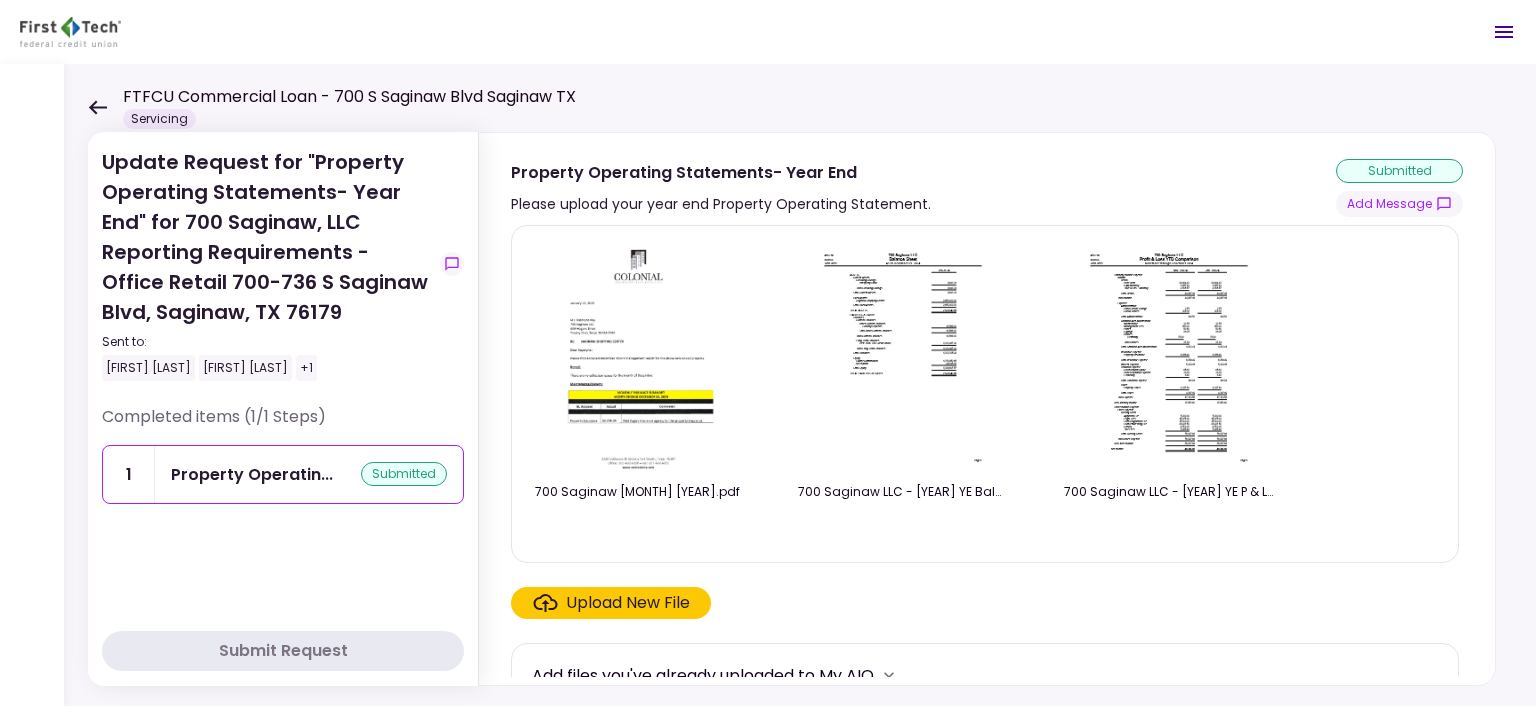 click 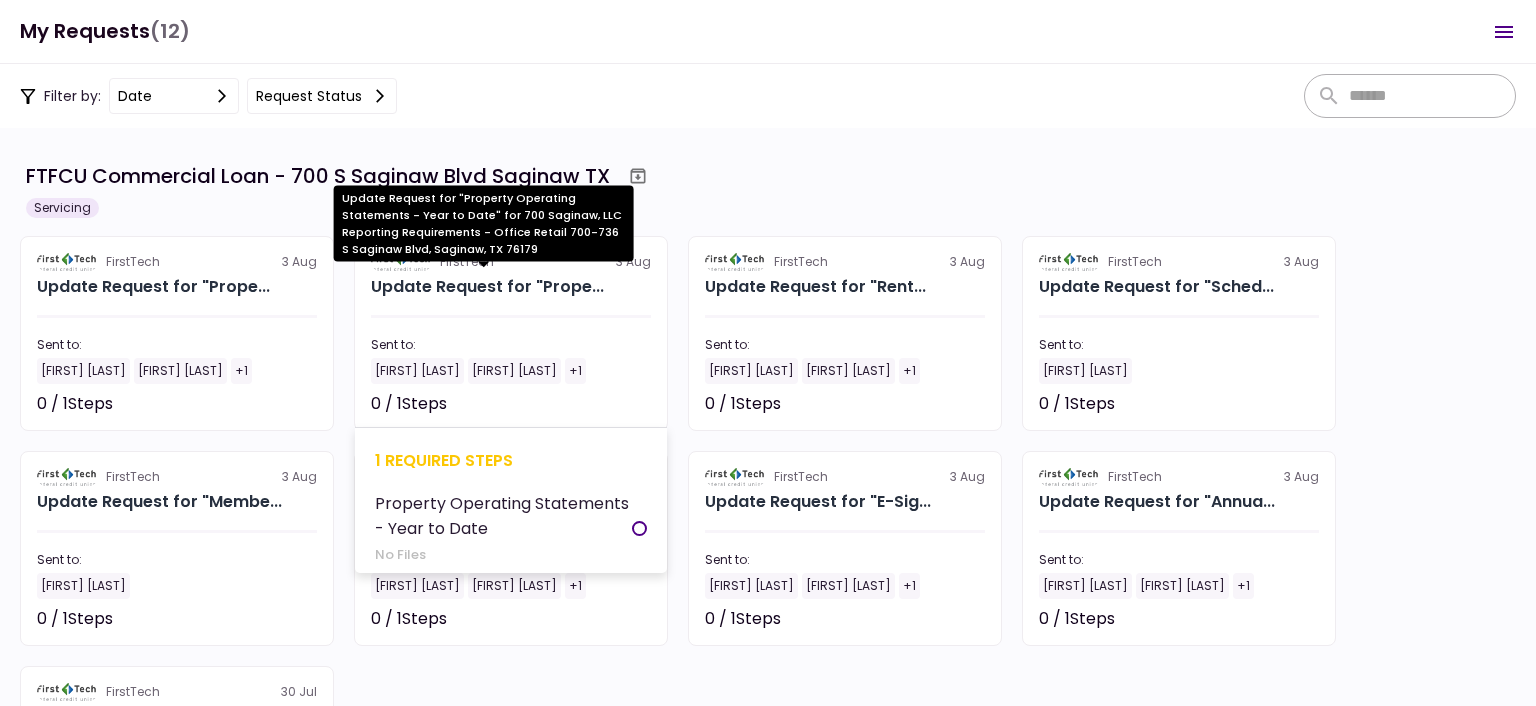 click on "Update Request for "Prope..." at bounding box center (487, 287) 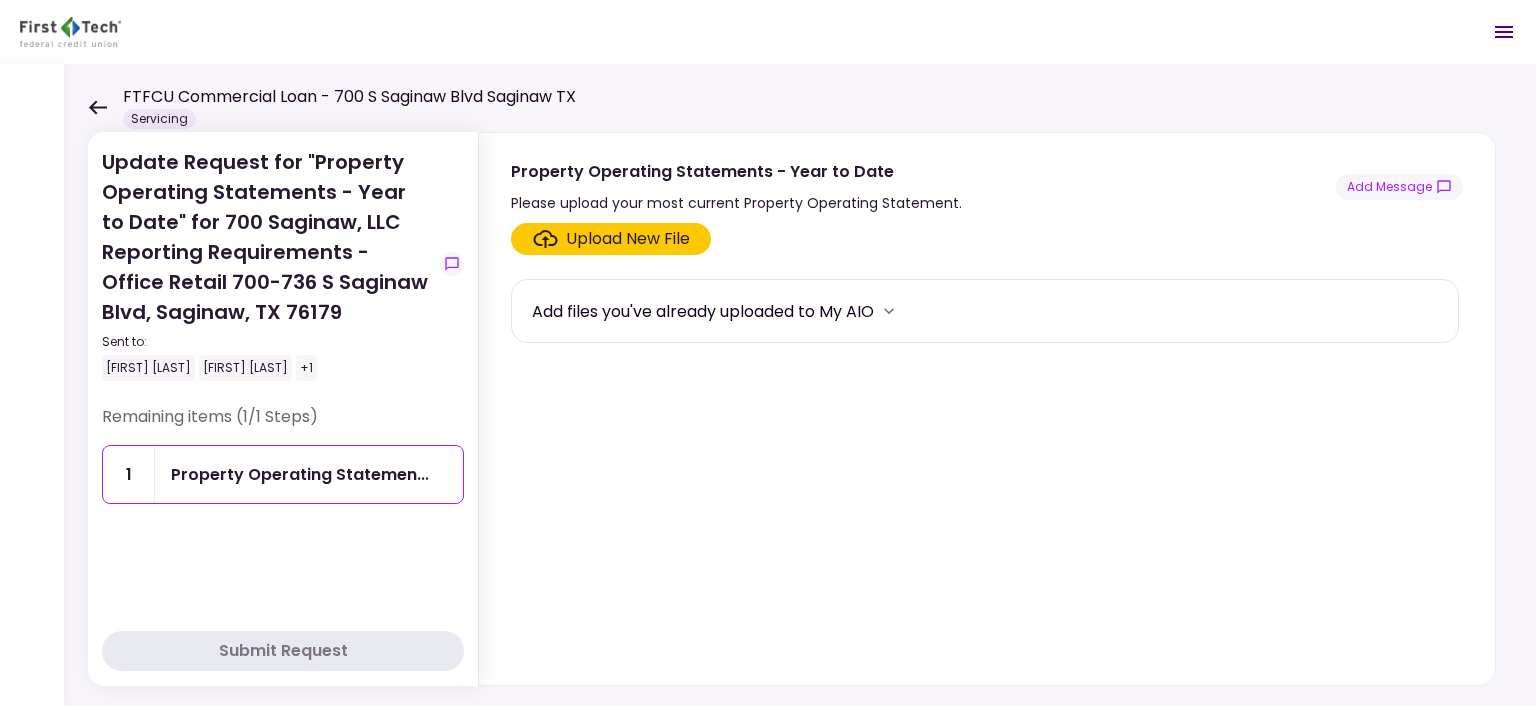 click 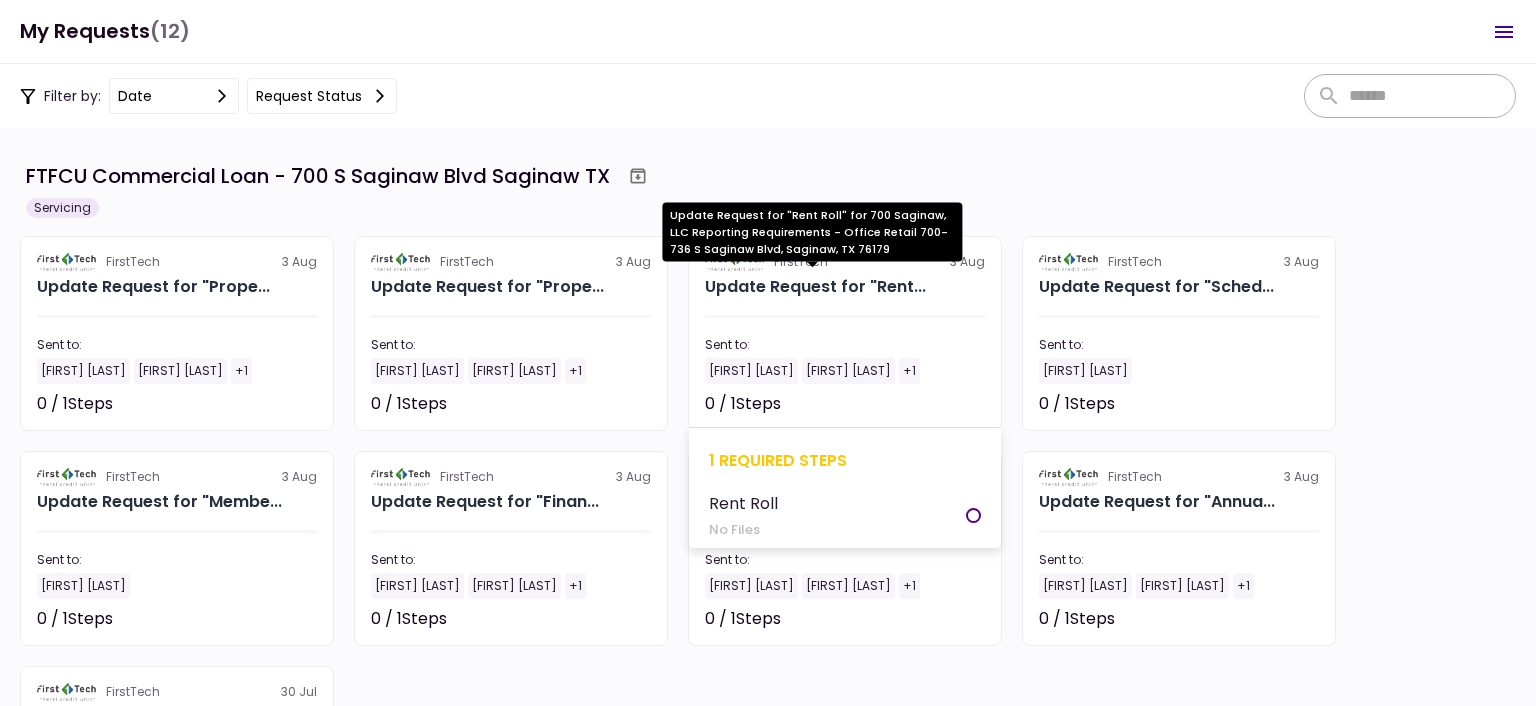 click on "Update Request for "Rent..." at bounding box center (815, 287) 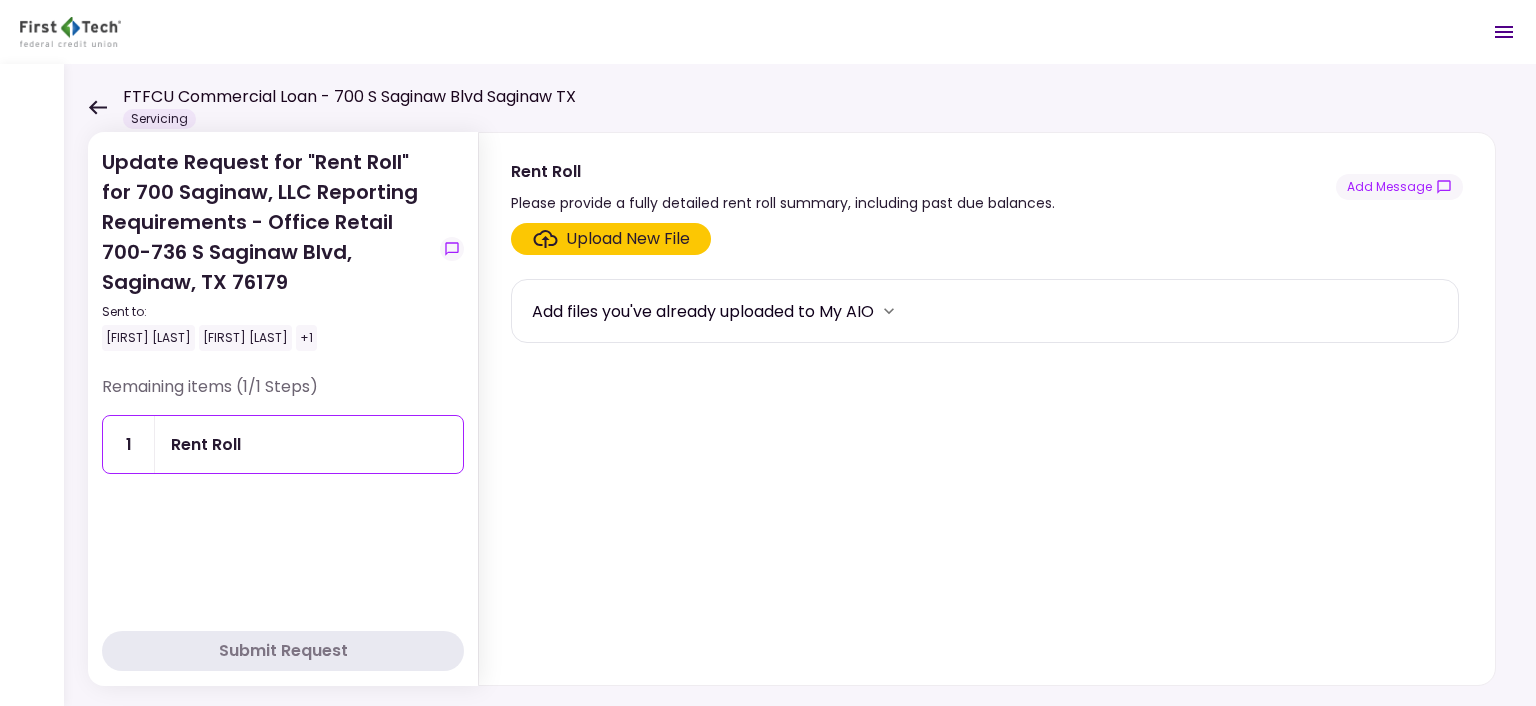 click on "Upload New File" at bounding box center (628, 239) 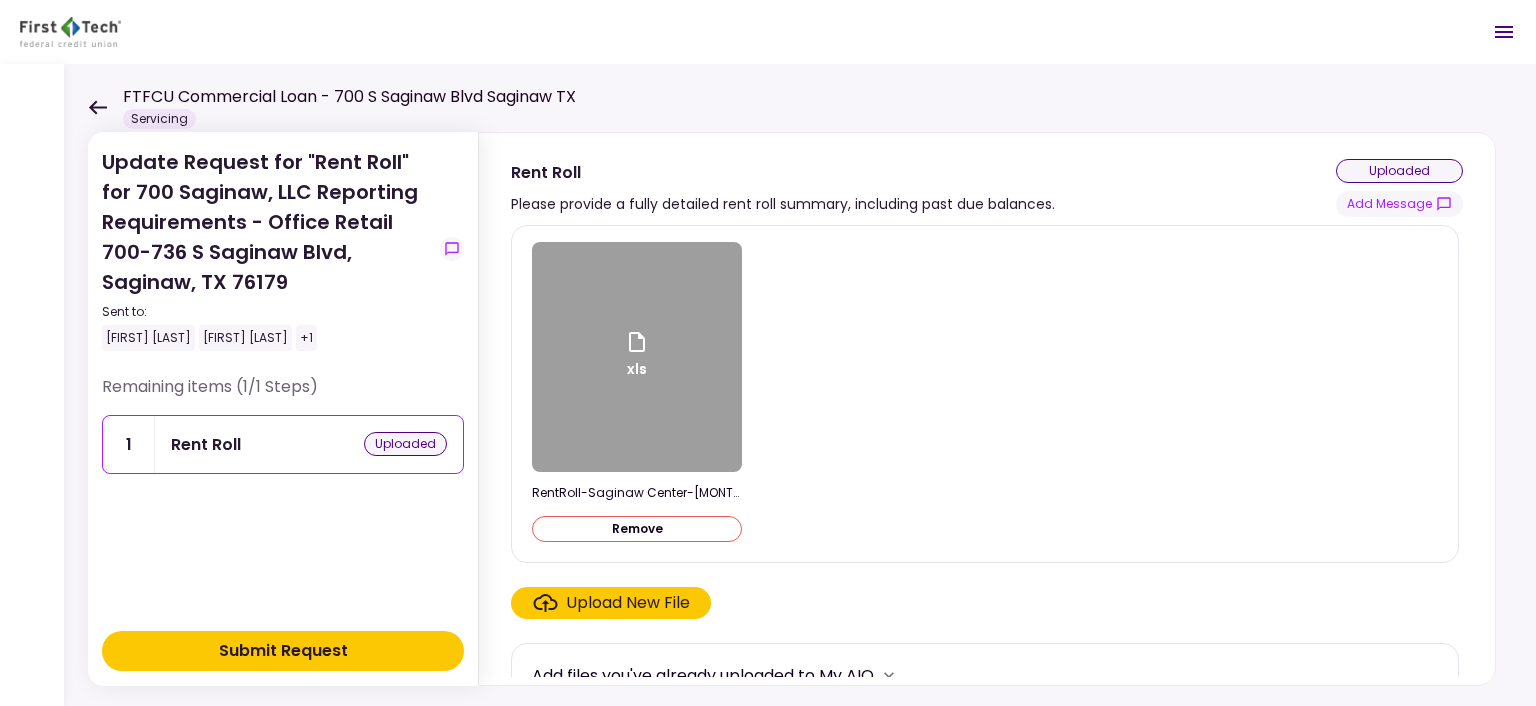 click on "Submit Request" at bounding box center (283, 651) 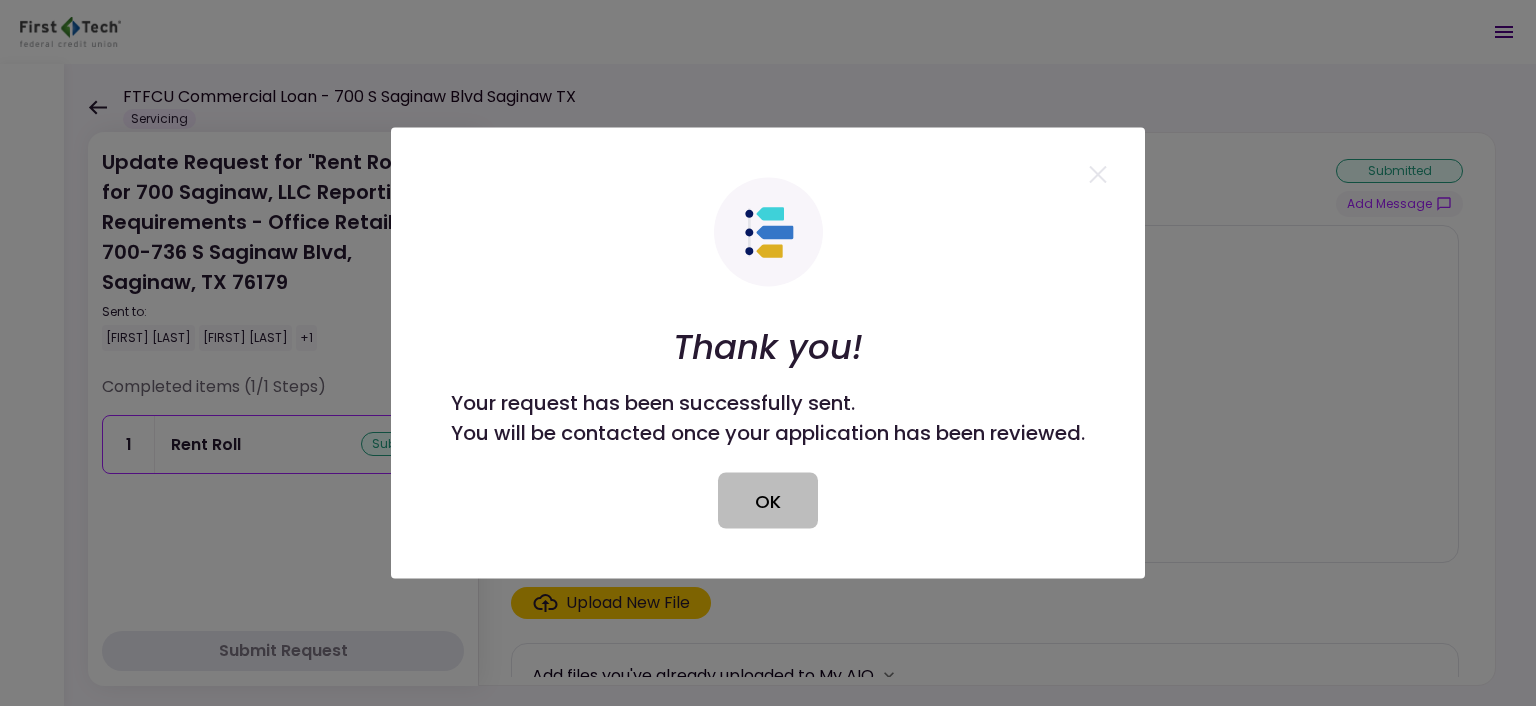 click on "OK" at bounding box center [768, 501] 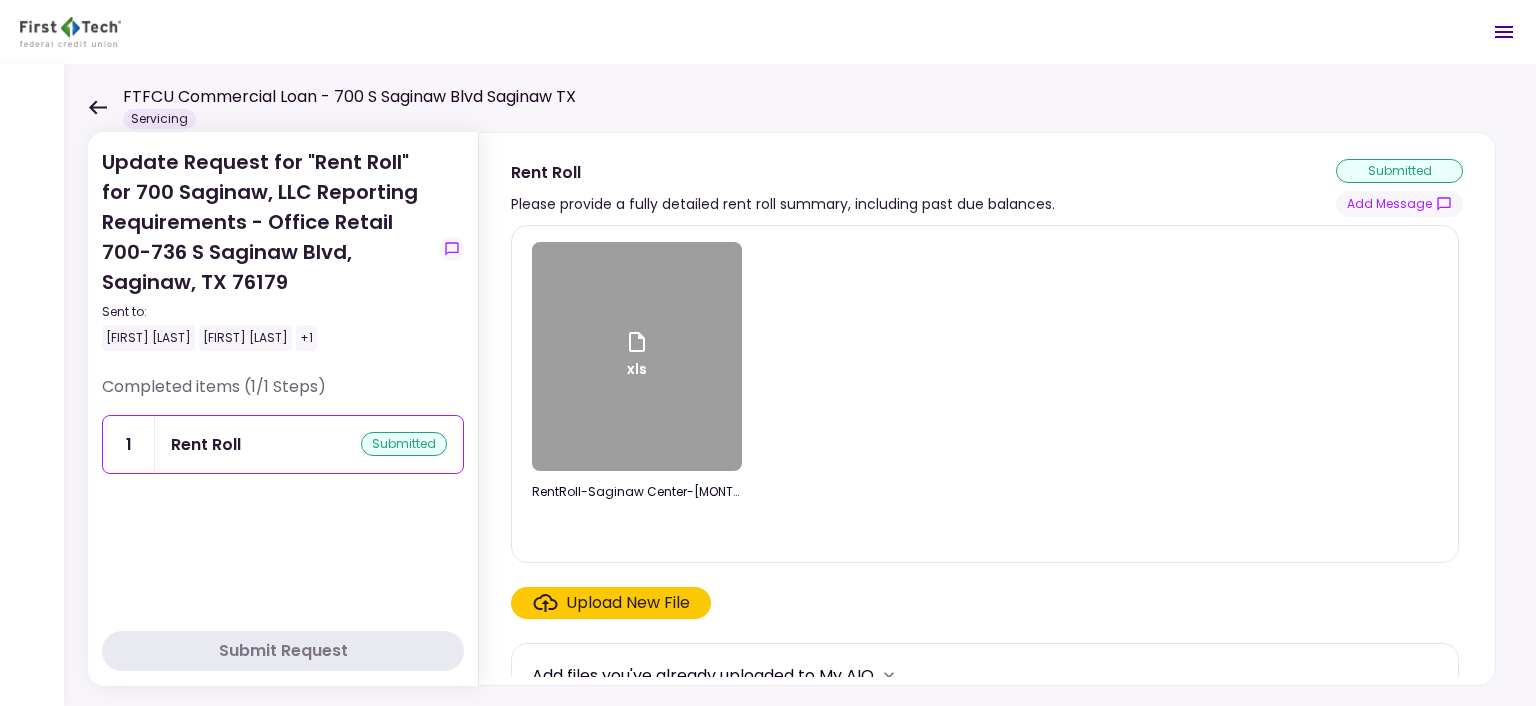click 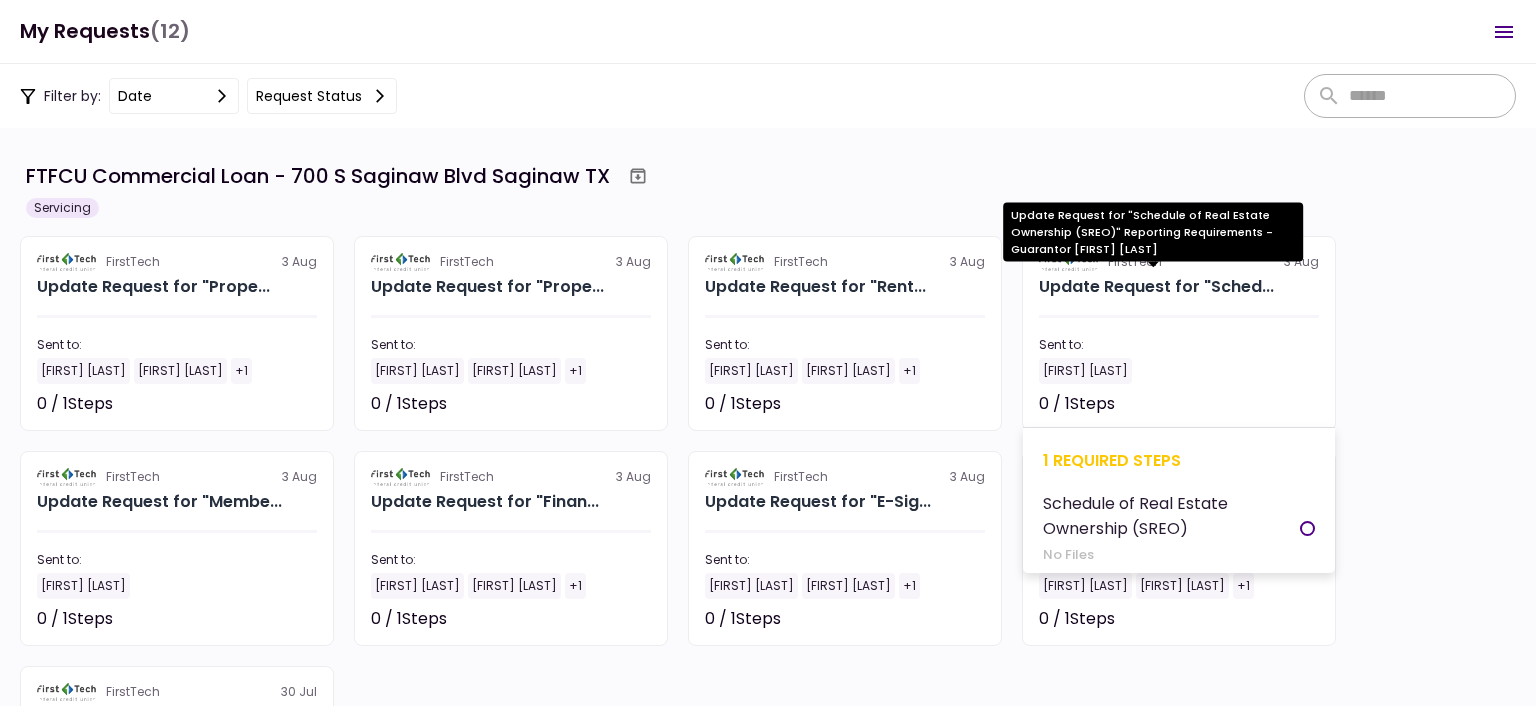 click on "Update Request for "Sched..." at bounding box center [1156, 287] 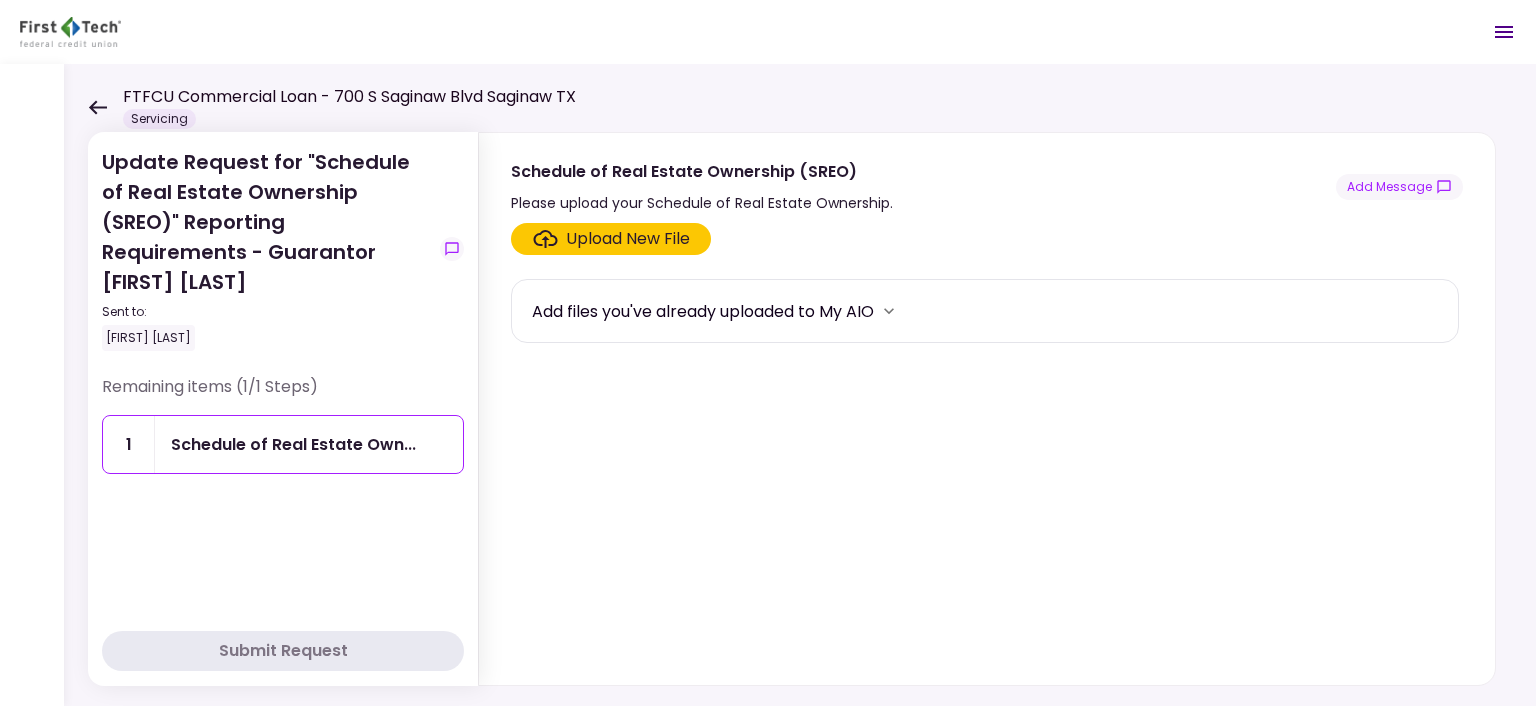 click on "Upload New File" at bounding box center (628, 239) 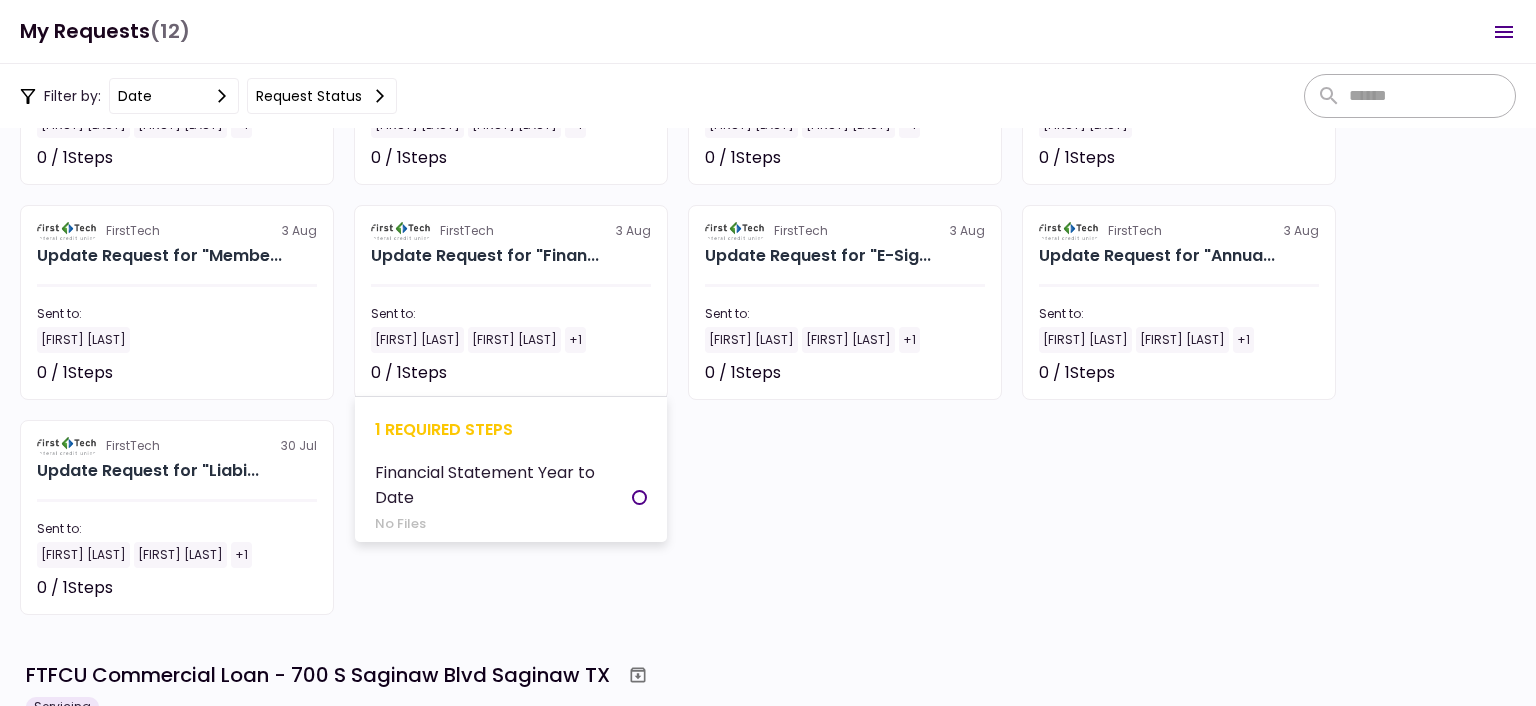 scroll, scrollTop: 268, scrollLeft: 0, axis: vertical 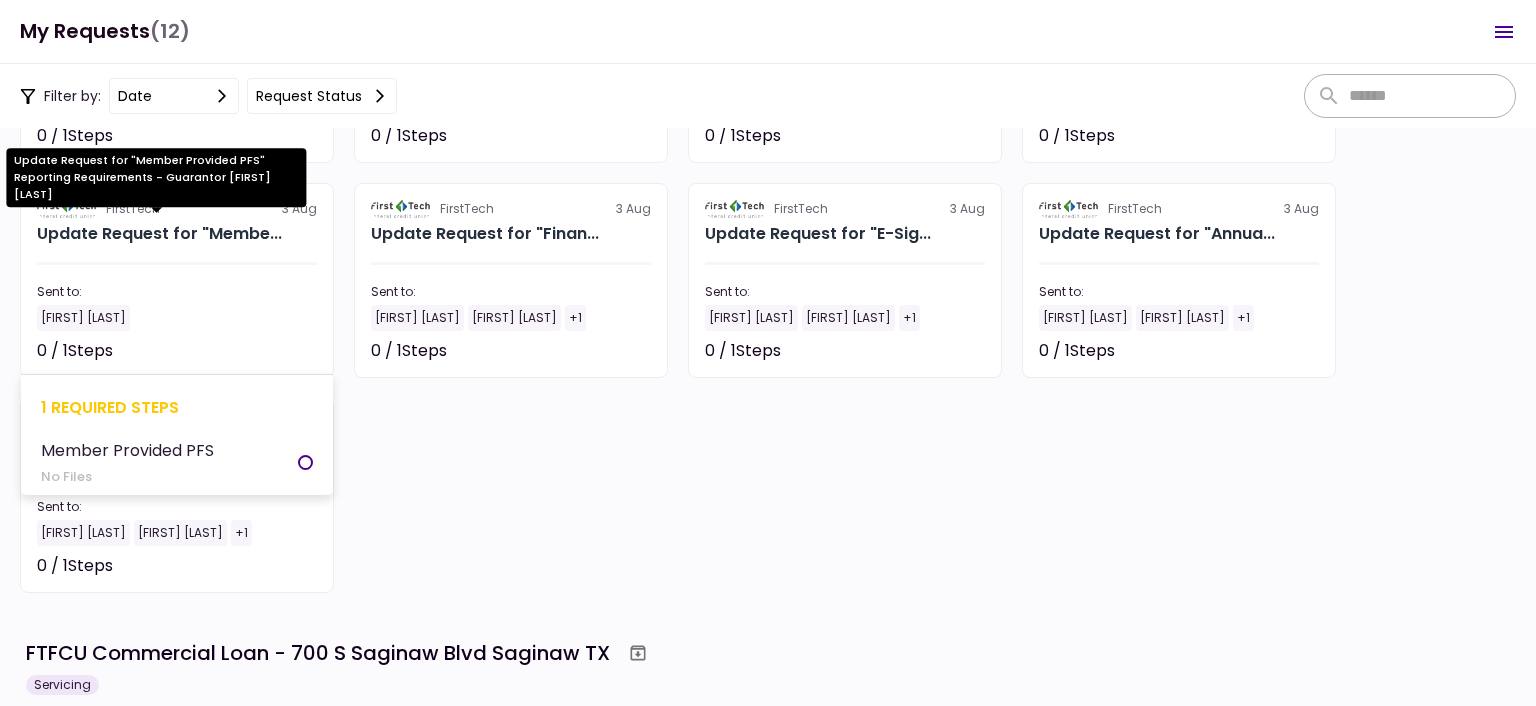 click on "Update Request for "Membe..." at bounding box center (159, 234) 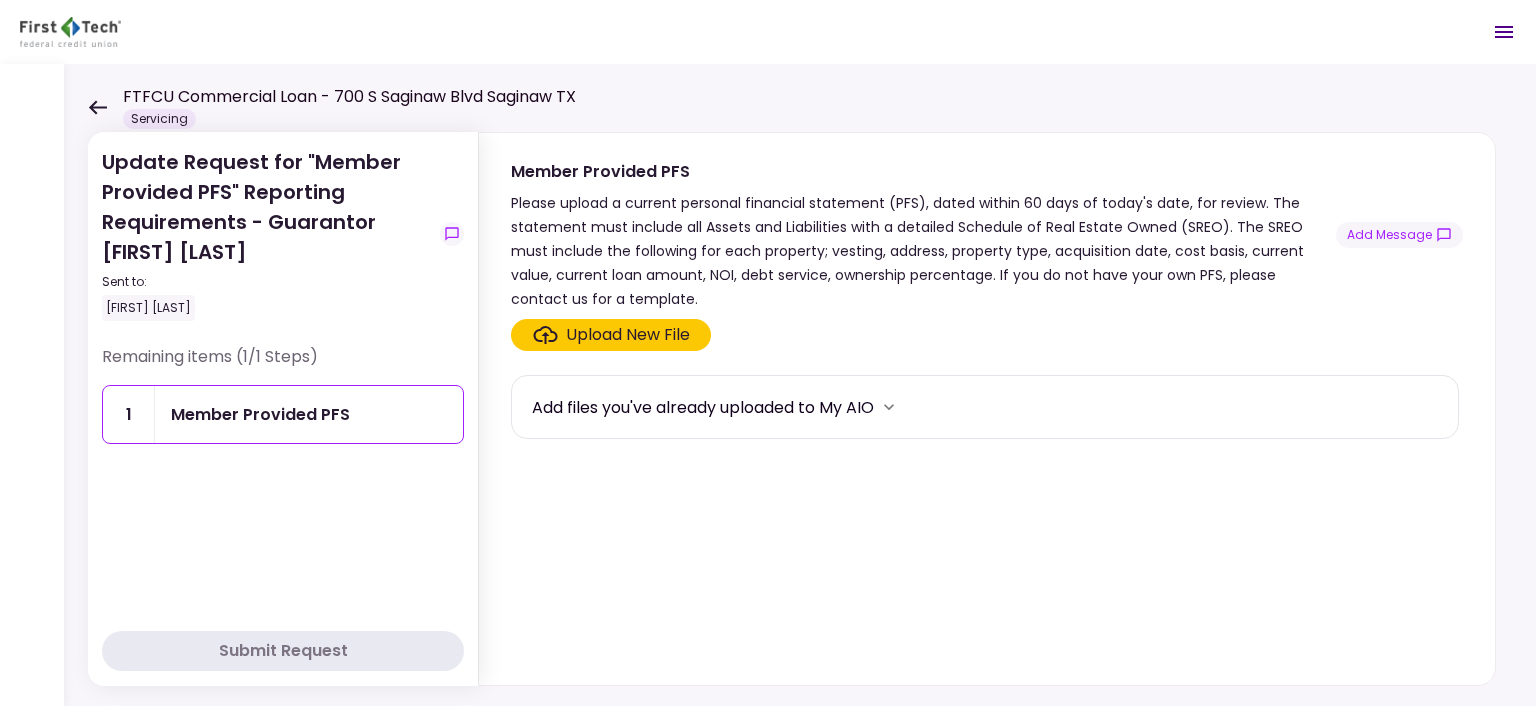 click 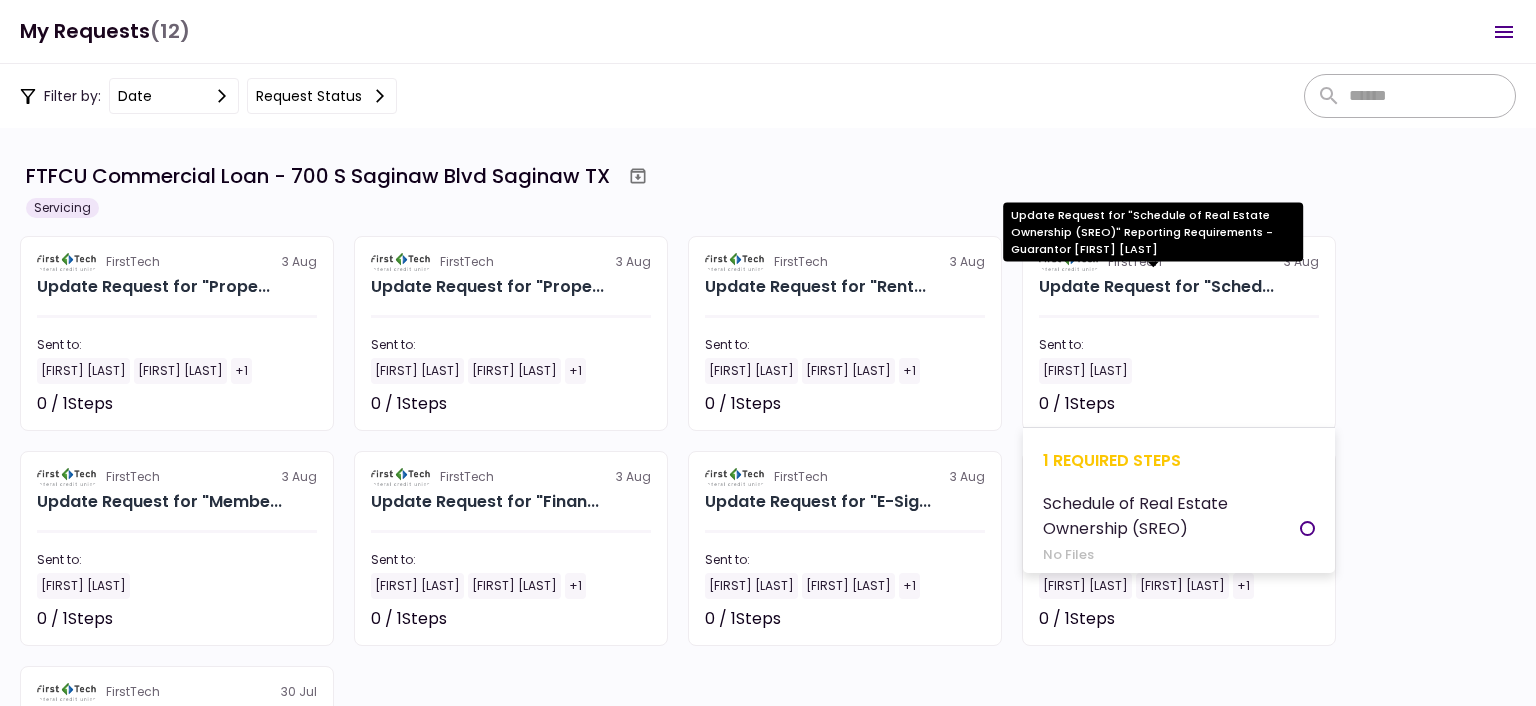 click on "Update Request for "Sched..." at bounding box center [1156, 287] 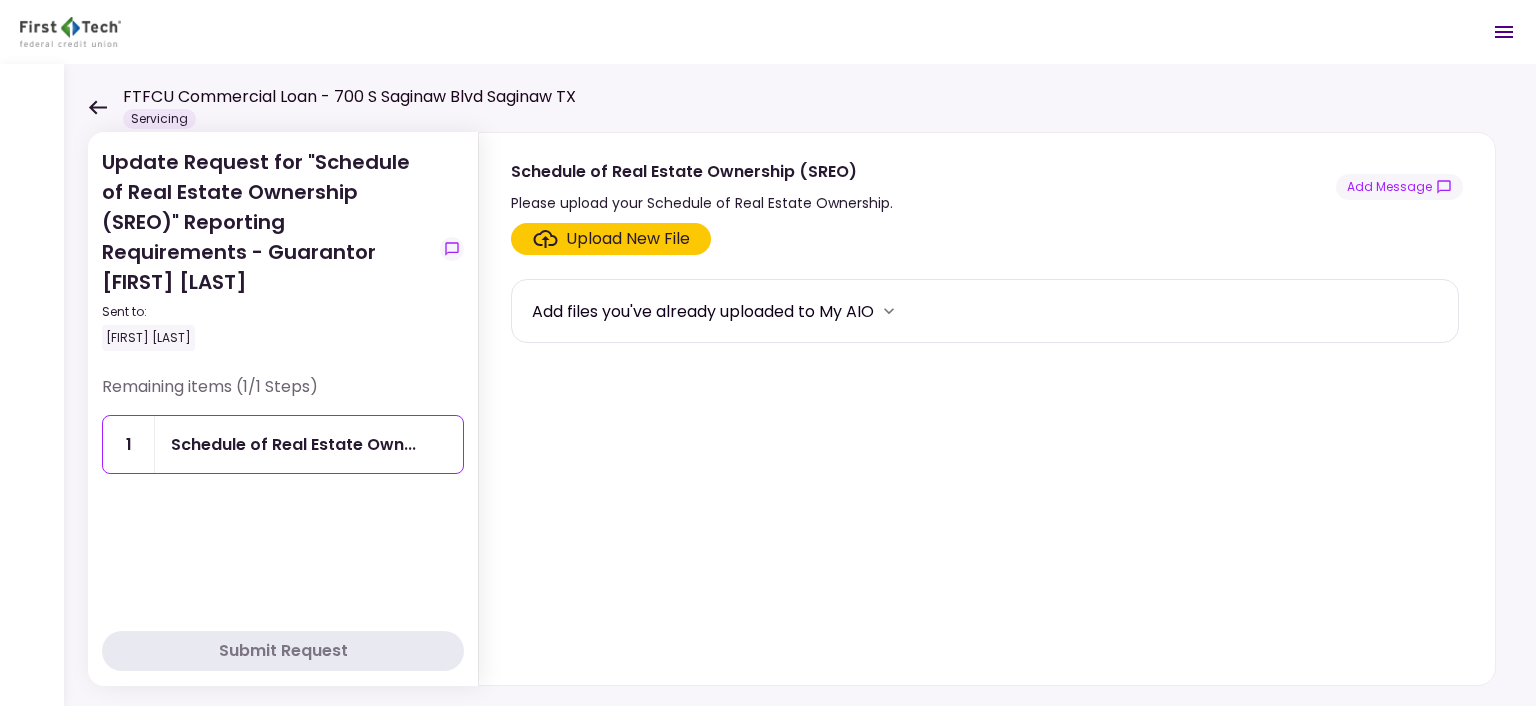 click 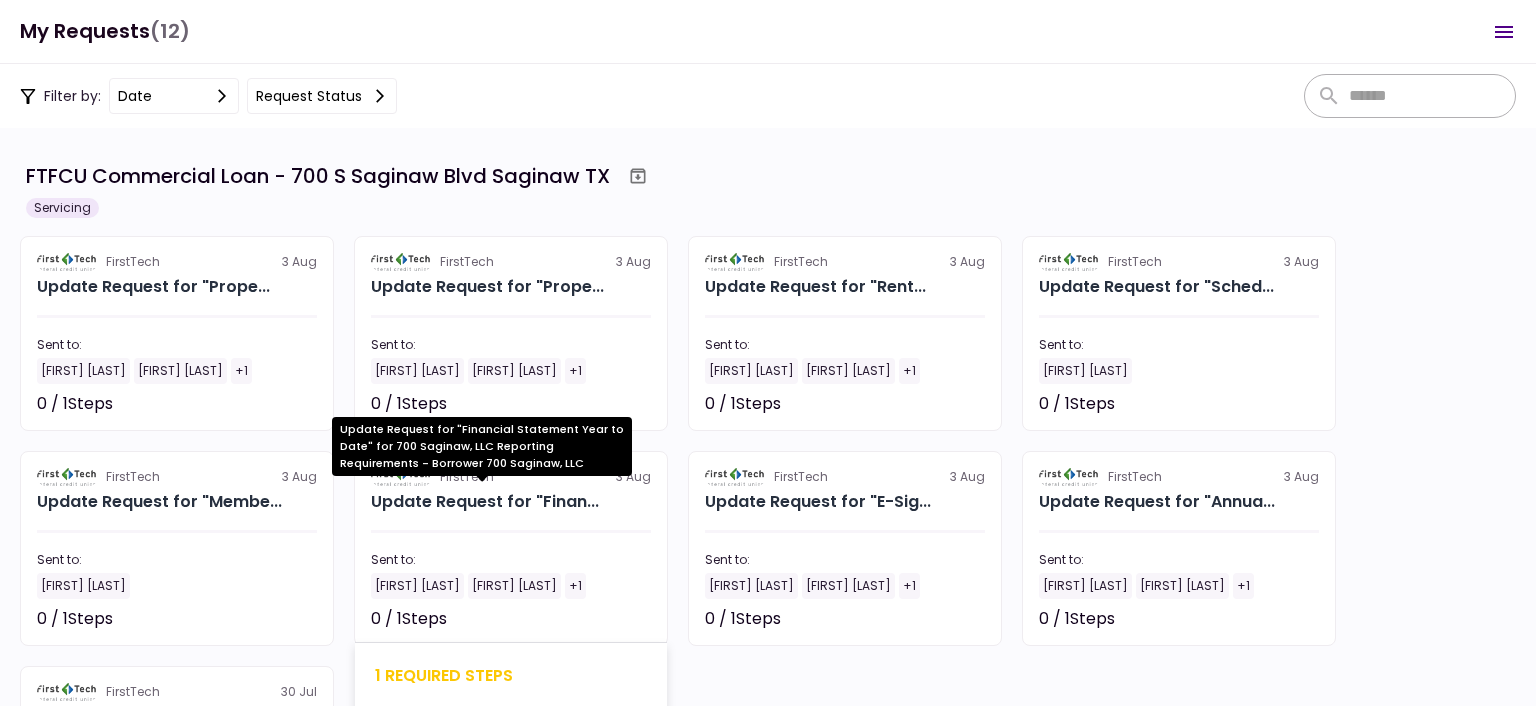 click on "Update Request for "Finan..." at bounding box center (485, 502) 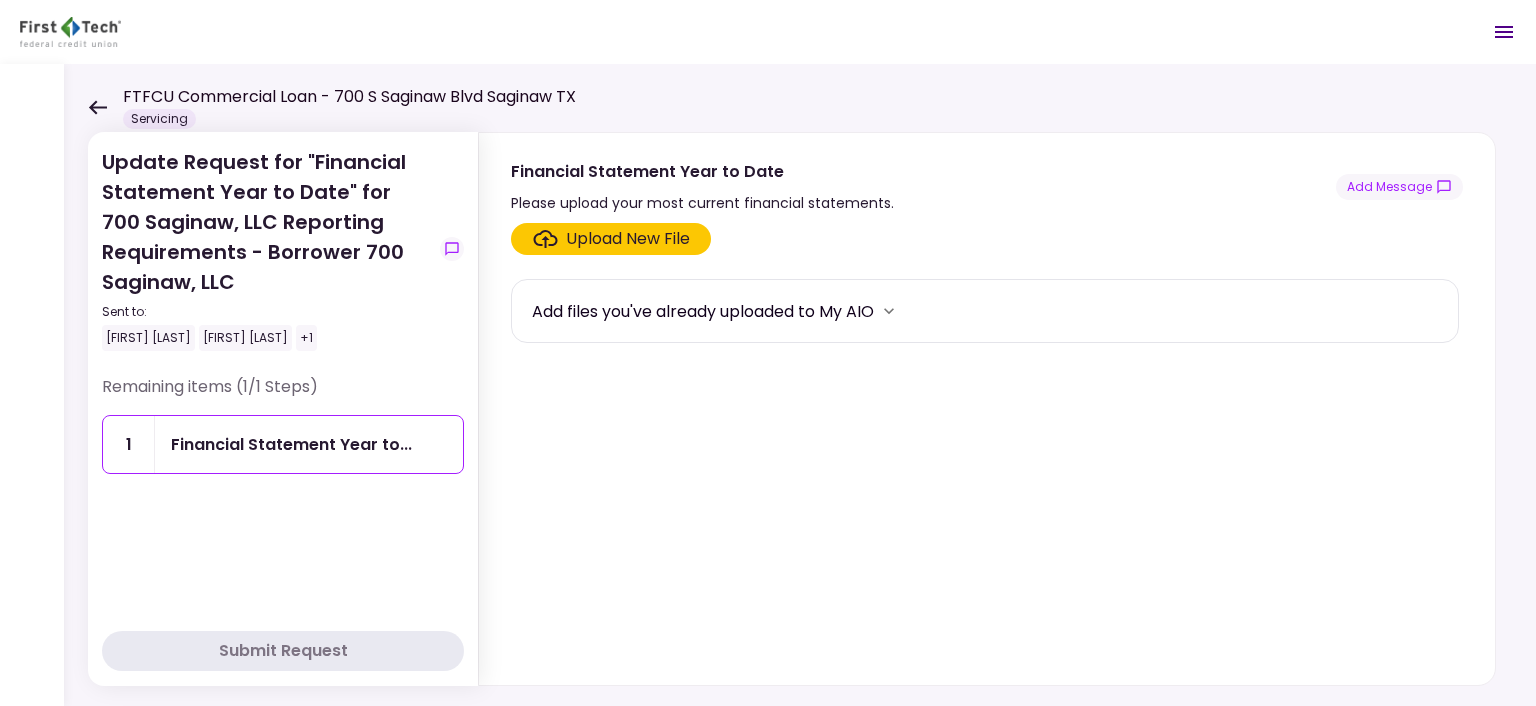 click on "Upload New File" at bounding box center [628, 239] 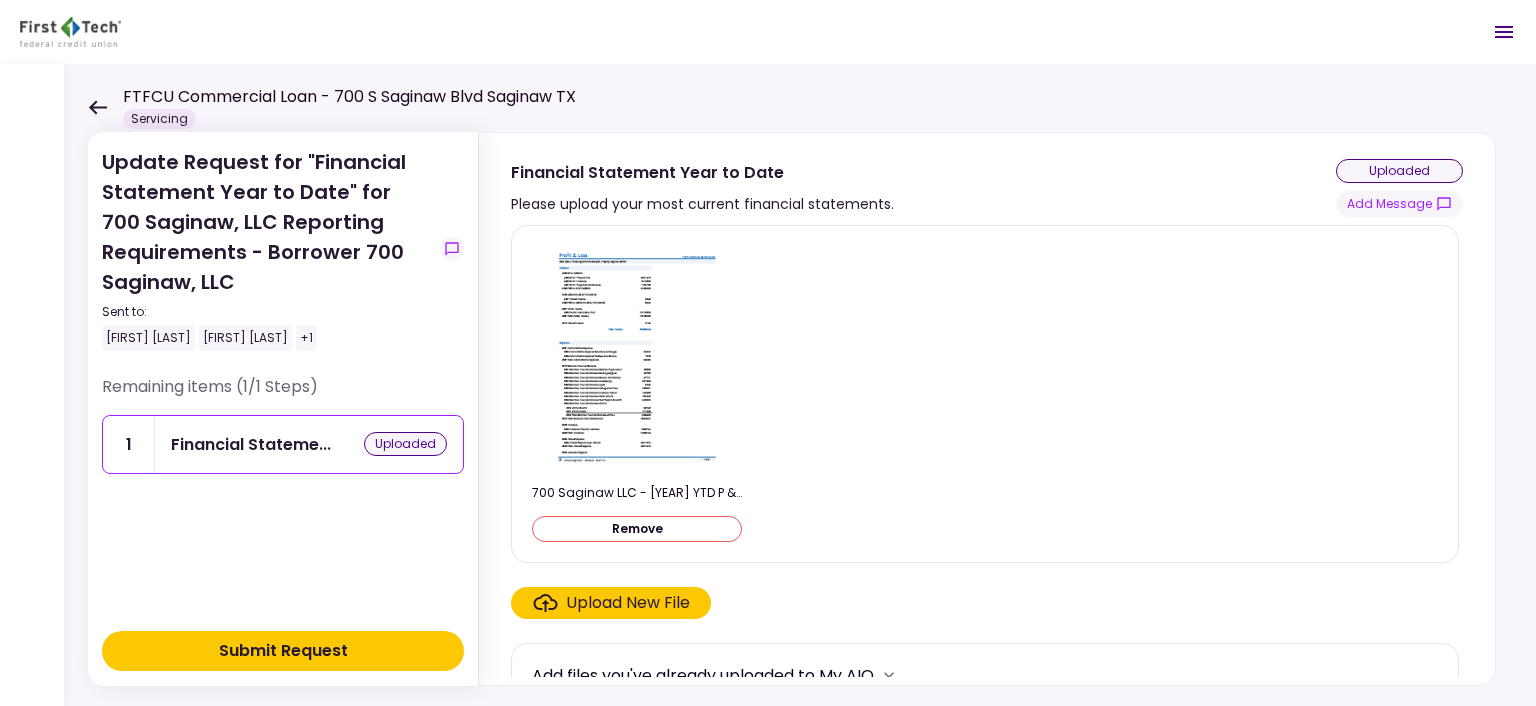 click on "Upload New File" at bounding box center [628, 603] 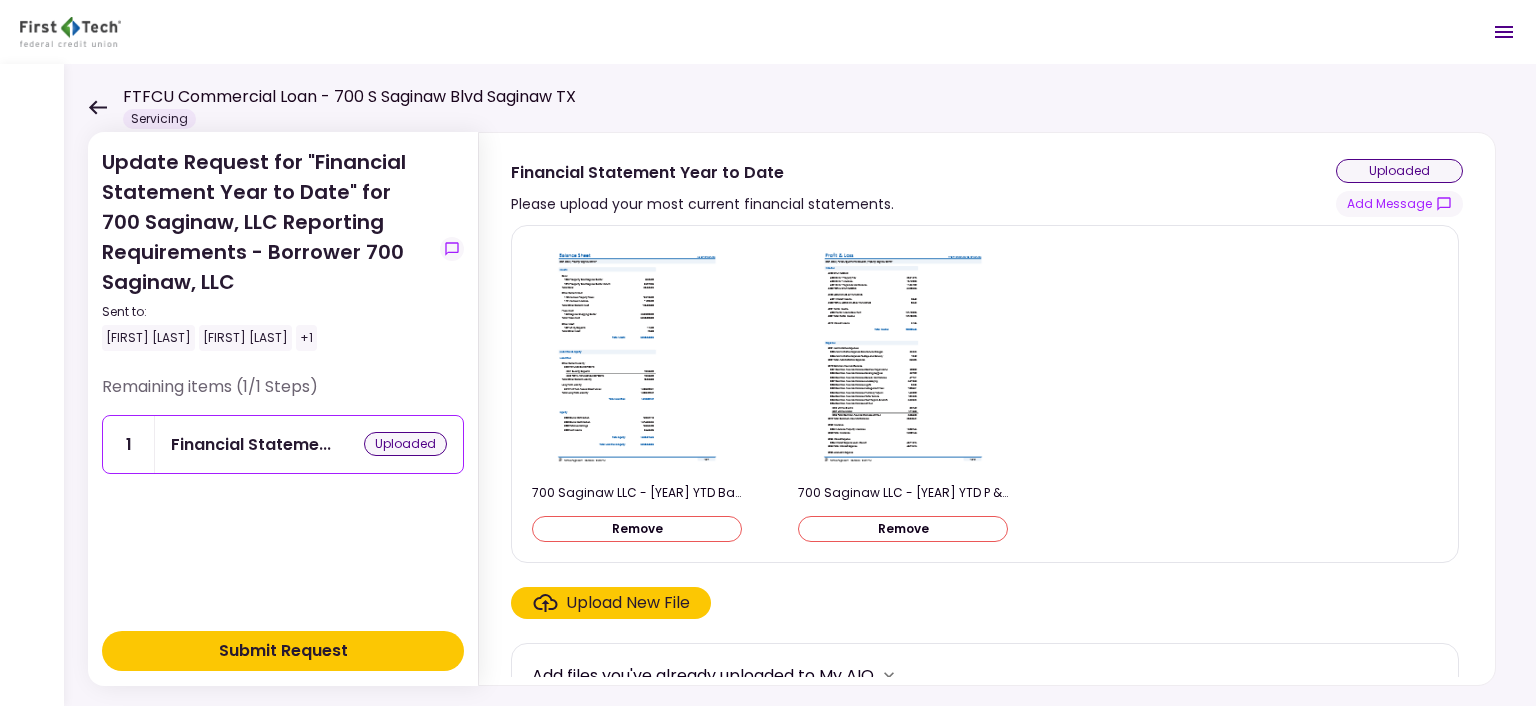 click on "Upload New File" at bounding box center [611, 603] 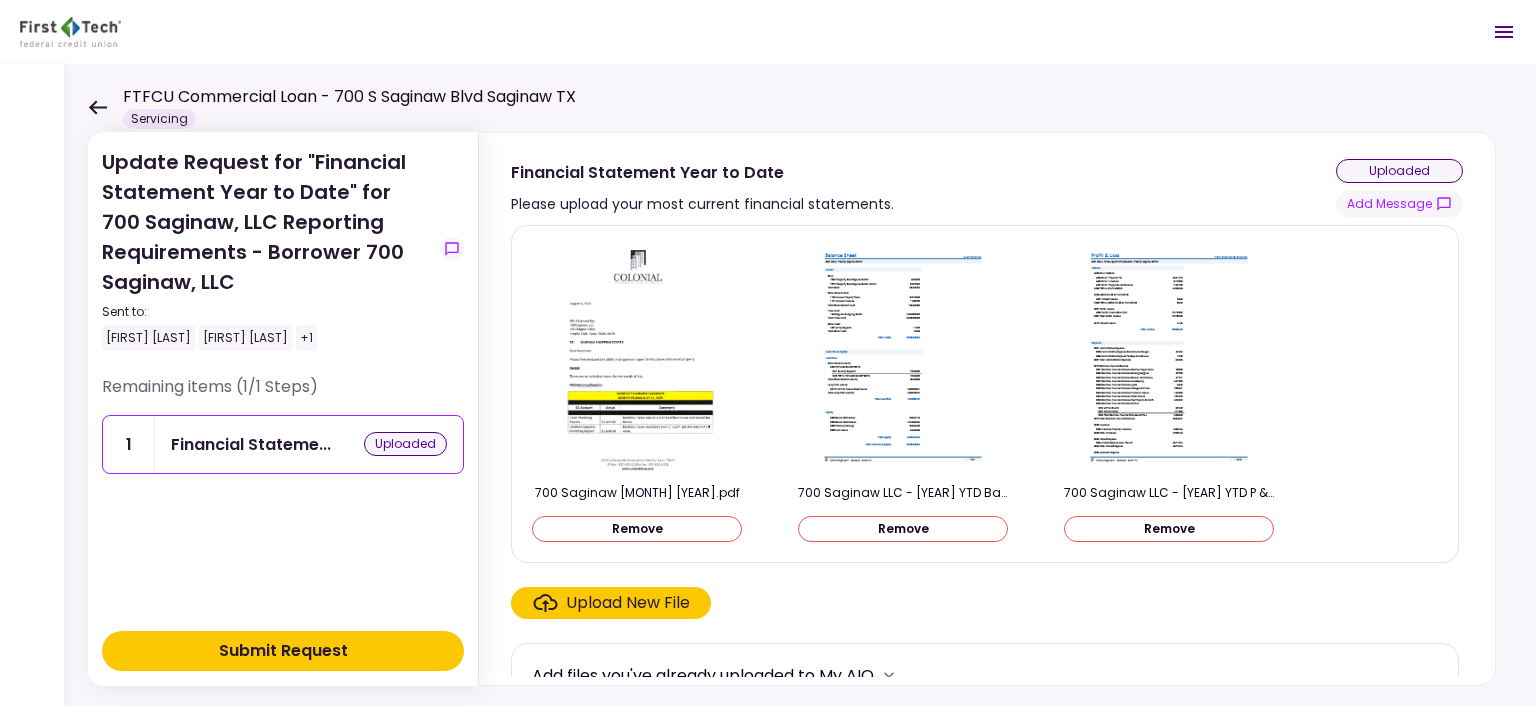 click on "Submit Request" at bounding box center (283, 651) 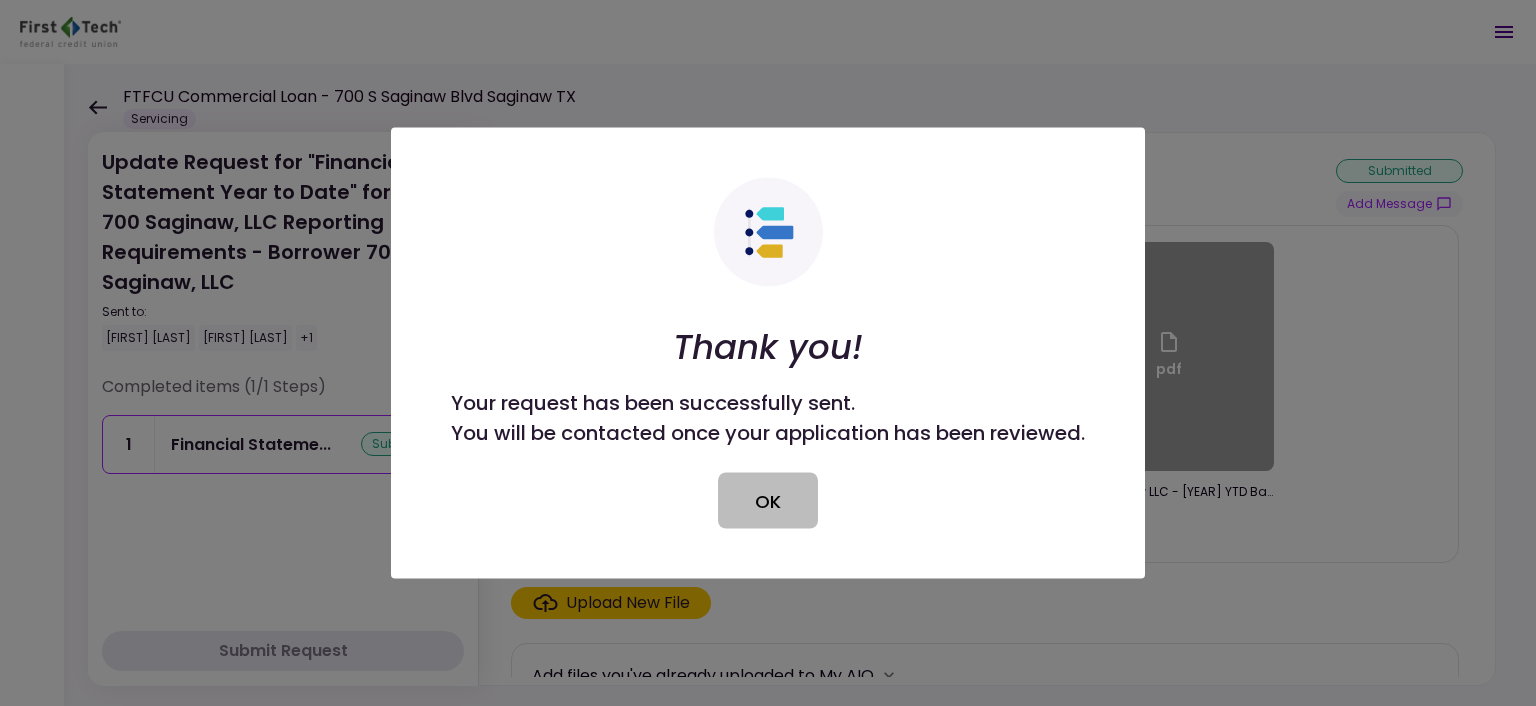 click on "OK" at bounding box center [768, 501] 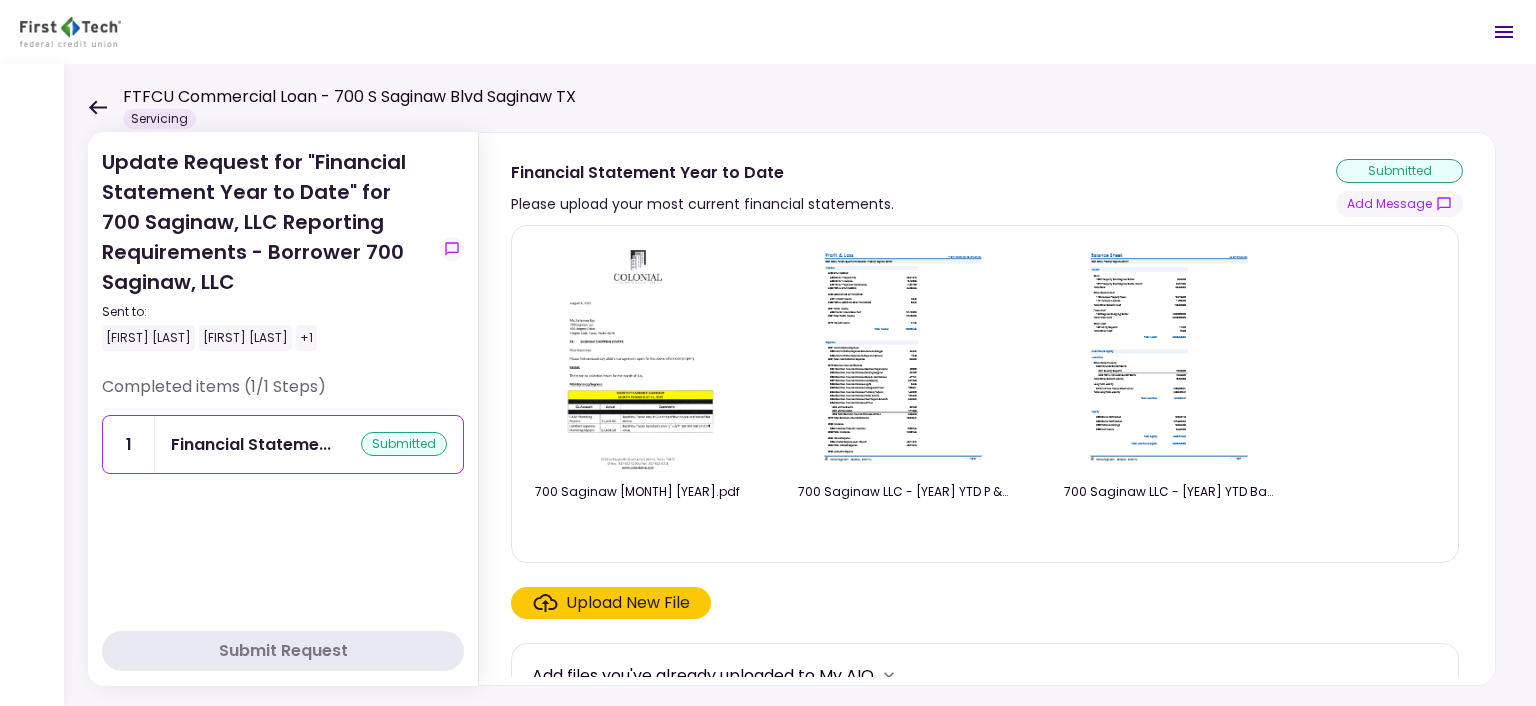 click on "FTFCU Commercial Loan - 700 S Saginaw Blvd Saginaw TX Servicing" at bounding box center [332, 107] 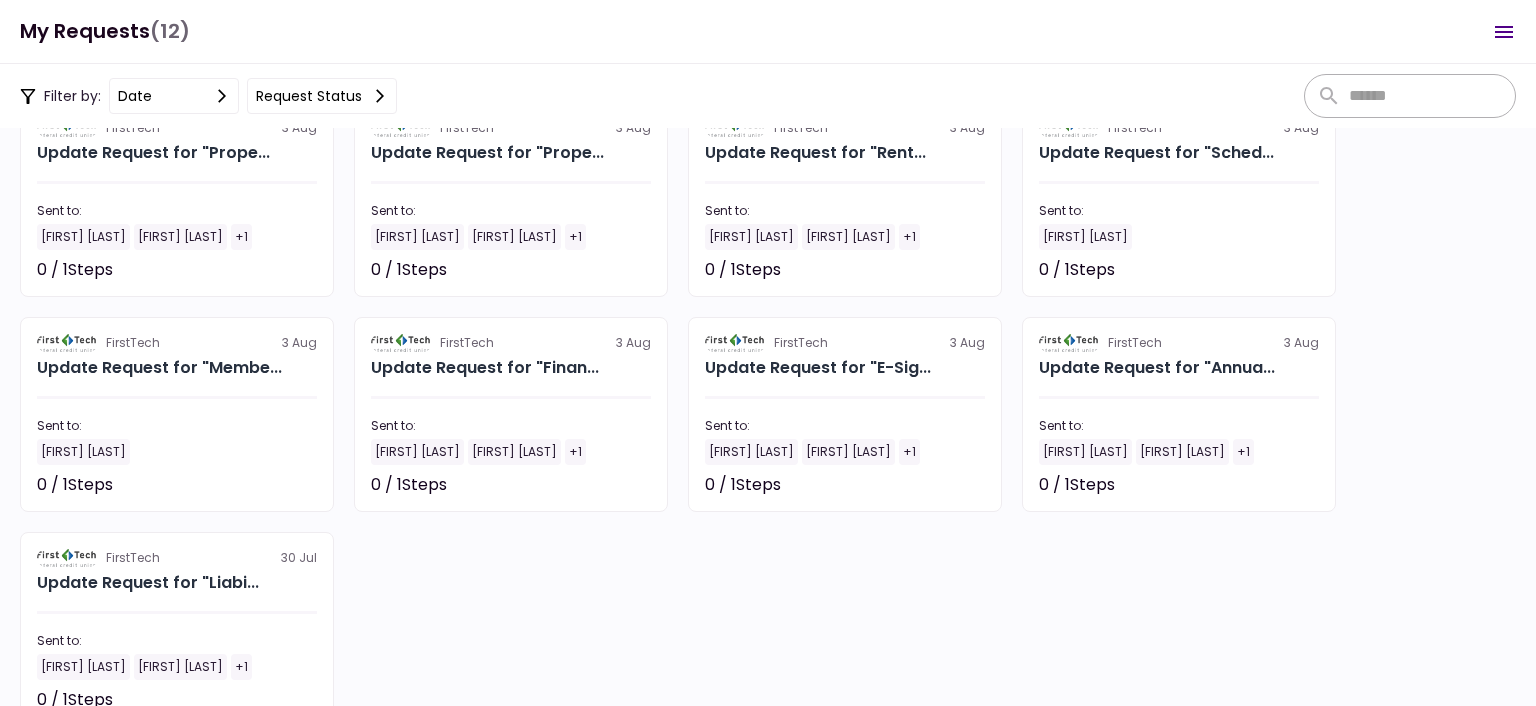 scroll, scrollTop: 0, scrollLeft: 0, axis: both 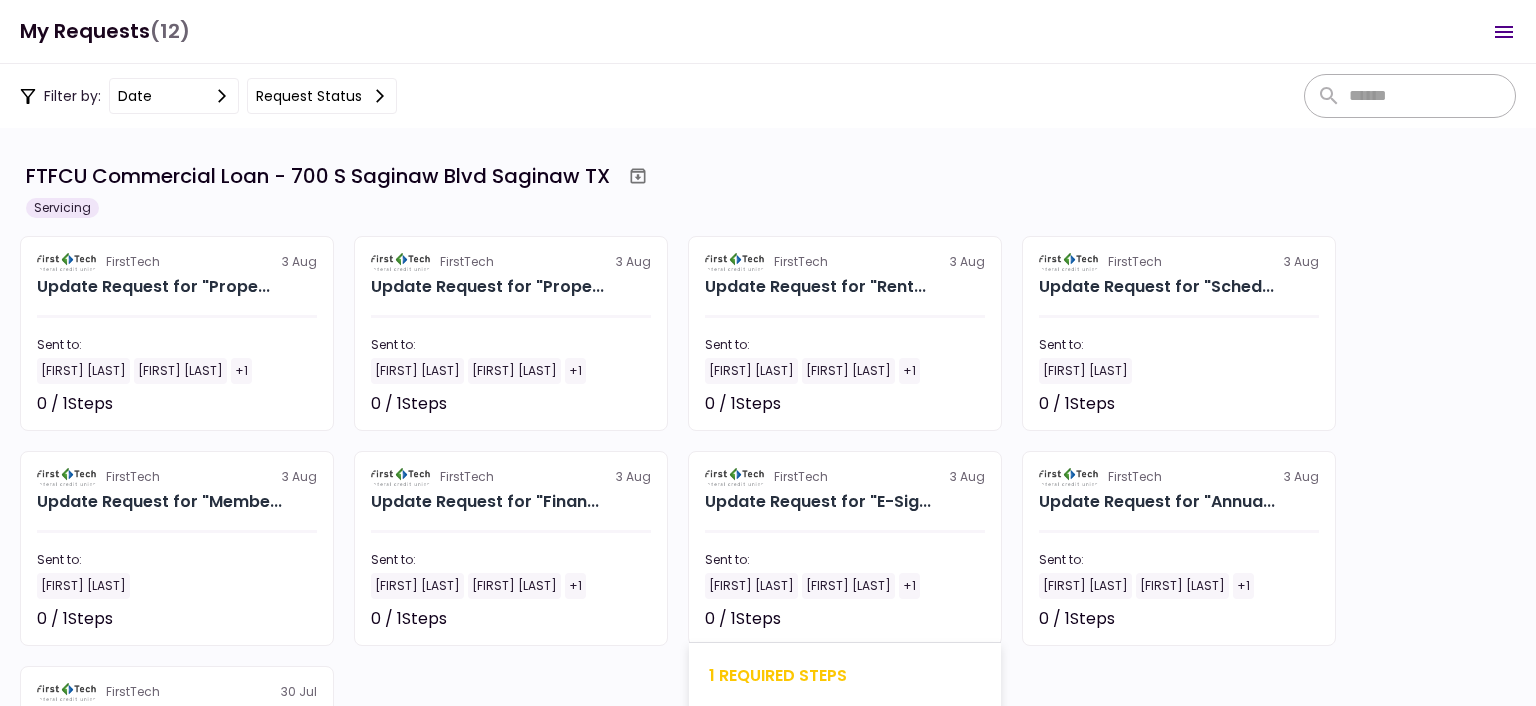 click on "FirstTech [MONTH] [DAY] Update Request for "E-Sig... Sent to: [FIRST] [LAST] +1 [PHONE] / [PHONE] Steps Not started [NUMBER] required steps E-Sign Consent No Files" at bounding box center (845, 548) 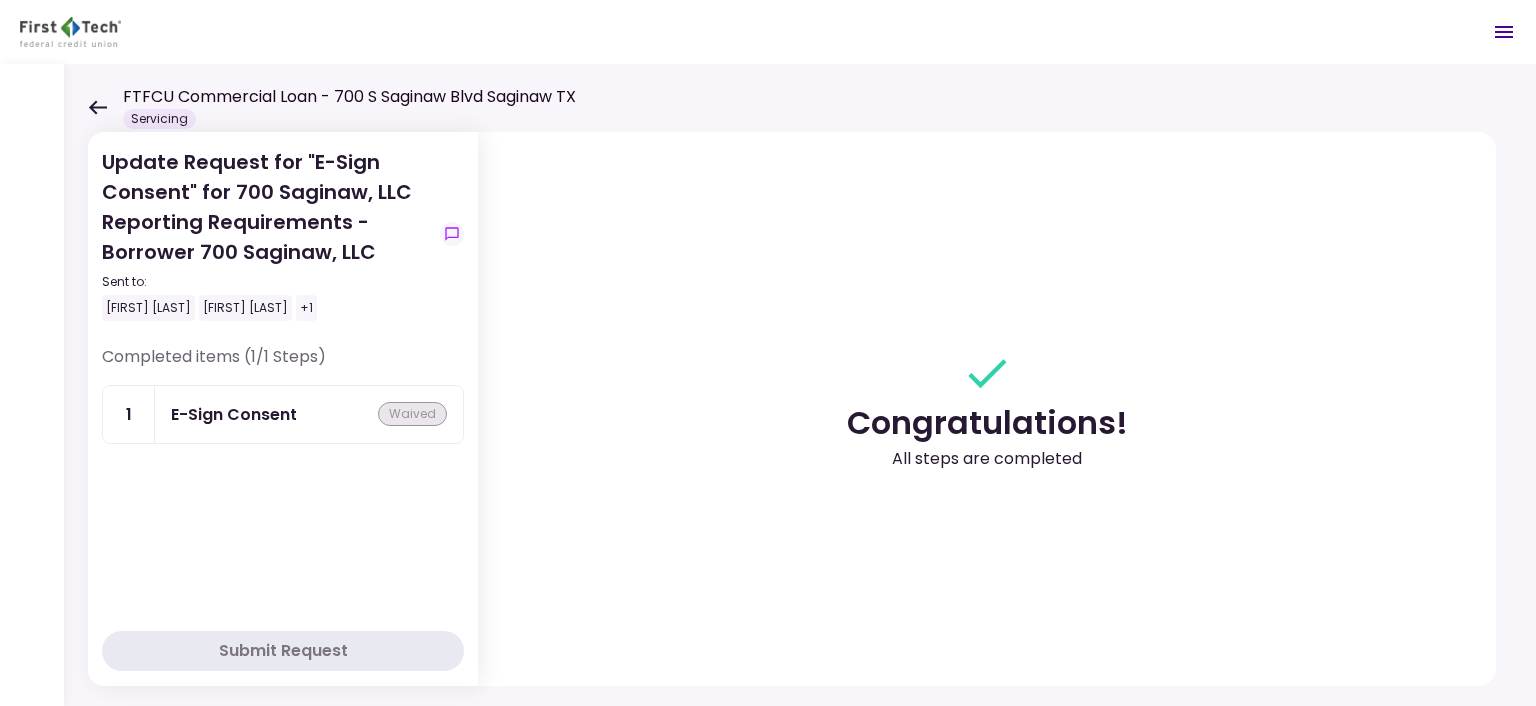 click 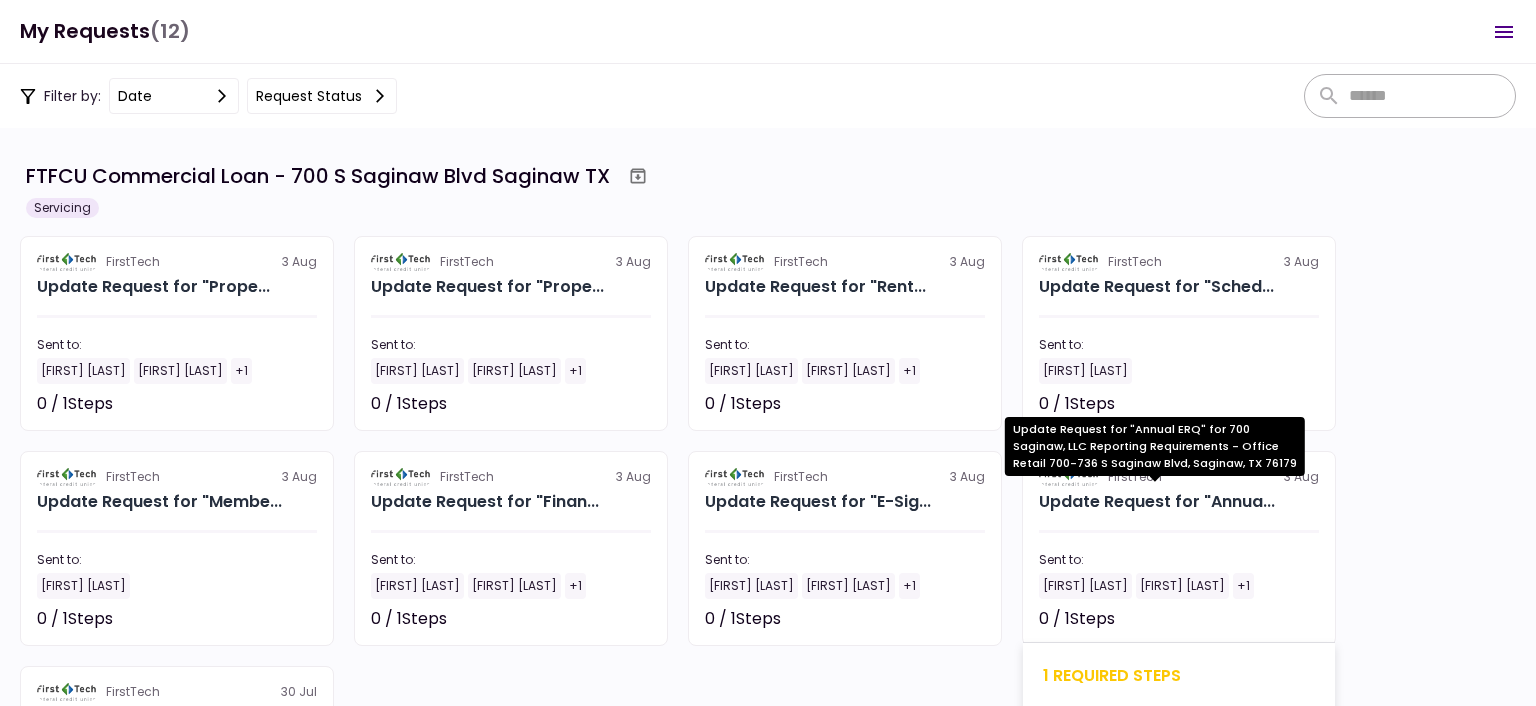 click on "Update Request for "Annua..." at bounding box center (1157, 502) 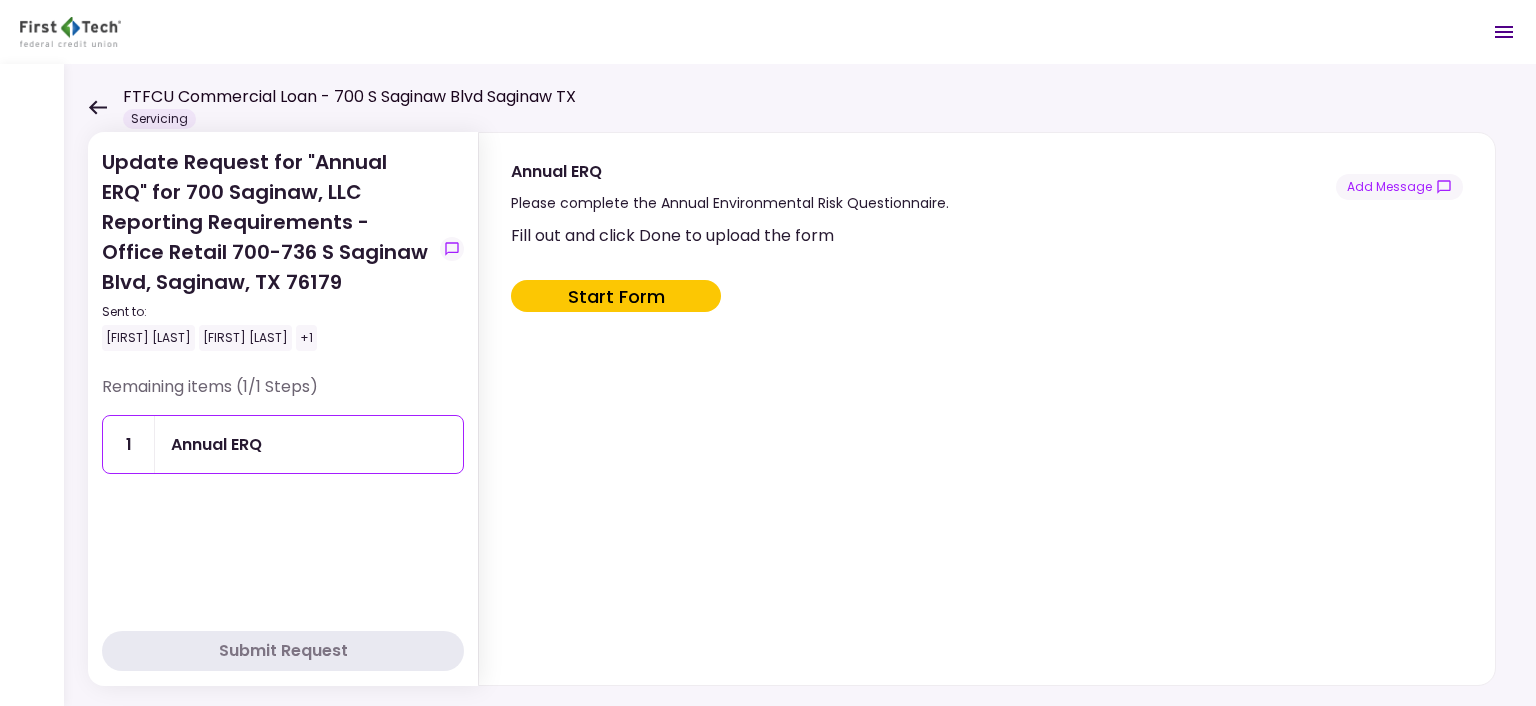 click on "Start Form" at bounding box center (616, 296) 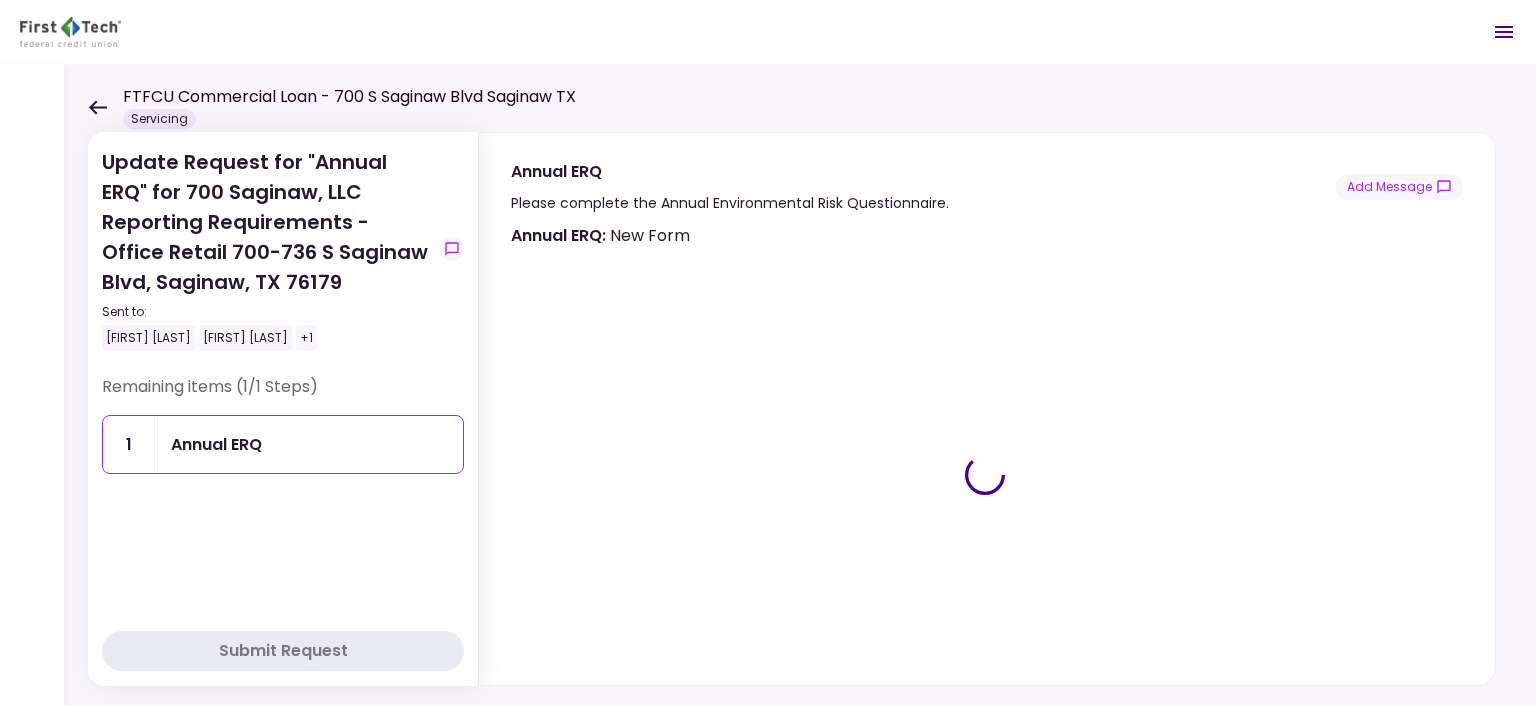 type on "***" 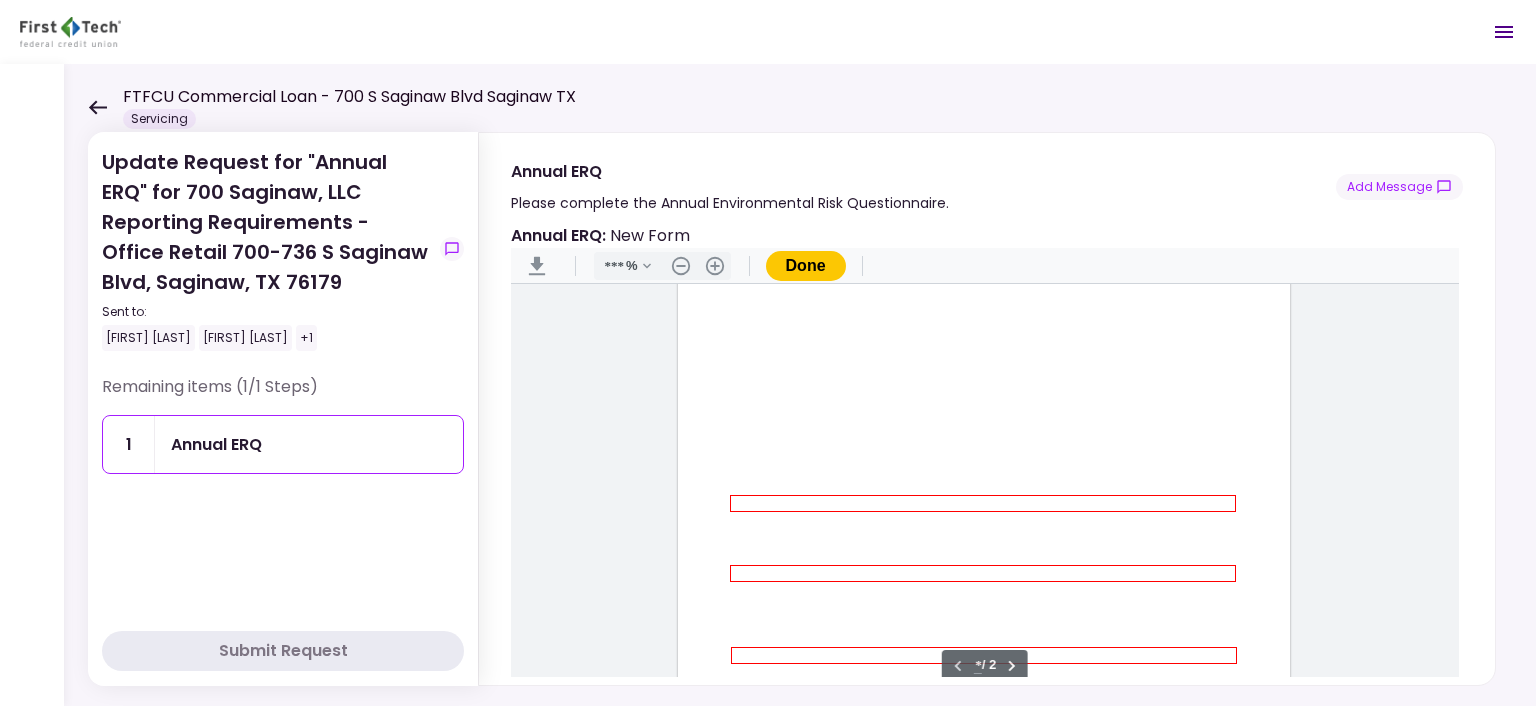 scroll, scrollTop: 367, scrollLeft: 0, axis: vertical 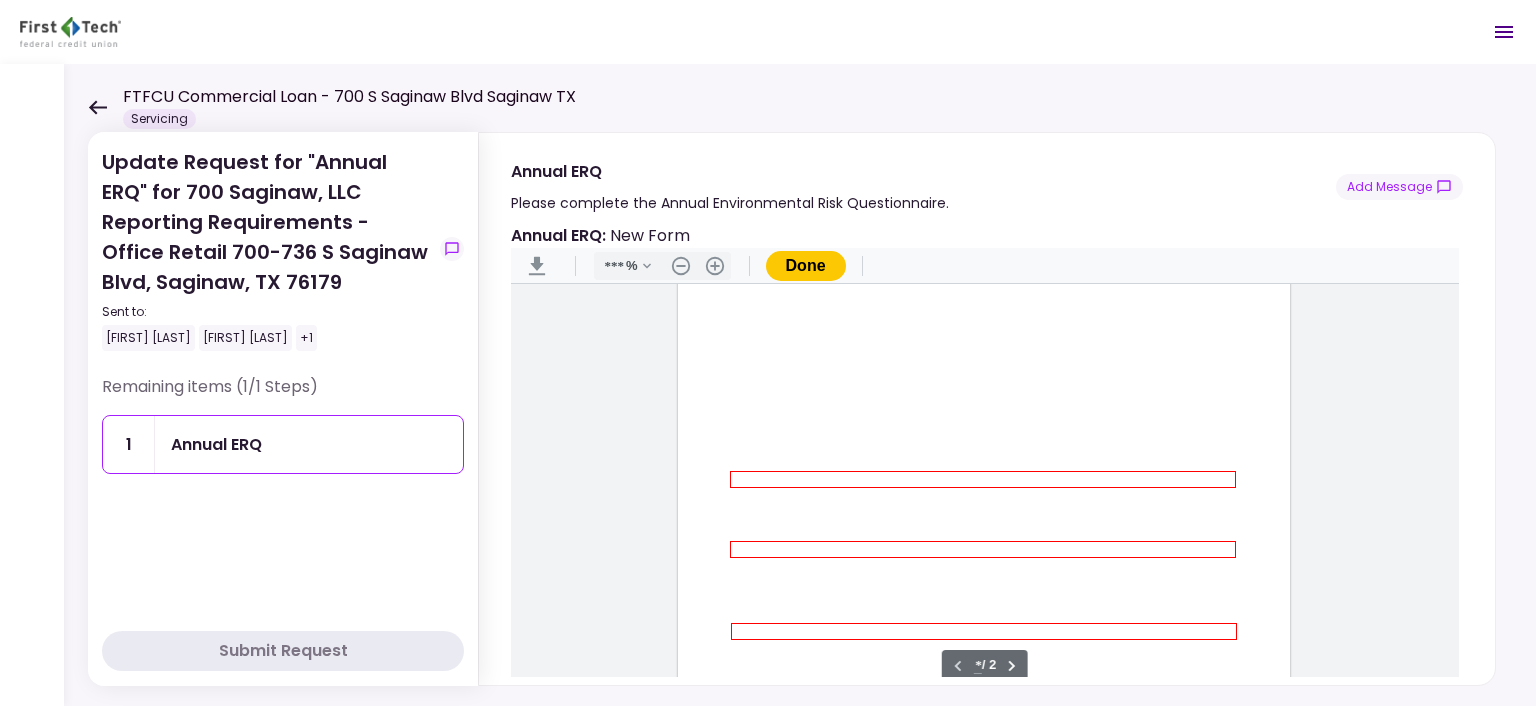 click at bounding box center (983, 479) 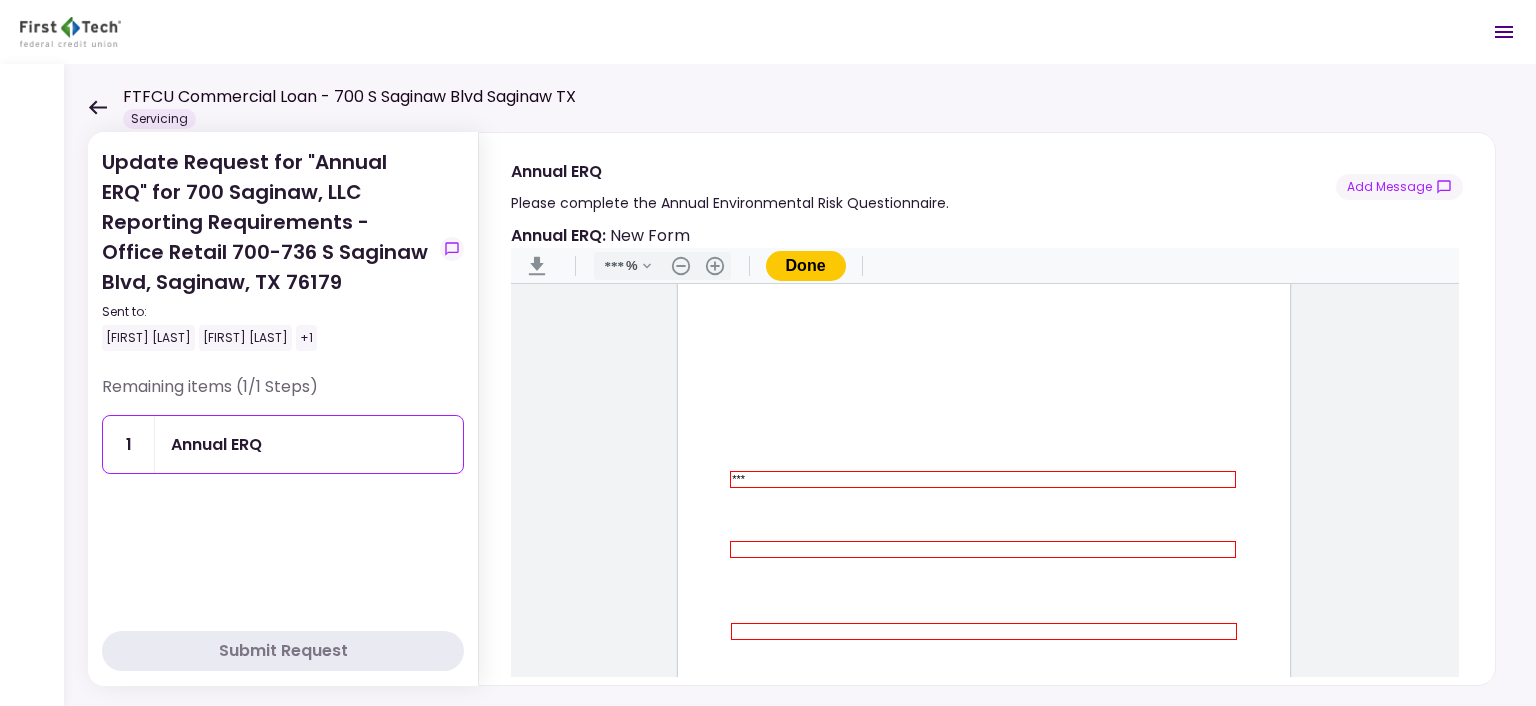 type on "***" 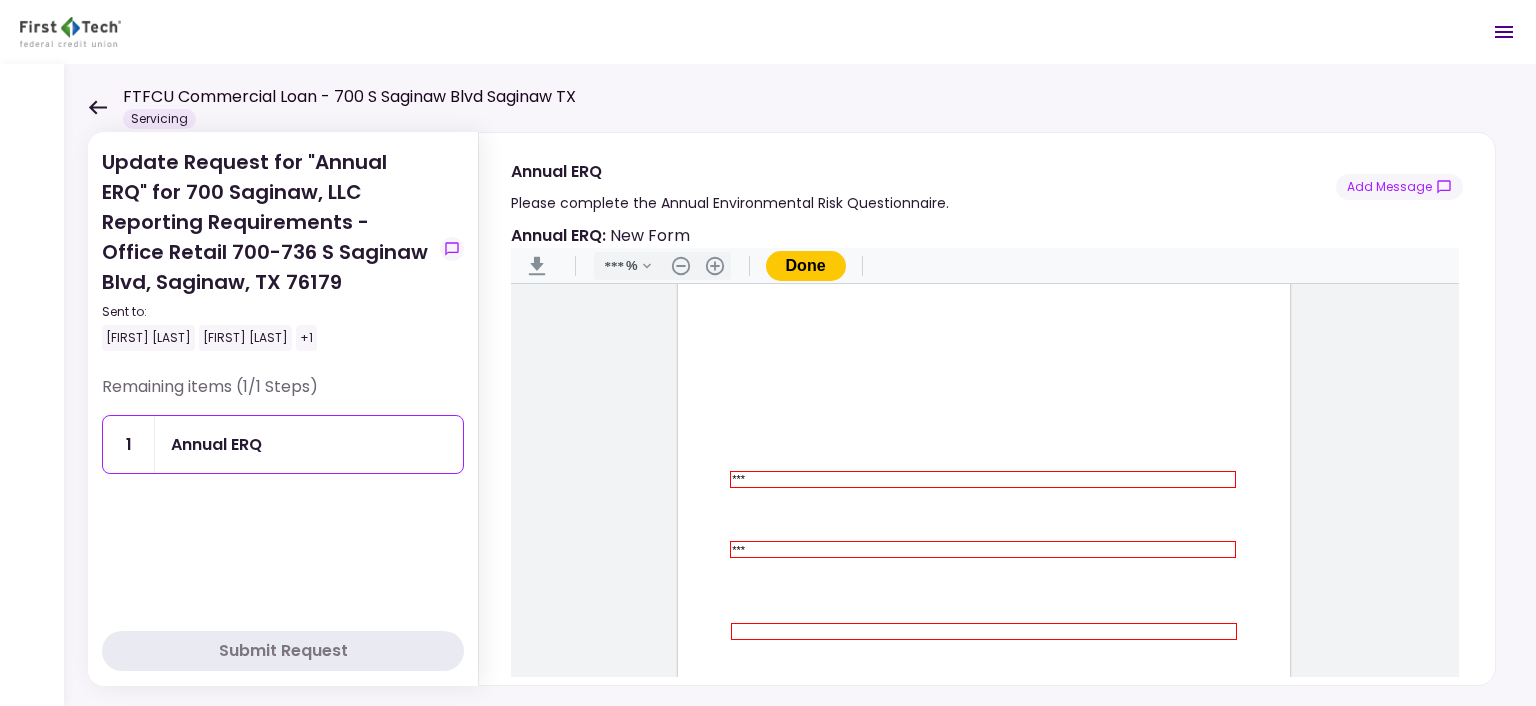 type on "***" 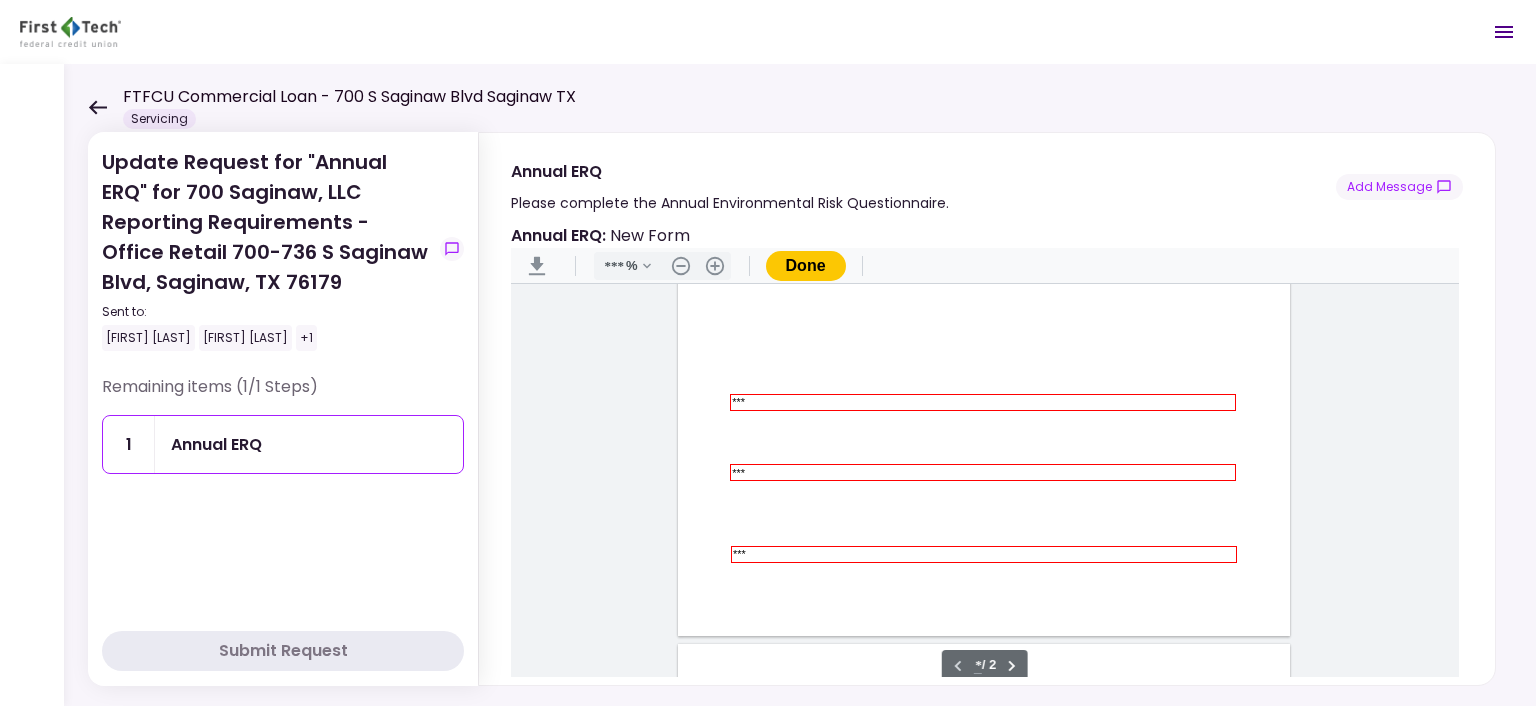 scroll, scrollTop: 640, scrollLeft: 0, axis: vertical 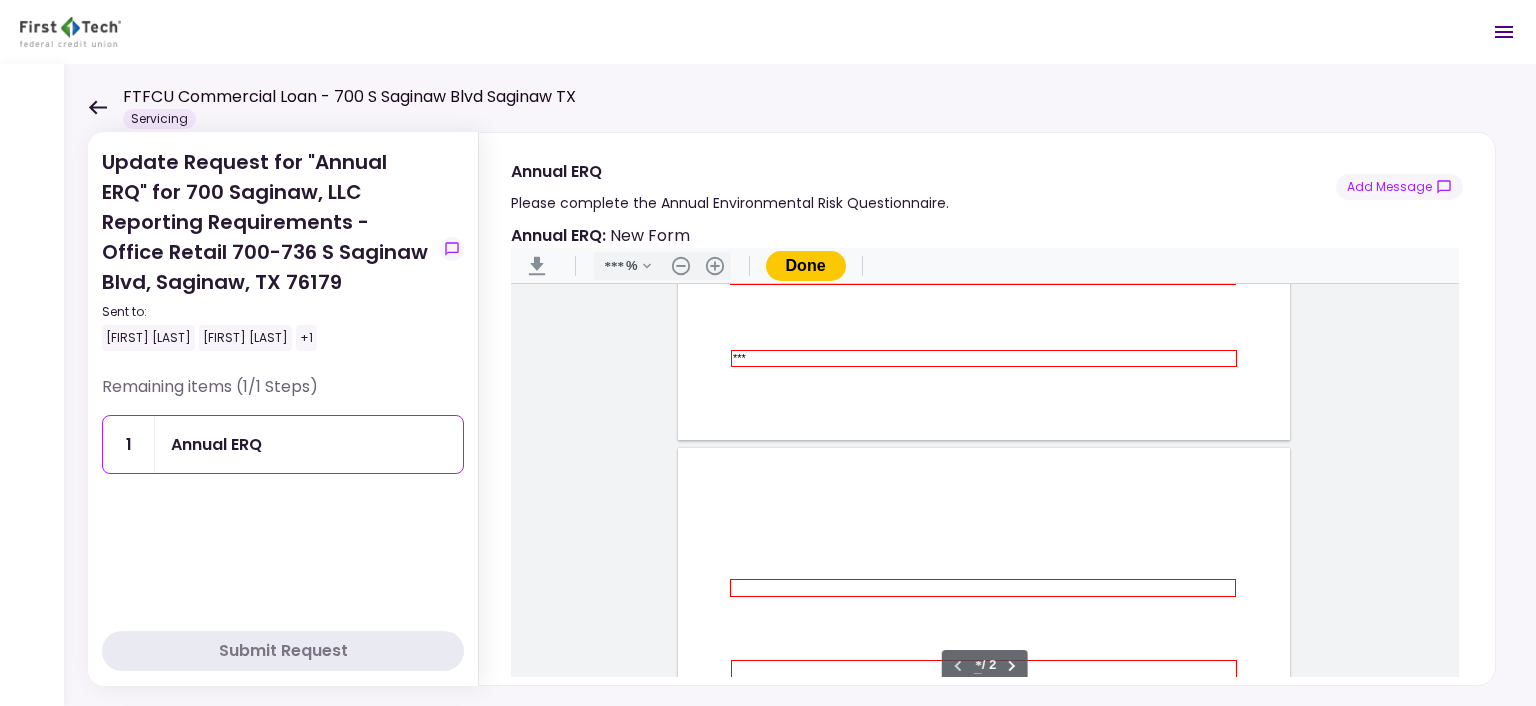 type on "***" 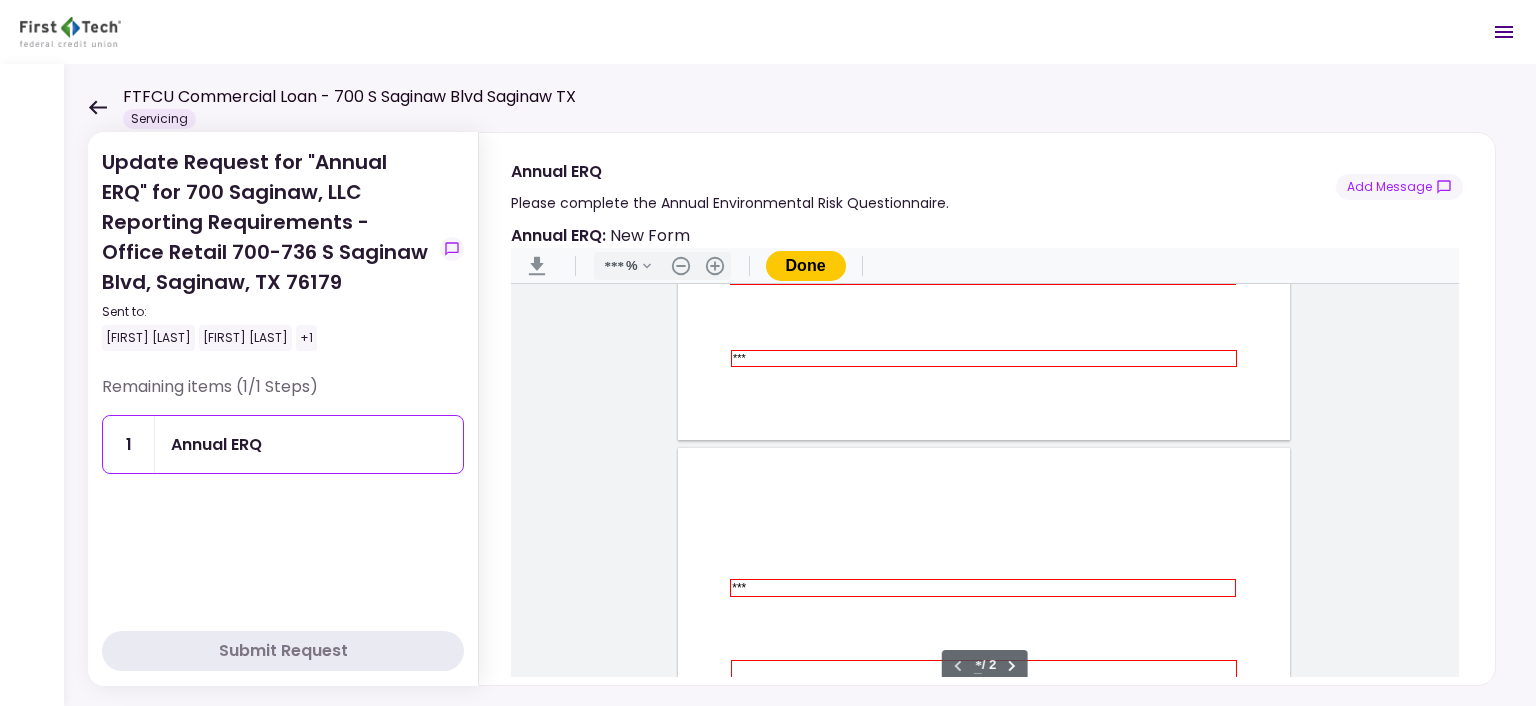 scroll, scrollTop: 823, scrollLeft: 0, axis: vertical 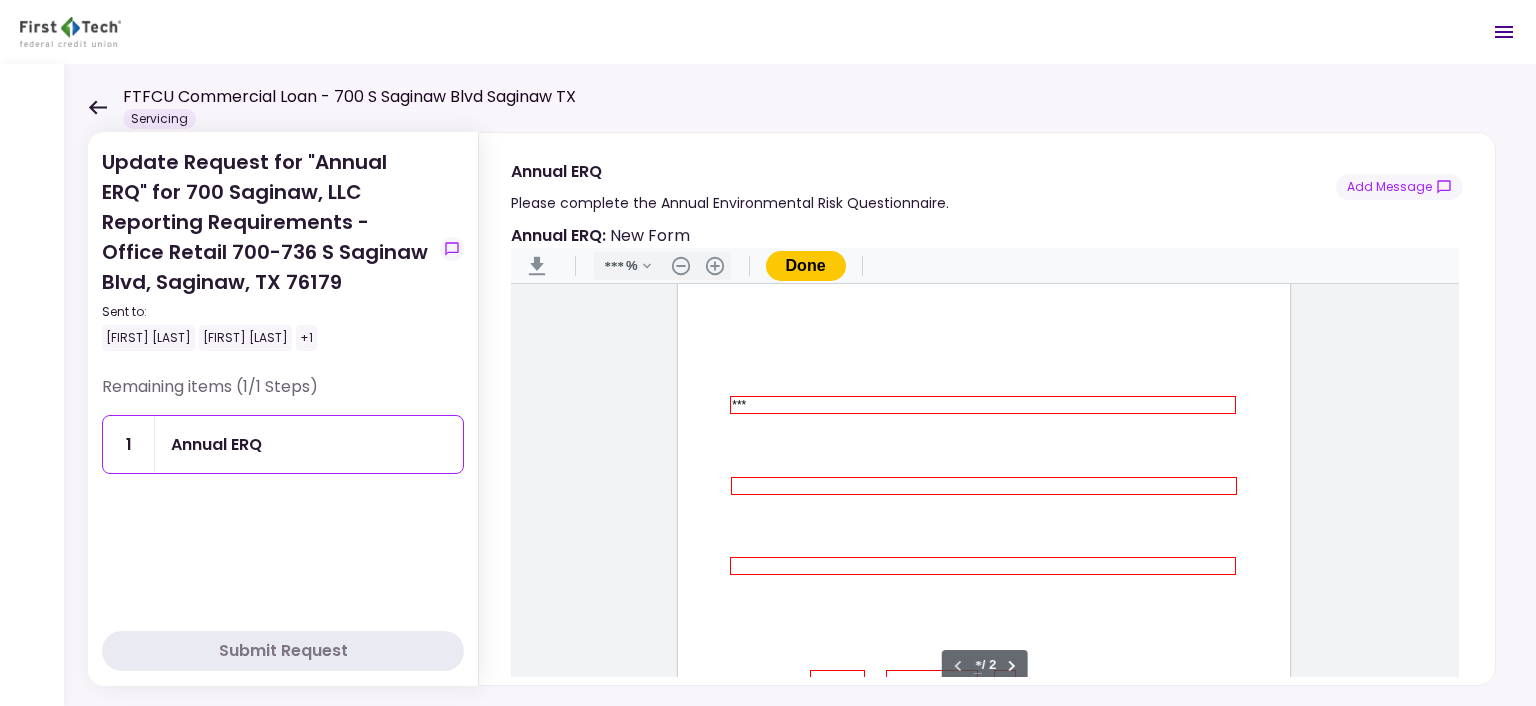 type on "***" 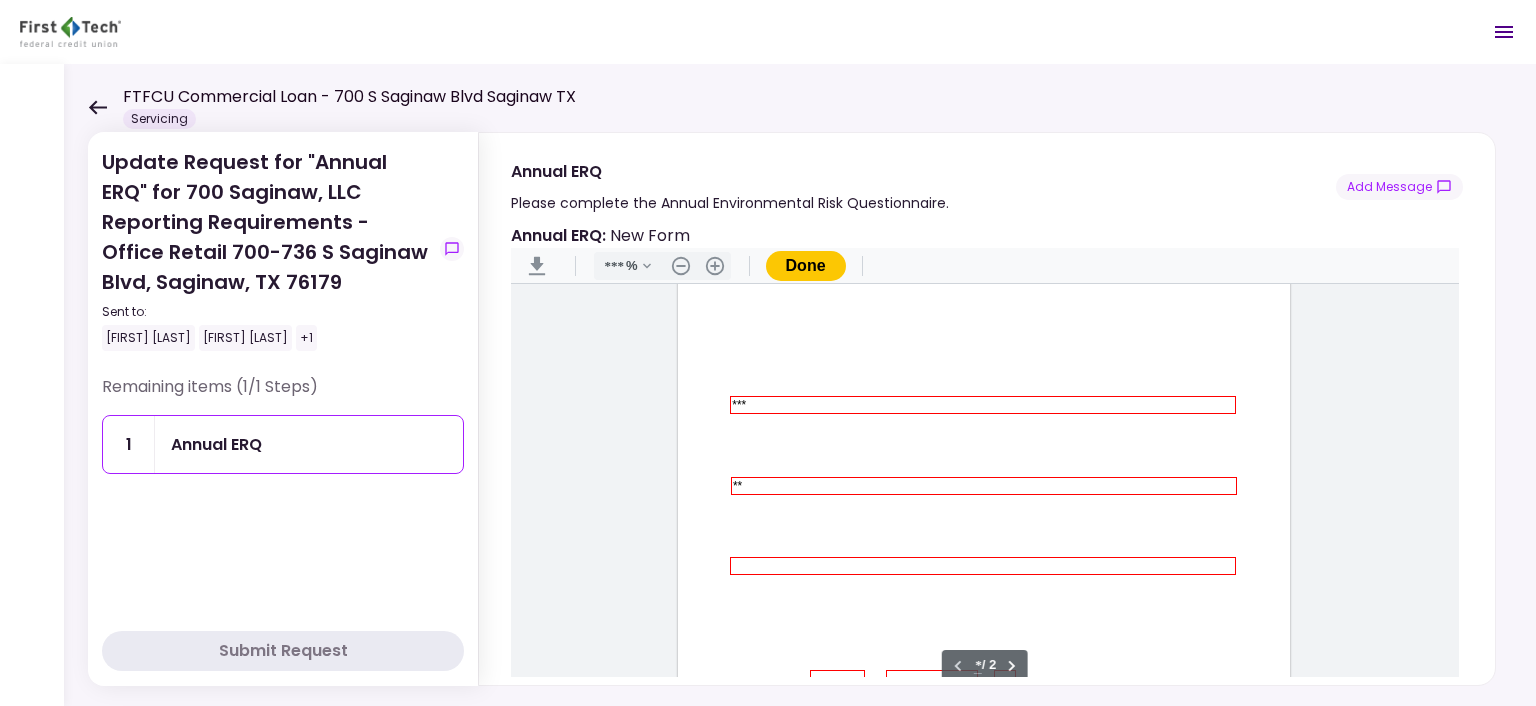 type on "***" 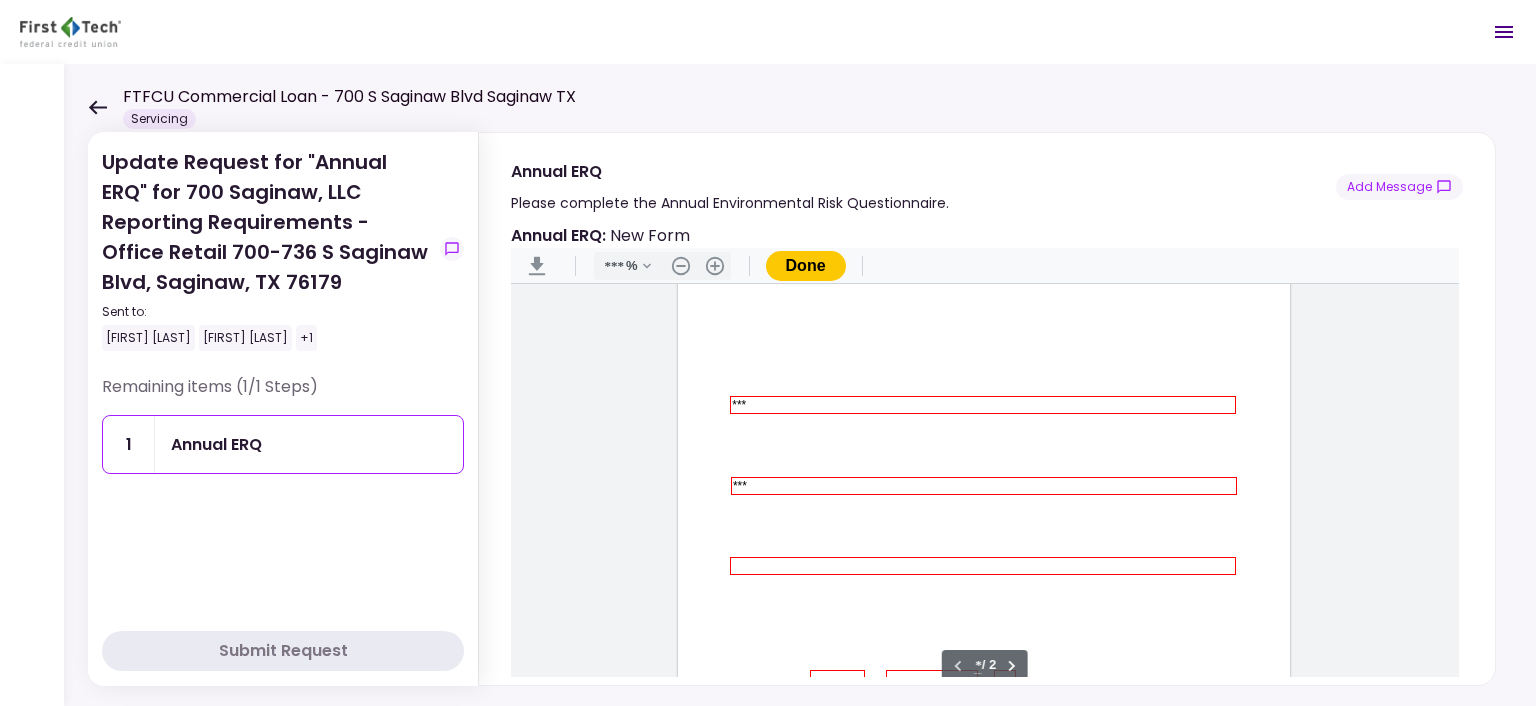 type on "*" 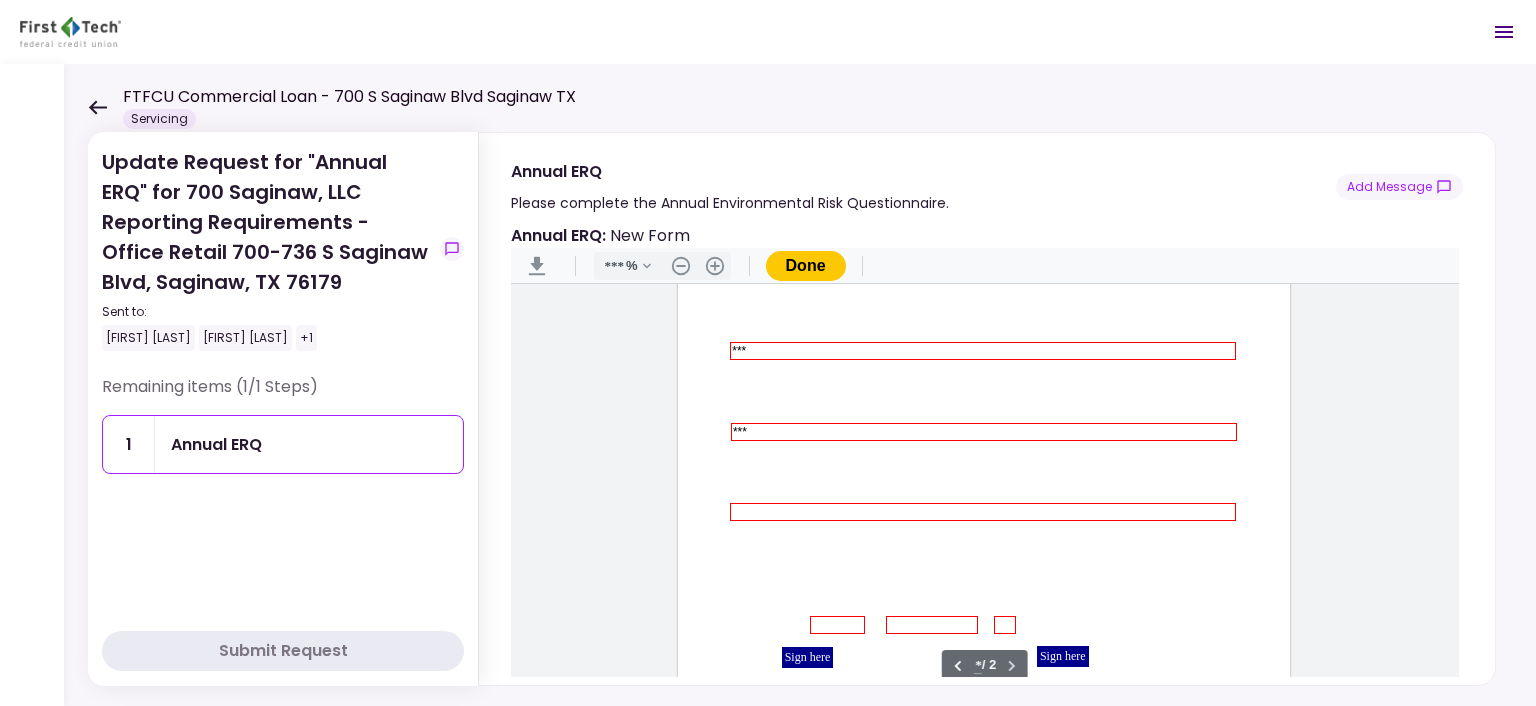 scroll, scrollTop: 914, scrollLeft: 0, axis: vertical 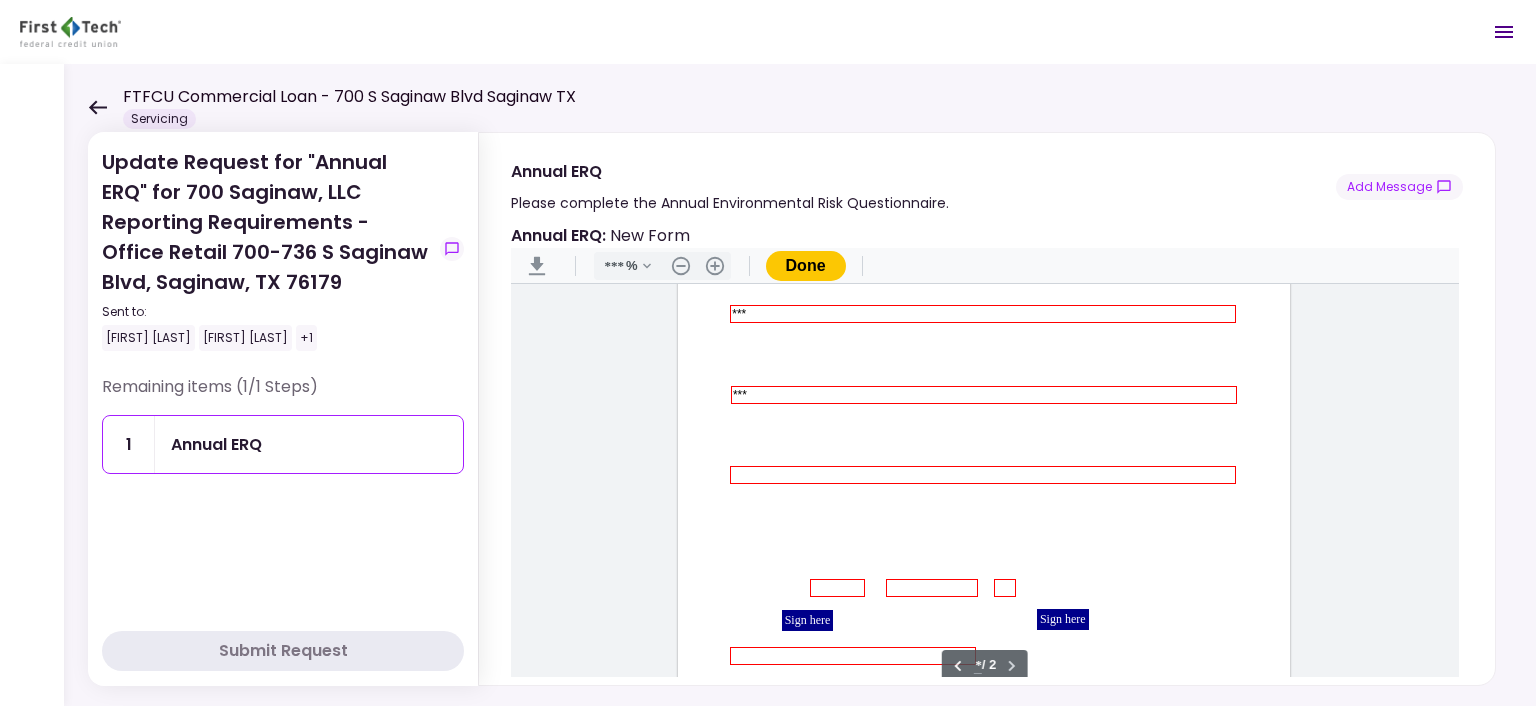 type on "***" 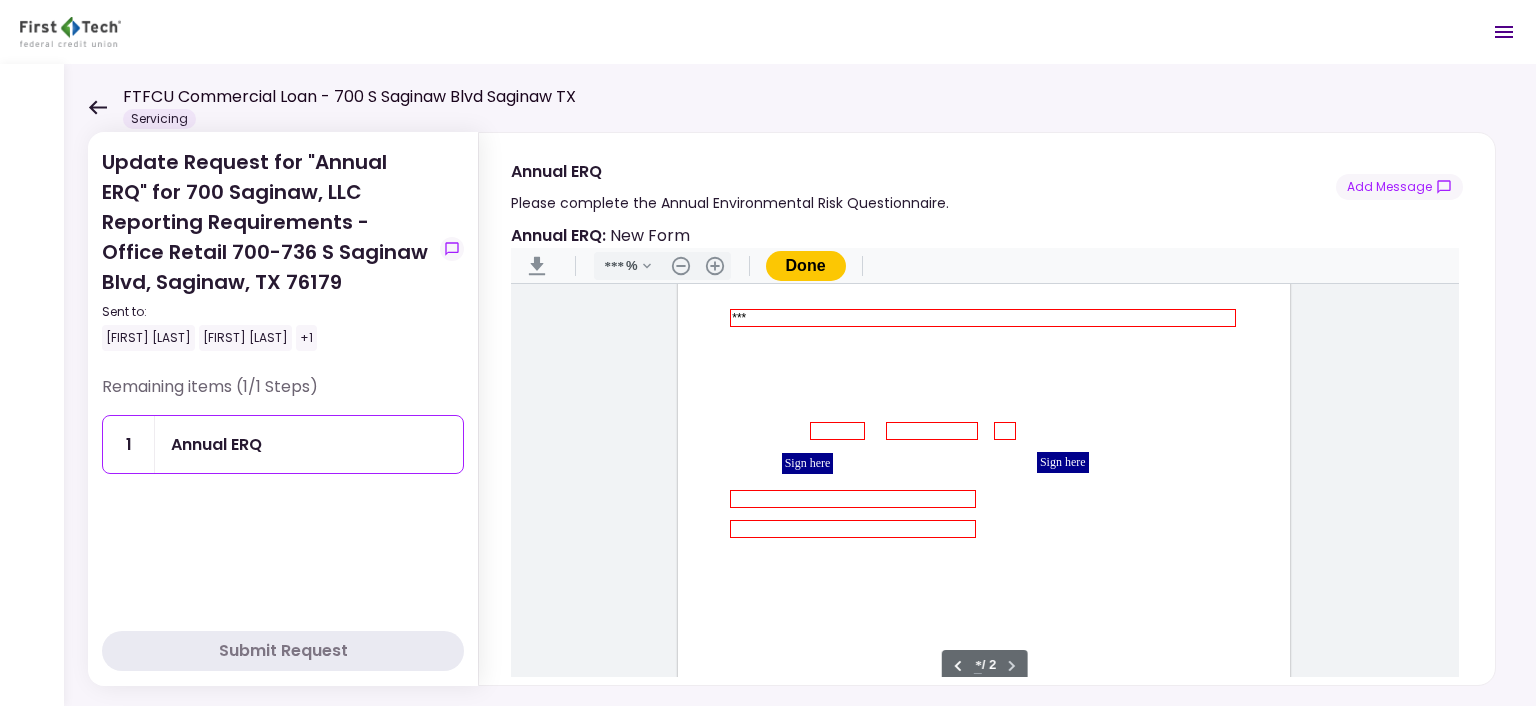 scroll, scrollTop: 1096, scrollLeft: 0, axis: vertical 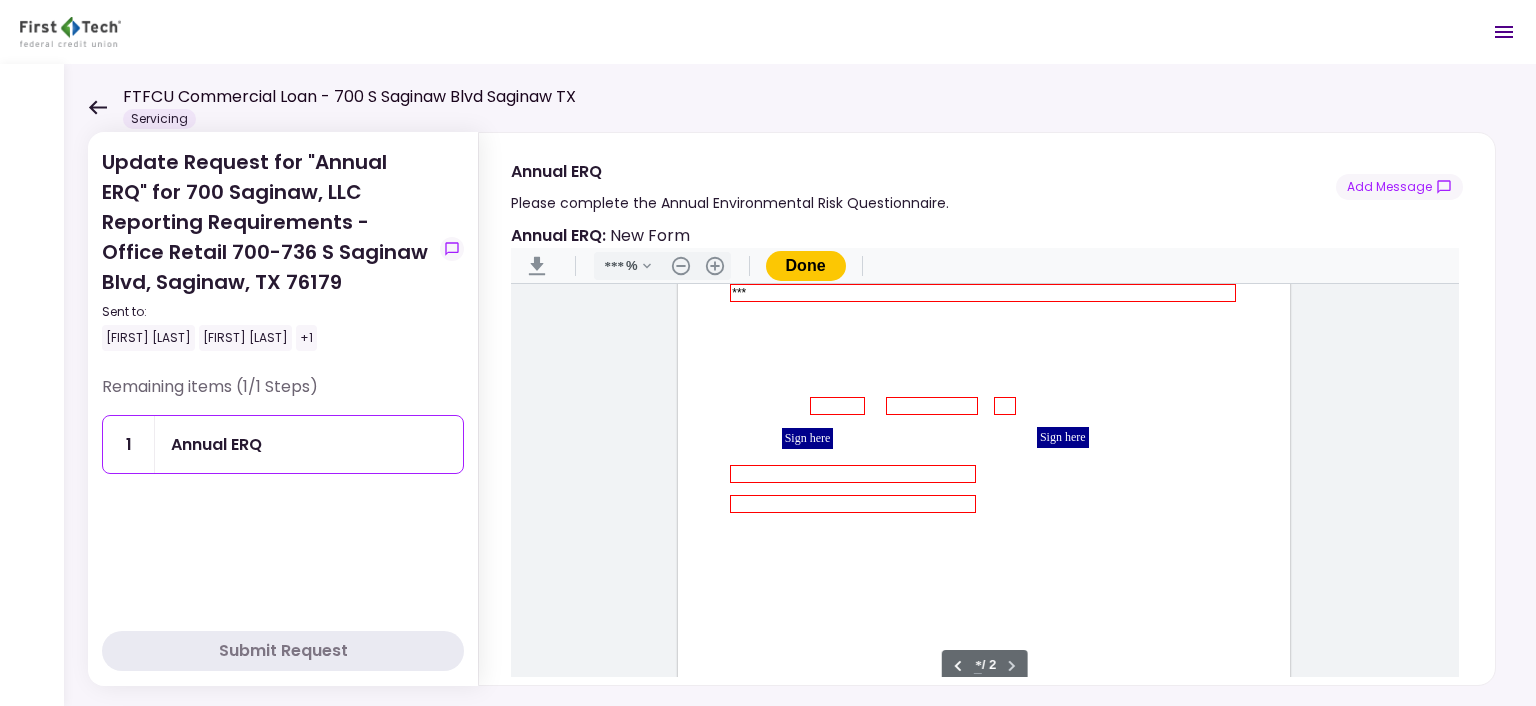 type on "***" 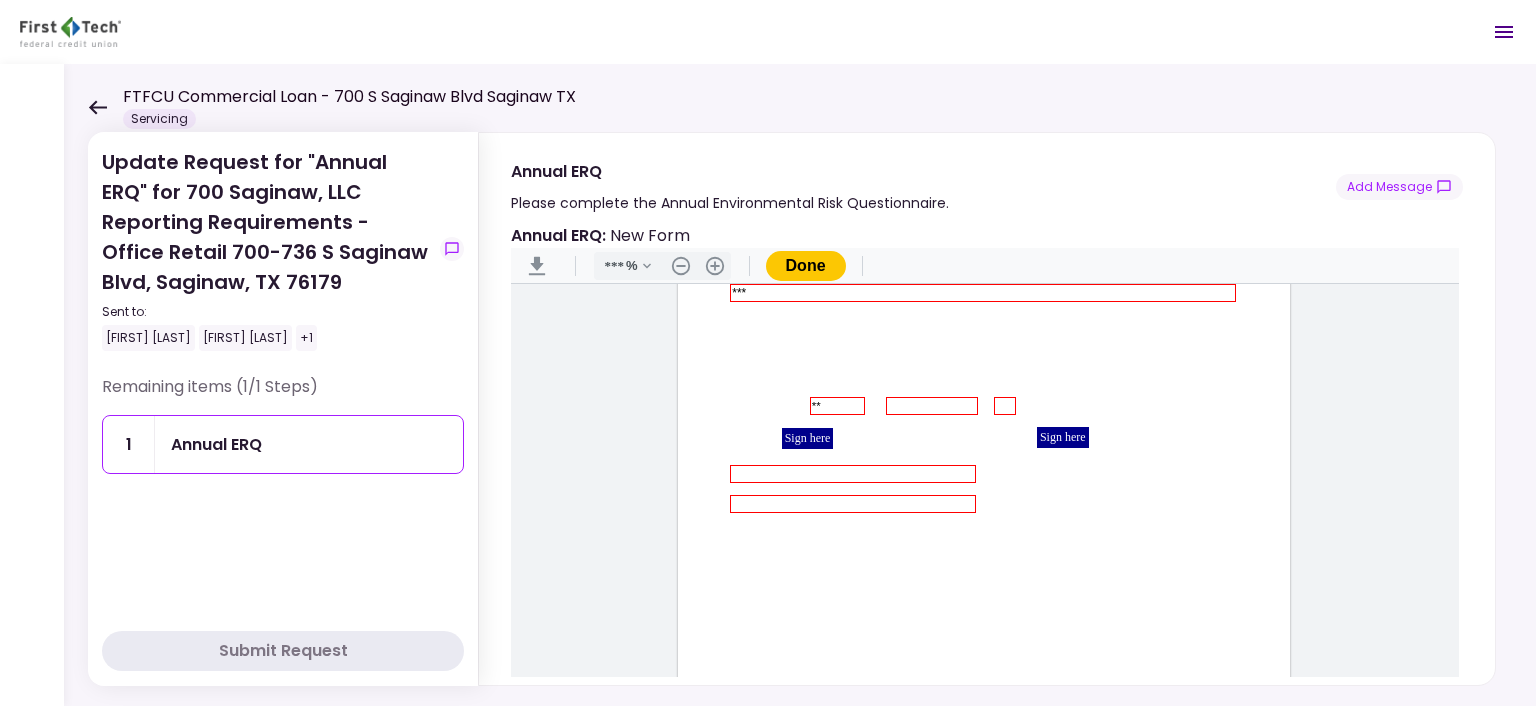 type on "**" 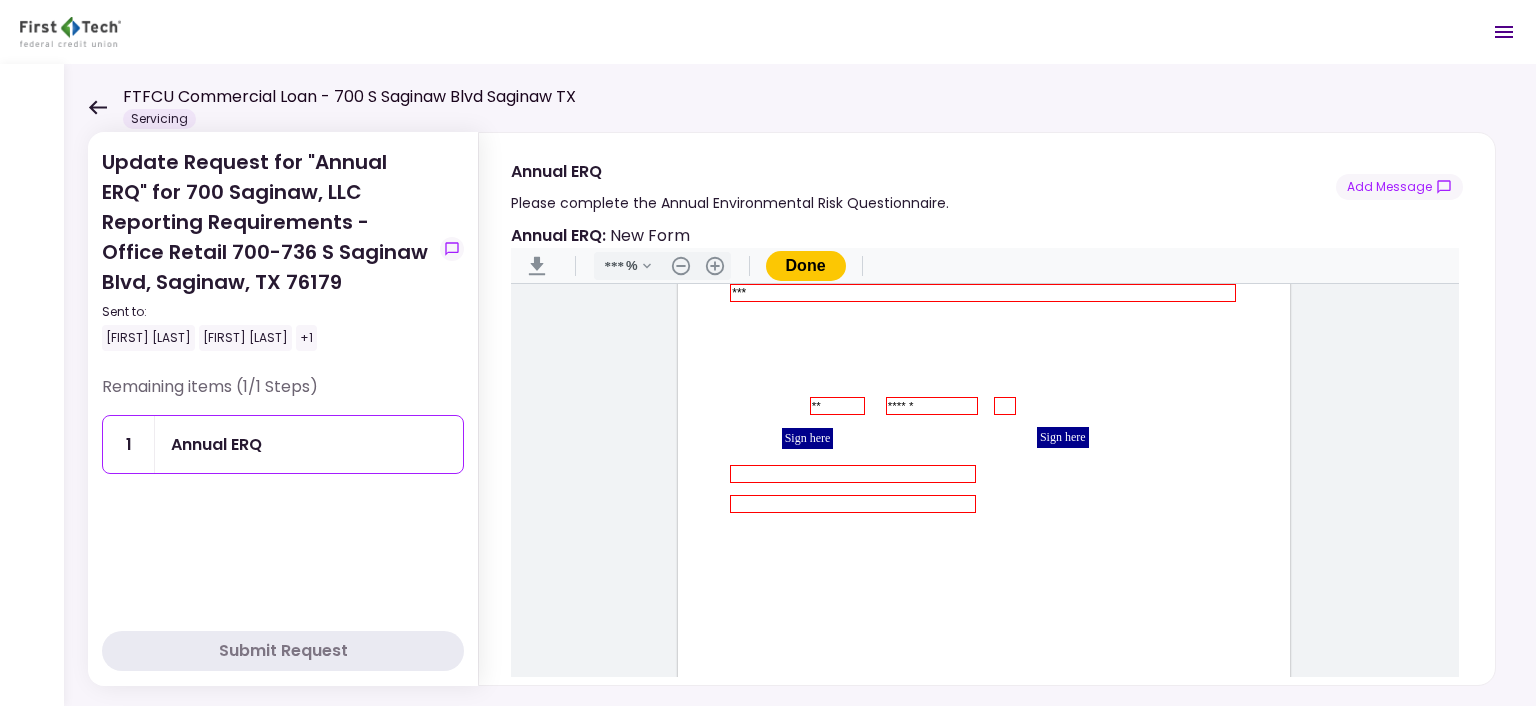 type on "******" 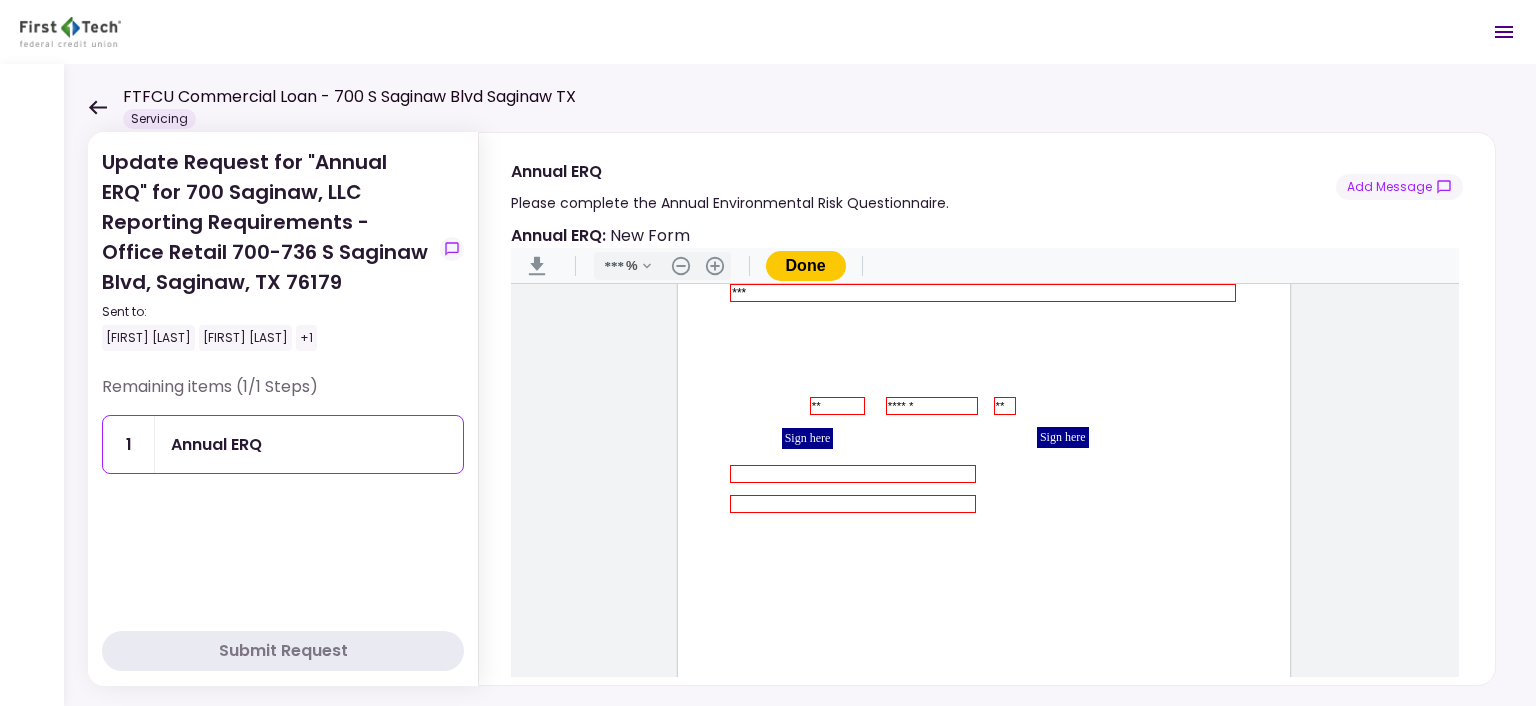 type on "**" 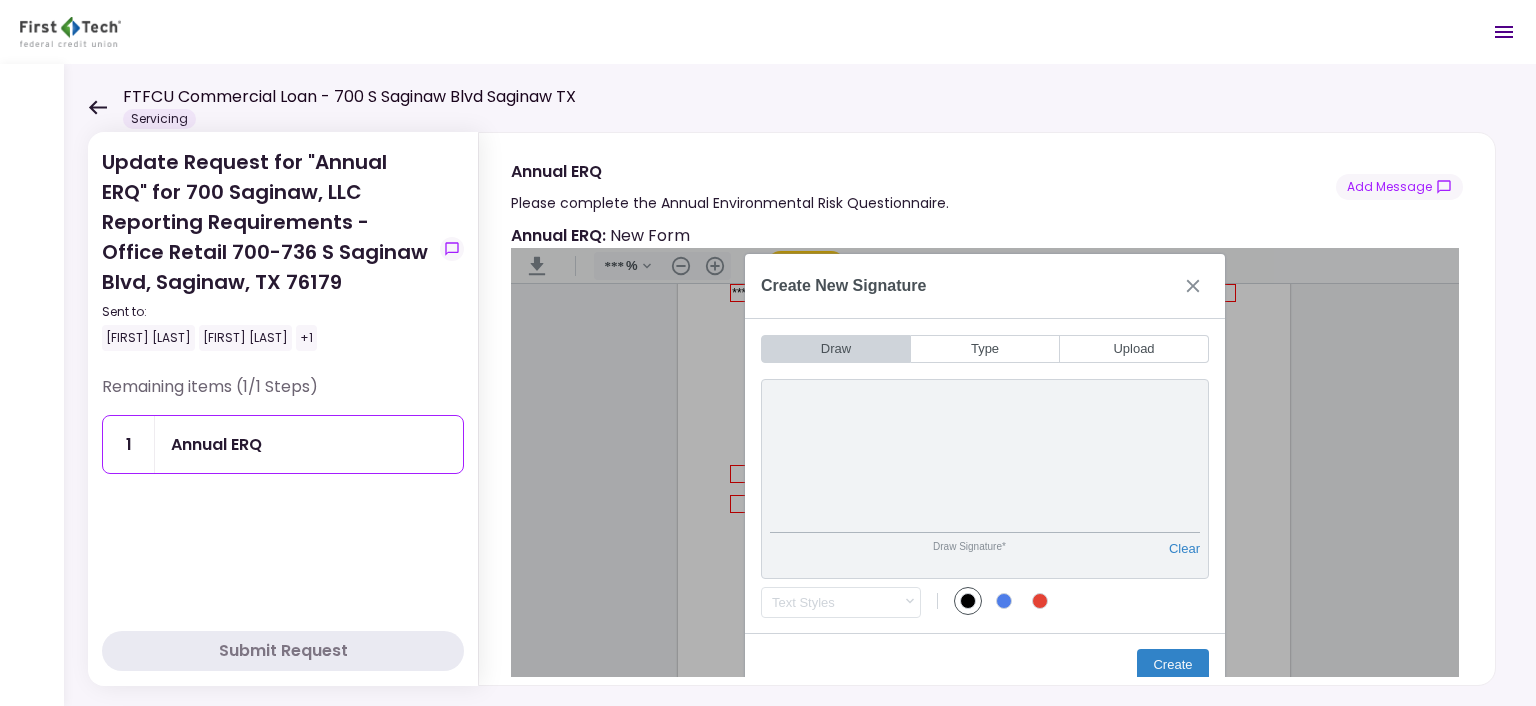 click on "Draw Signature* Clear" at bounding box center [985, 479] 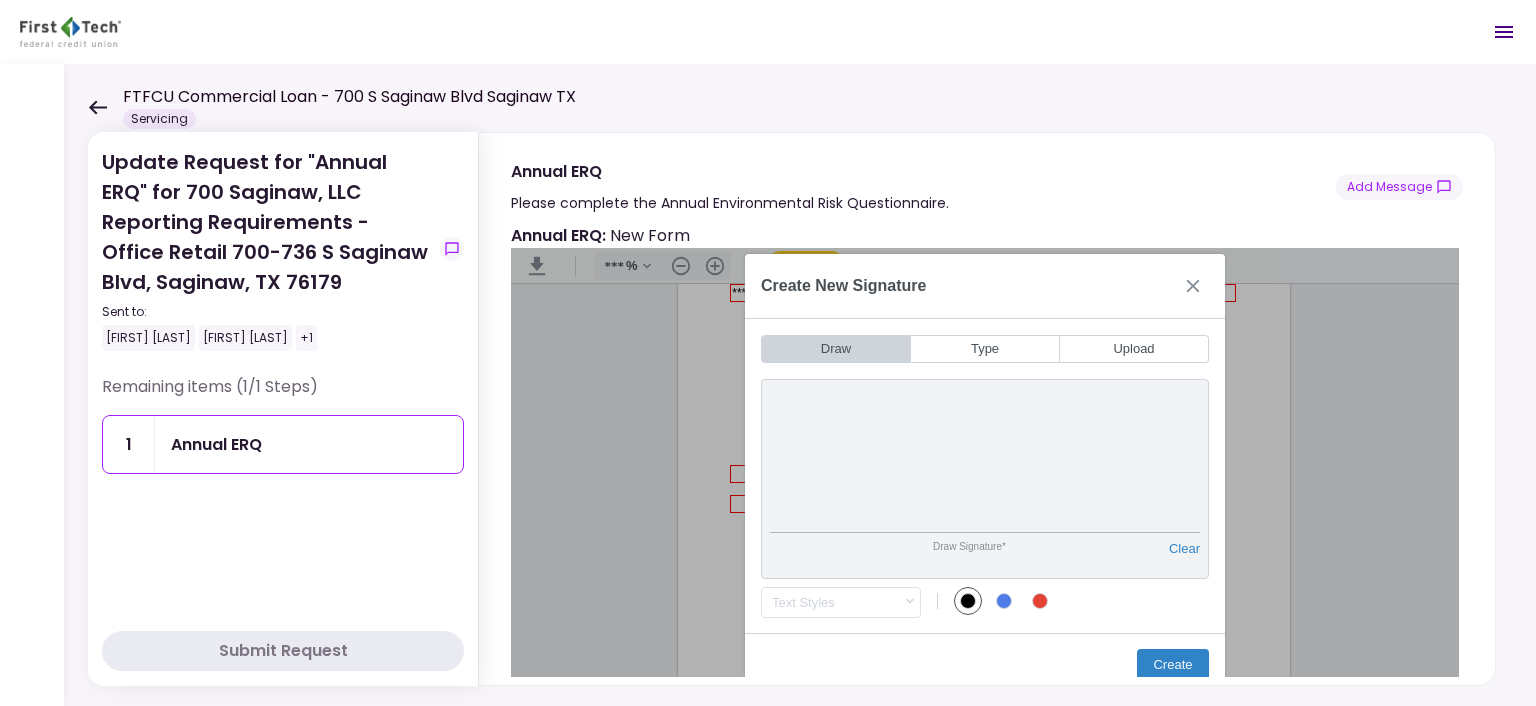 click on "Create" at bounding box center (1173, 665) 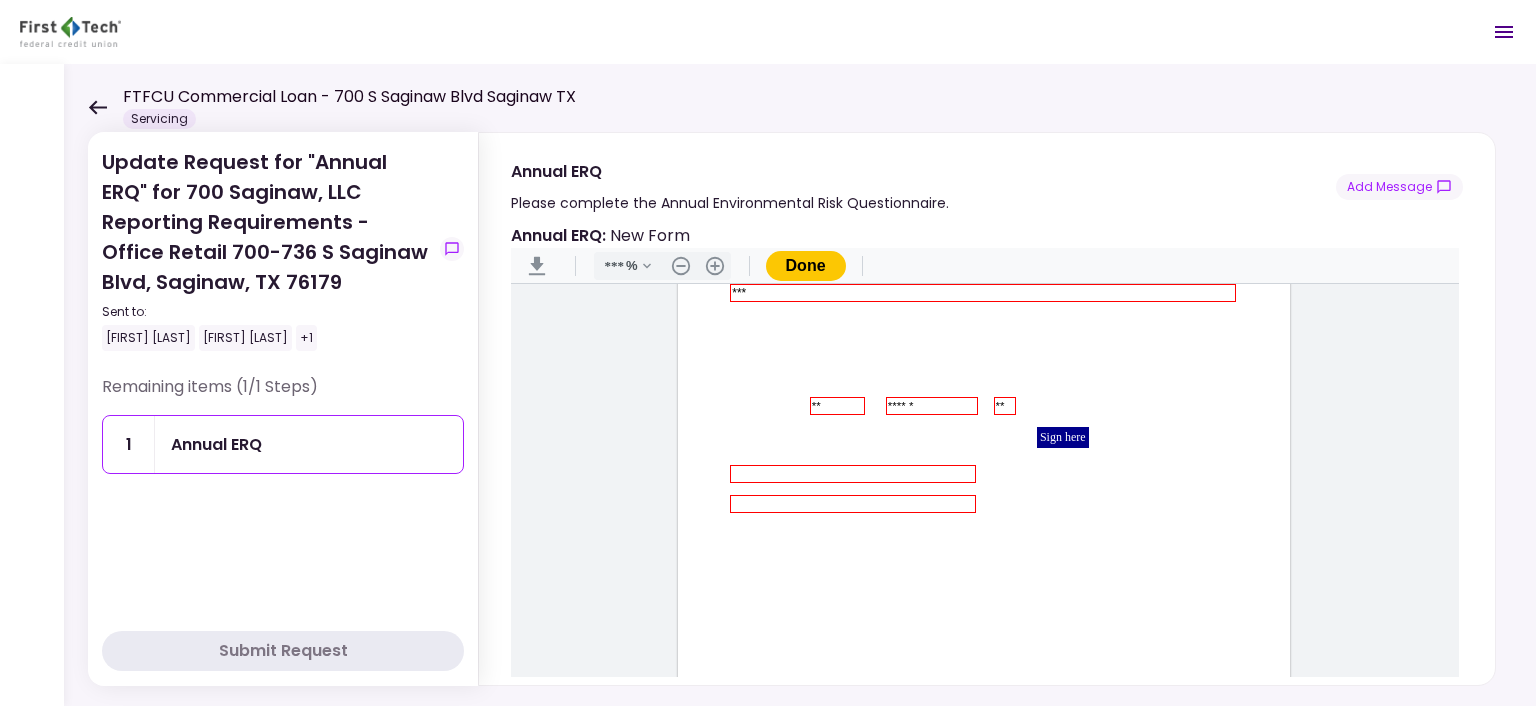 click at bounding box center [853, 474] 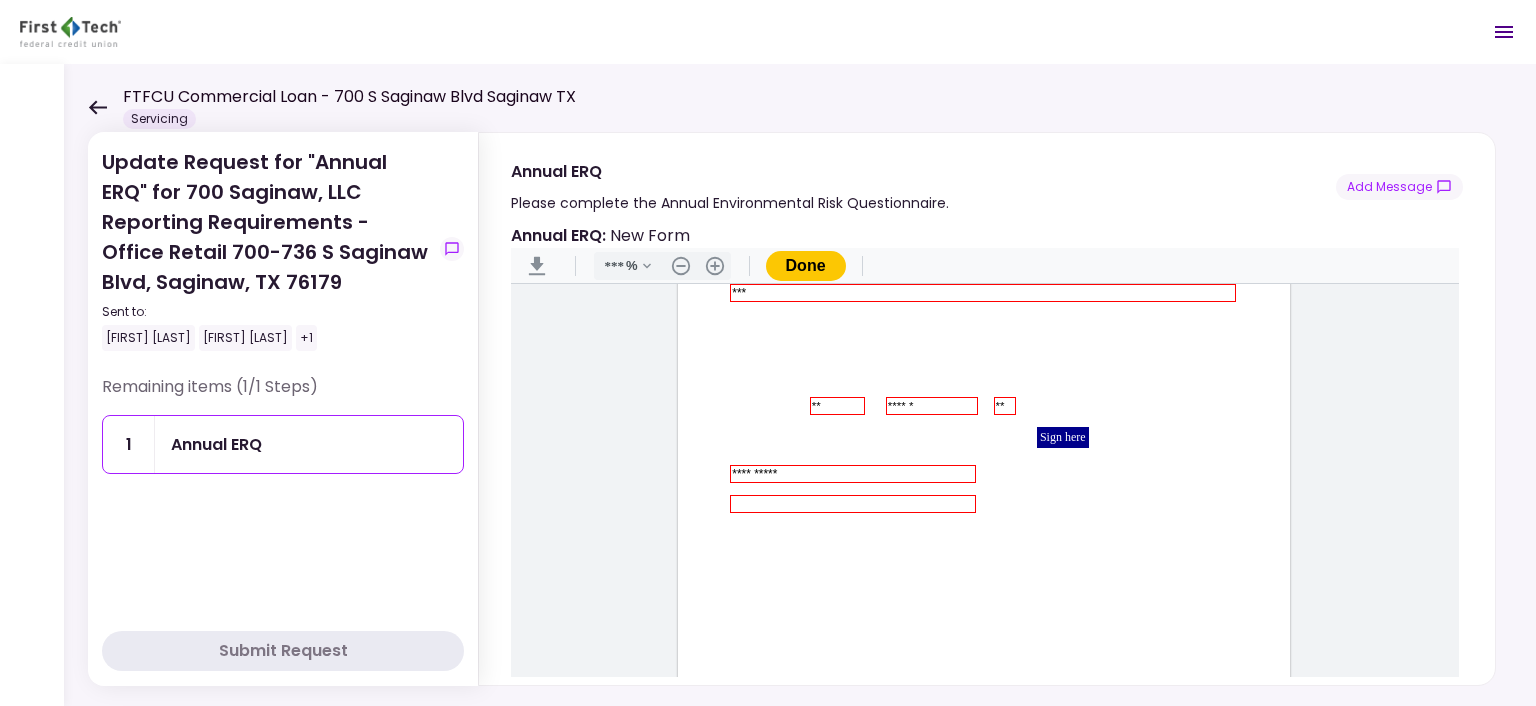 type on "**********" 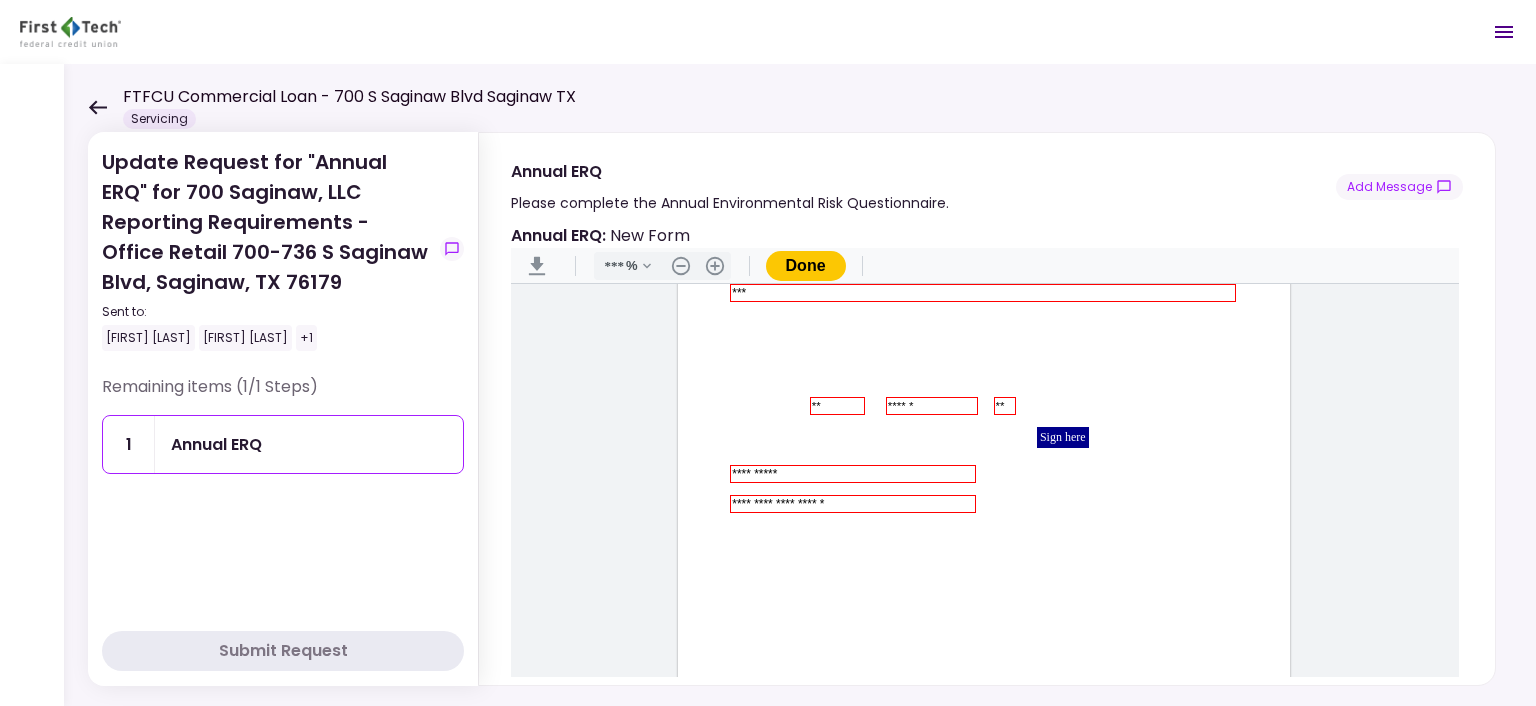 type on "**********" 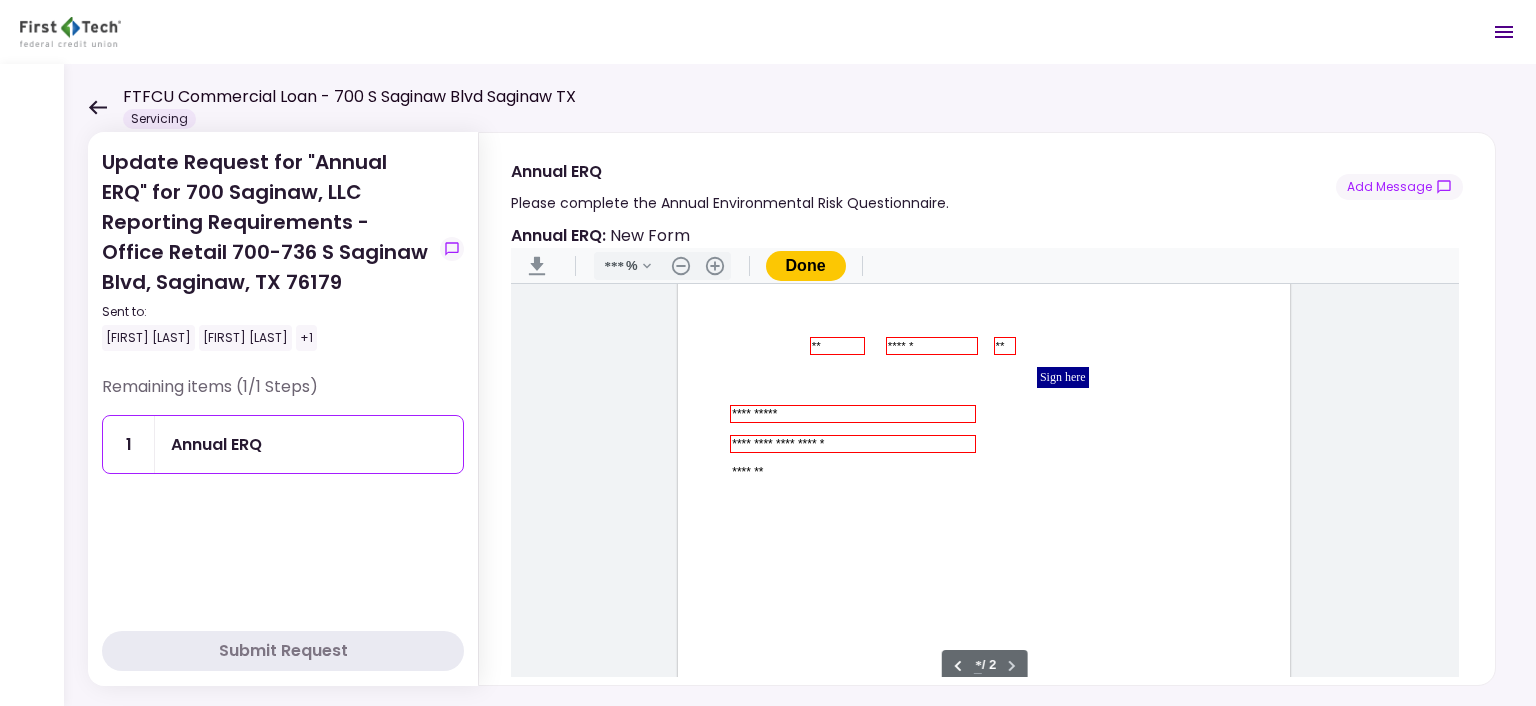 scroll, scrollTop: 1180, scrollLeft: 0, axis: vertical 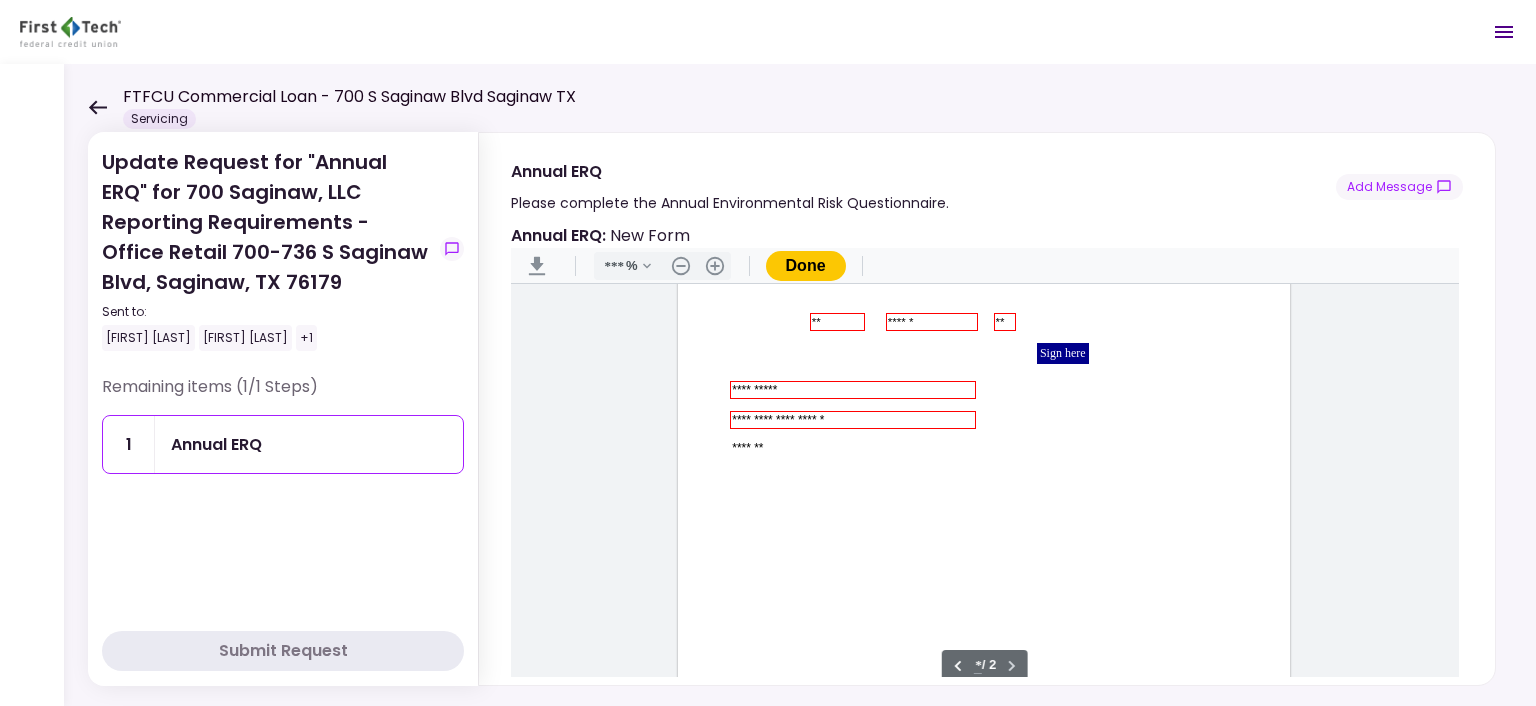 click on "*******" at bounding box center (853, 448) 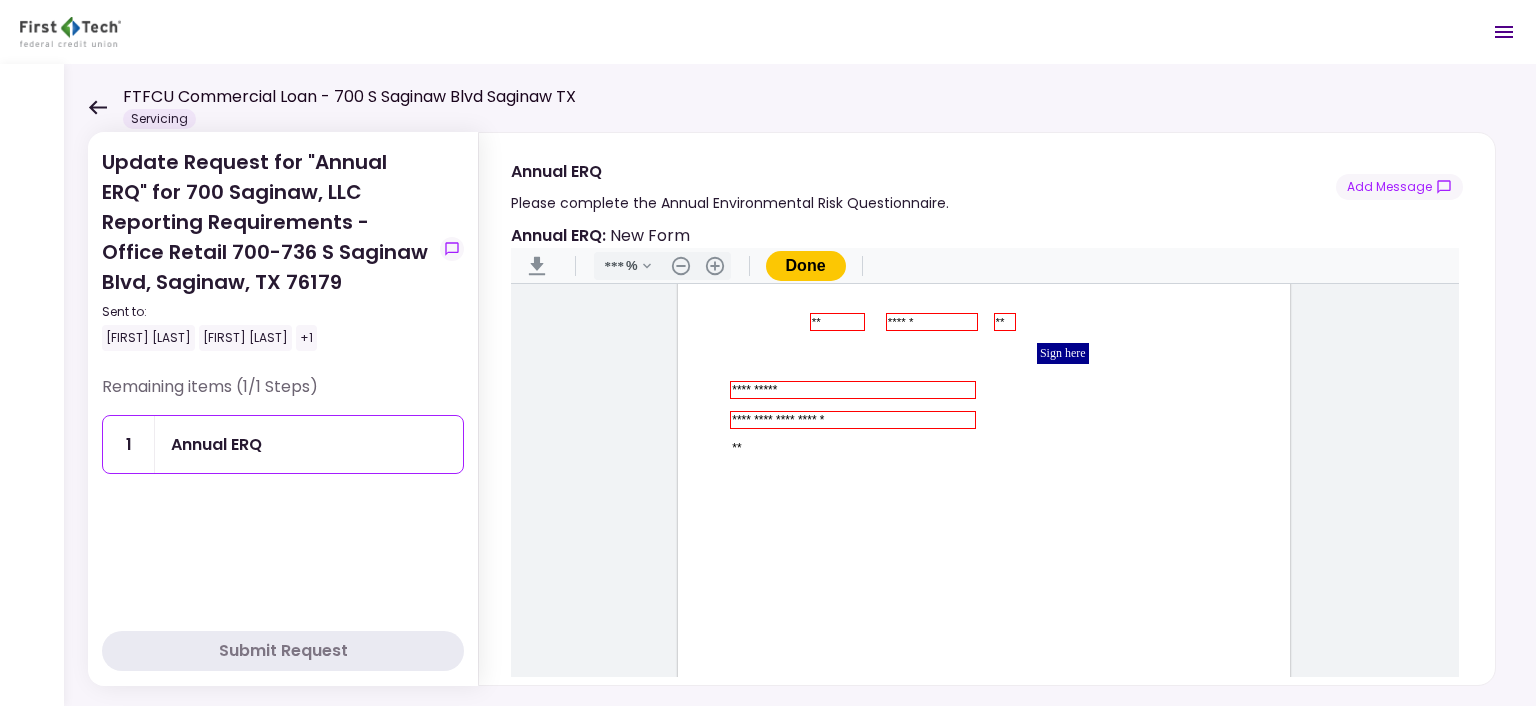 type on "*" 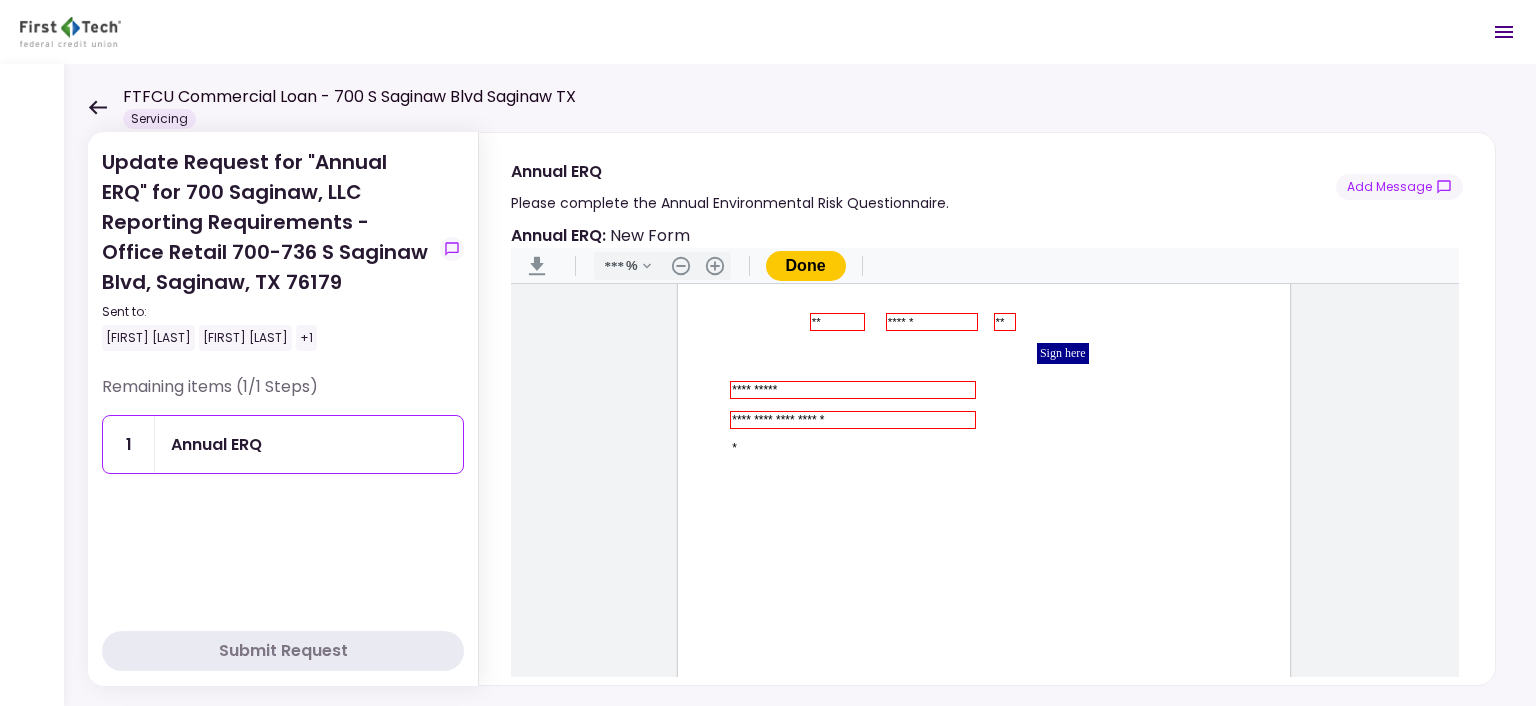 type 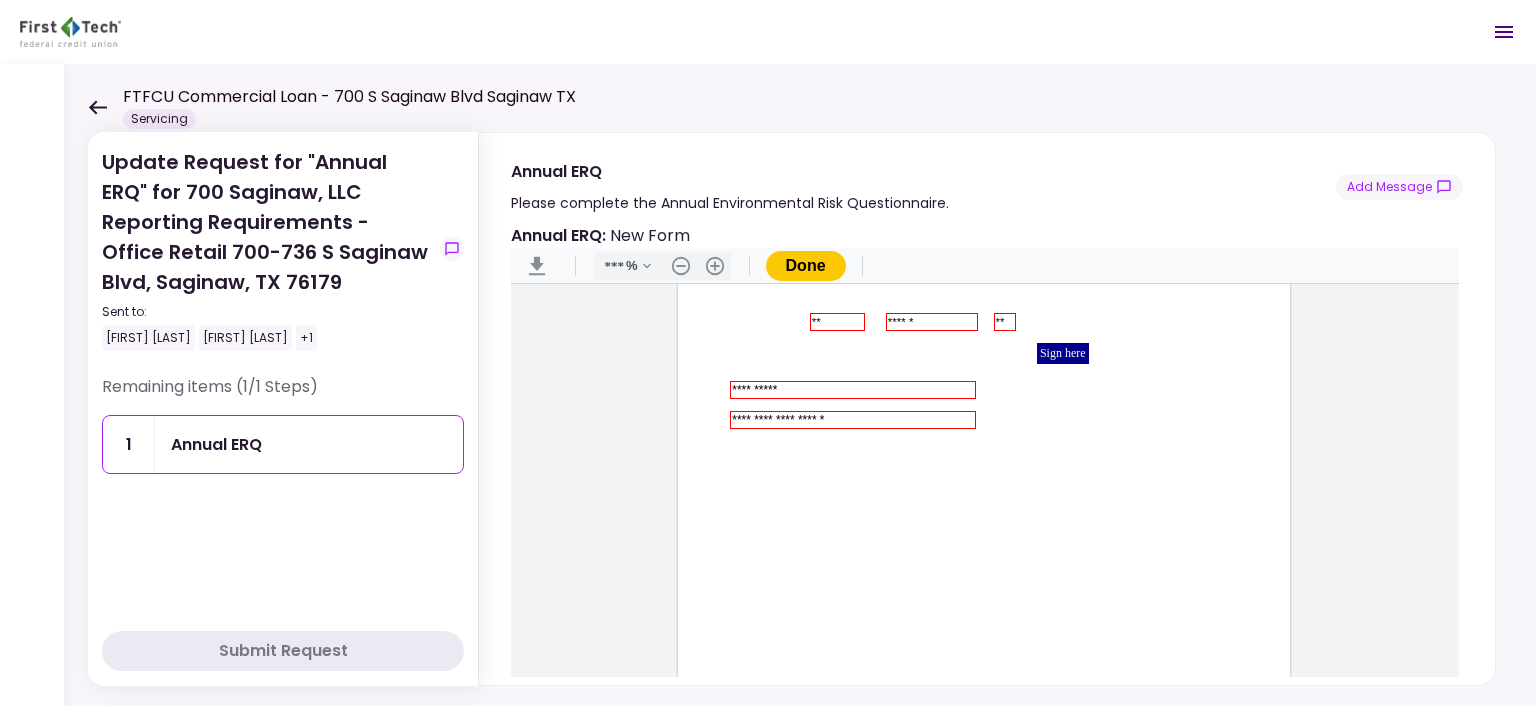 click on "Done" at bounding box center [806, 266] 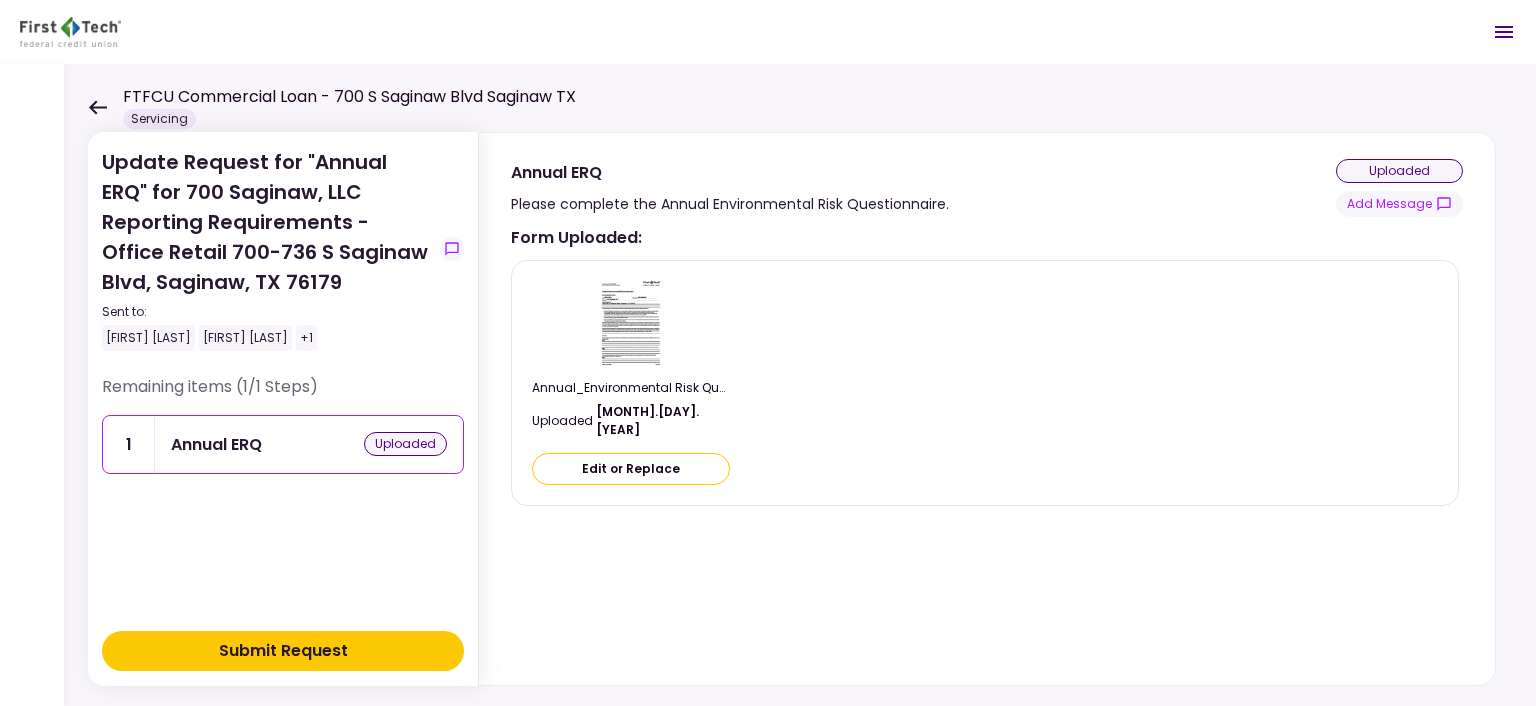 click on "Submit Request" at bounding box center [283, 651] 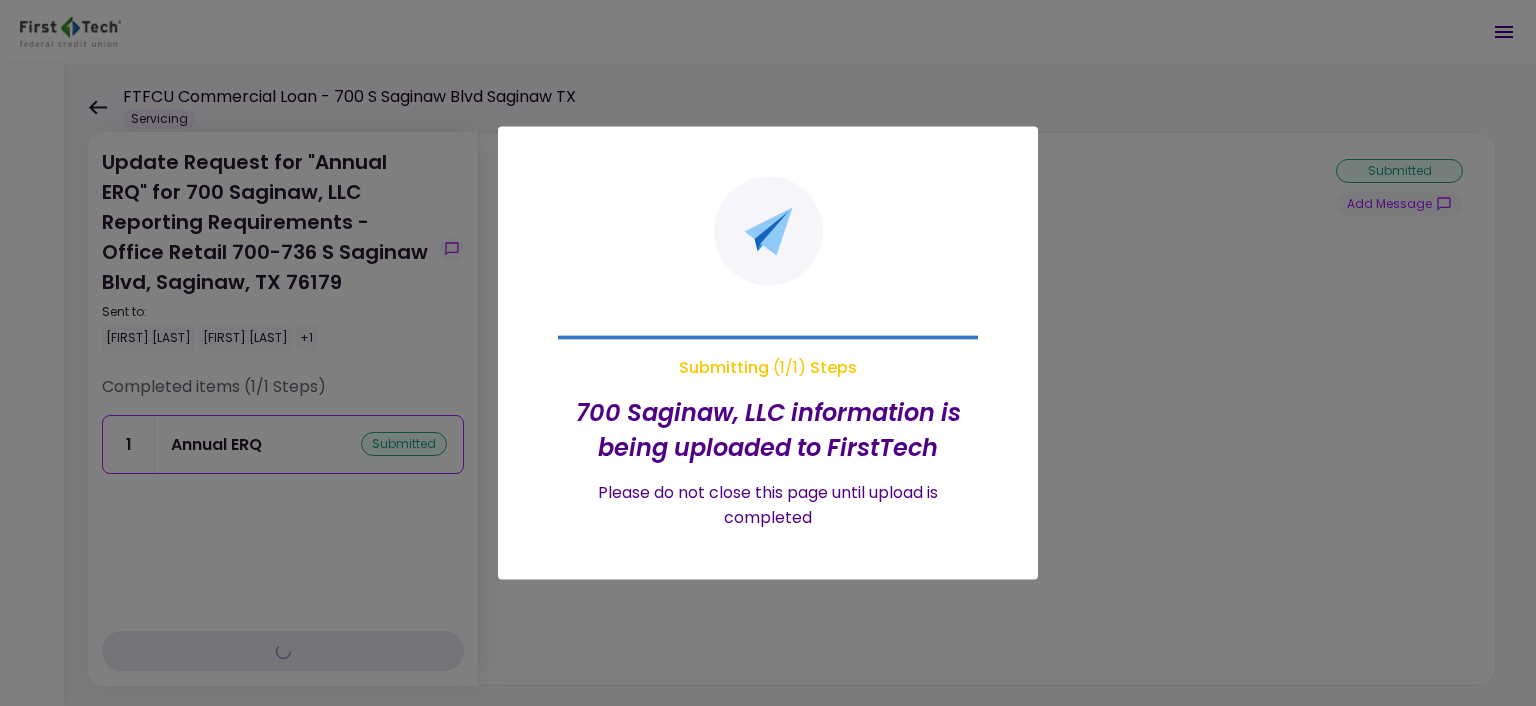 type on "***" 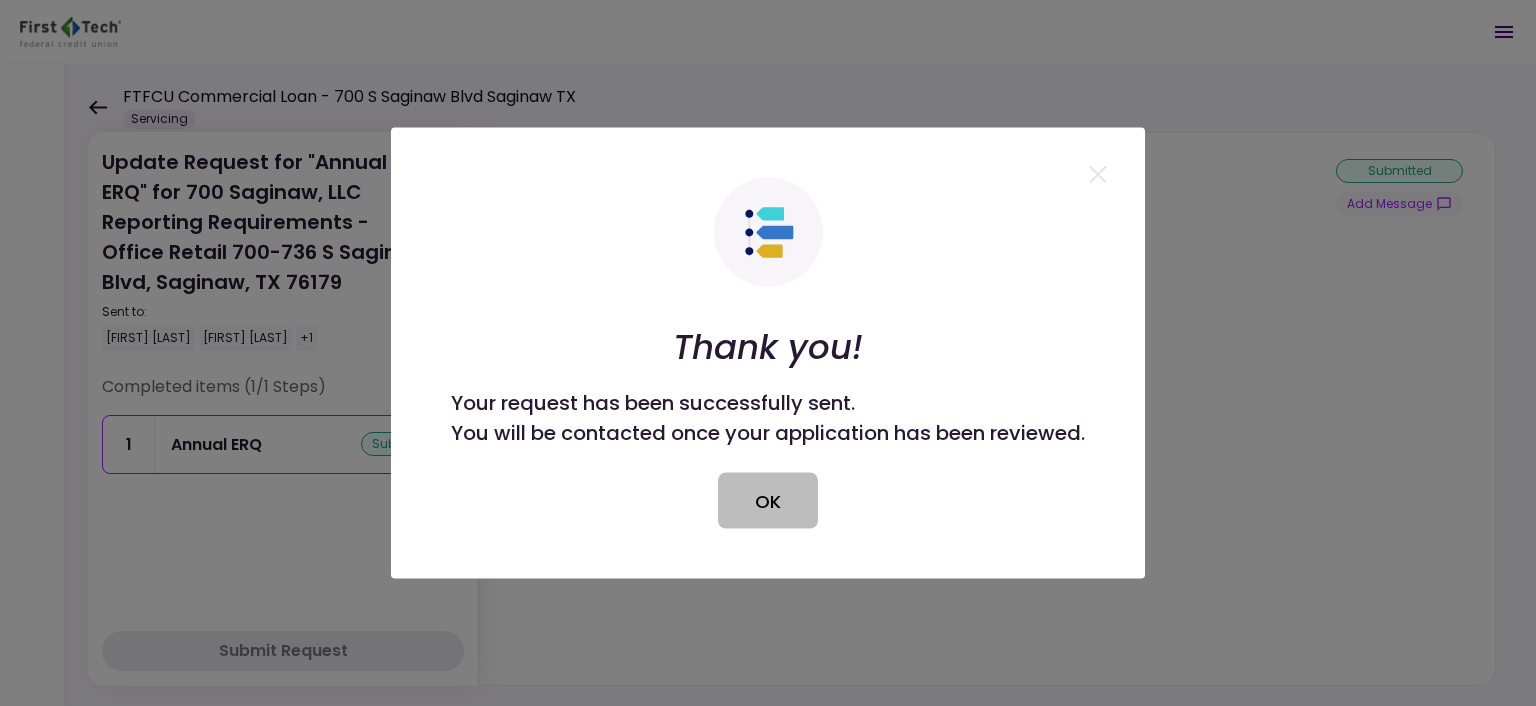 click on "OK" at bounding box center (768, 501) 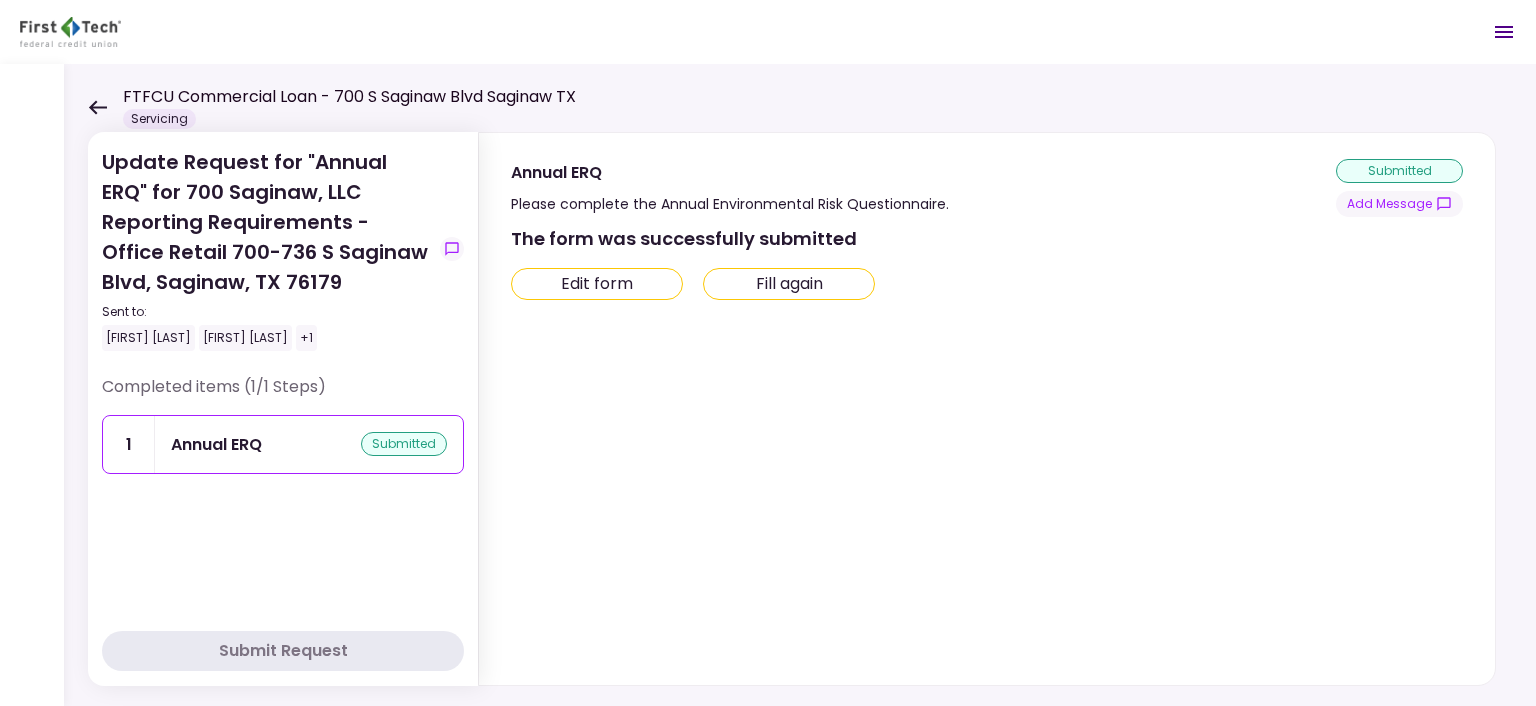 click 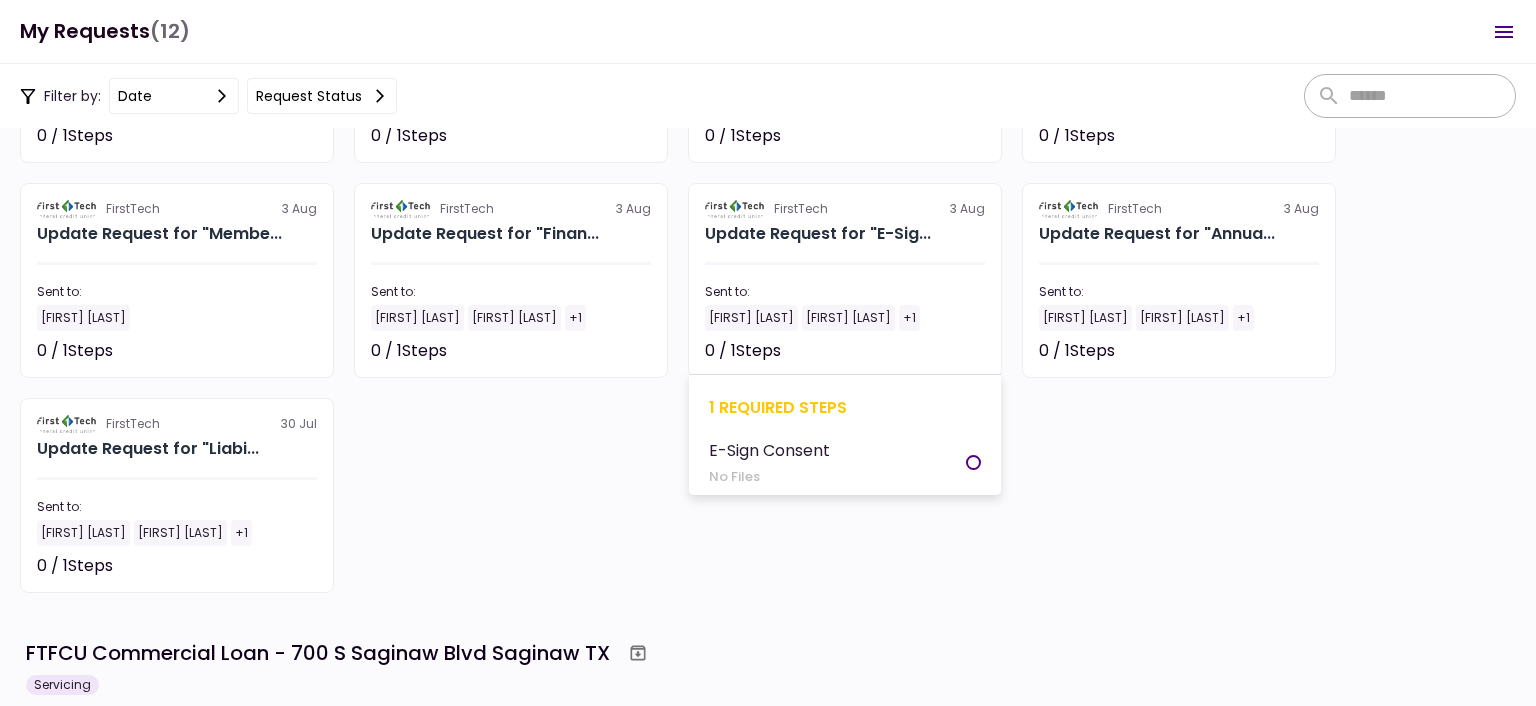 scroll, scrollTop: 0, scrollLeft: 0, axis: both 